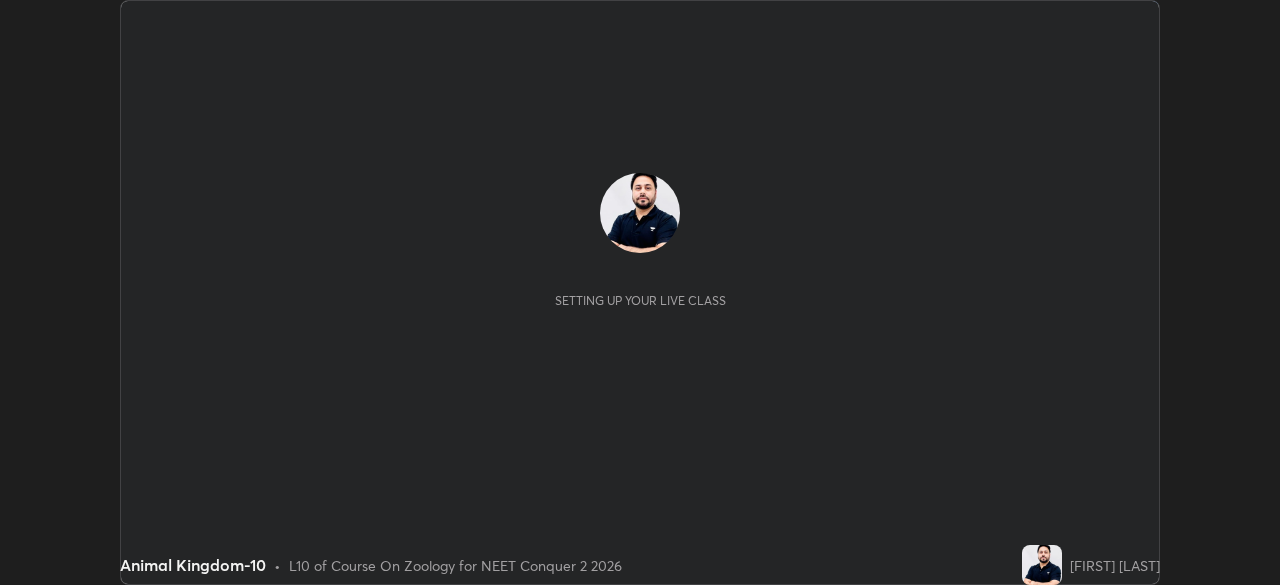 scroll, scrollTop: 0, scrollLeft: 0, axis: both 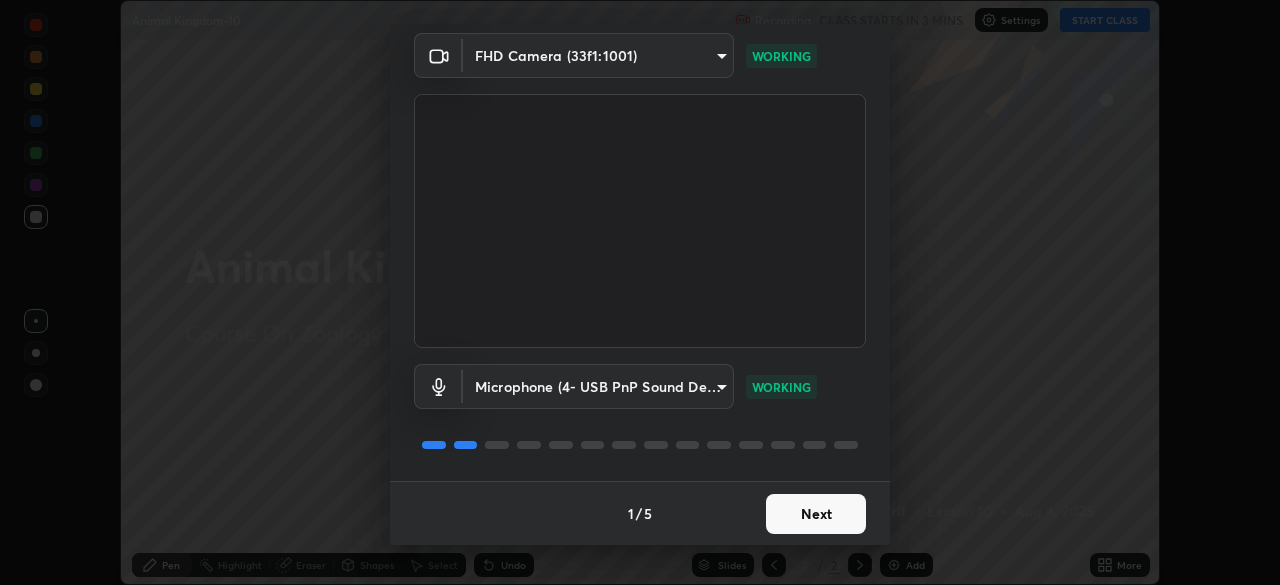 click on "Next" at bounding box center (816, 514) 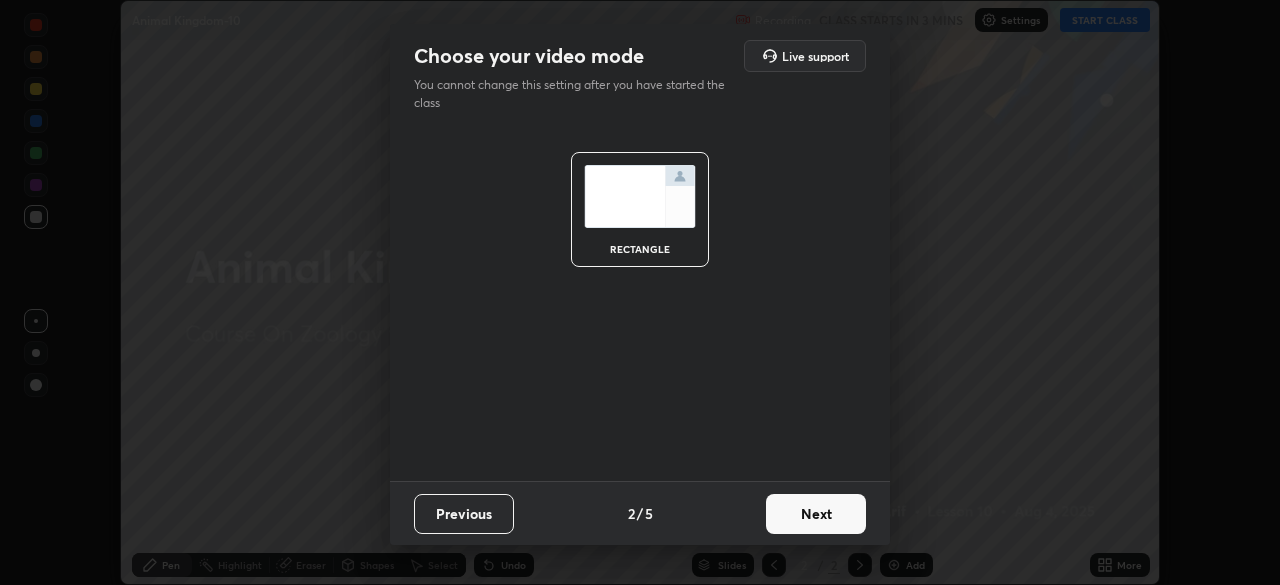 scroll, scrollTop: 0, scrollLeft: 0, axis: both 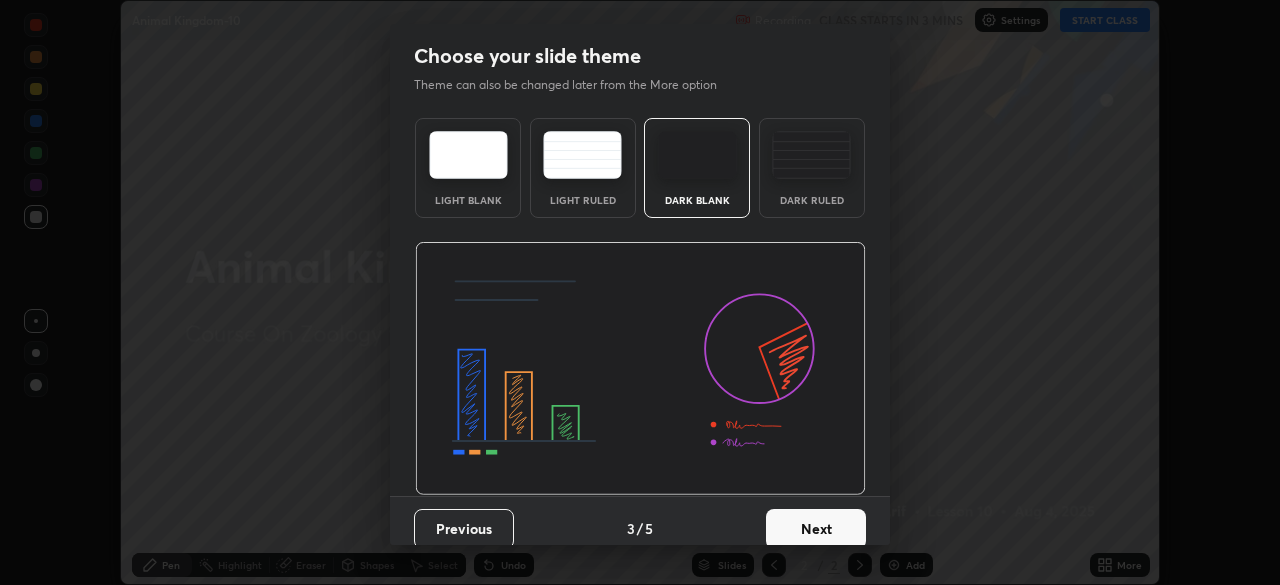 click on "Next" at bounding box center (816, 529) 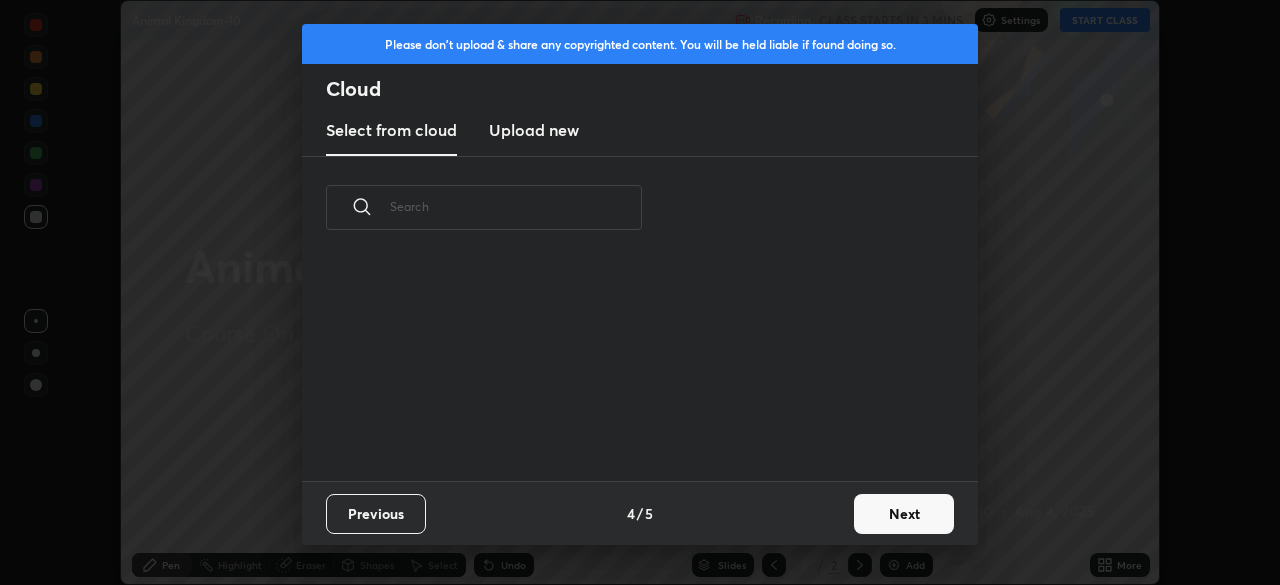 click on "Previous 4 / 5 Next" at bounding box center [640, 513] 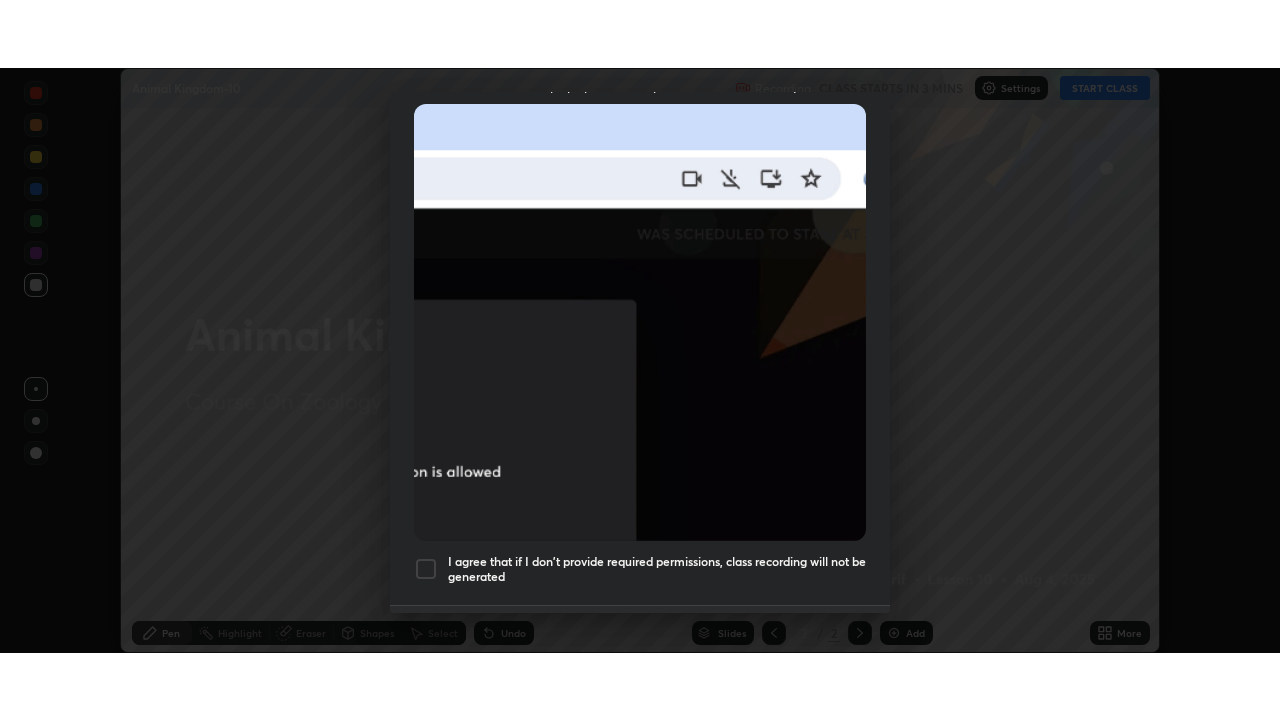 scroll, scrollTop: 479, scrollLeft: 0, axis: vertical 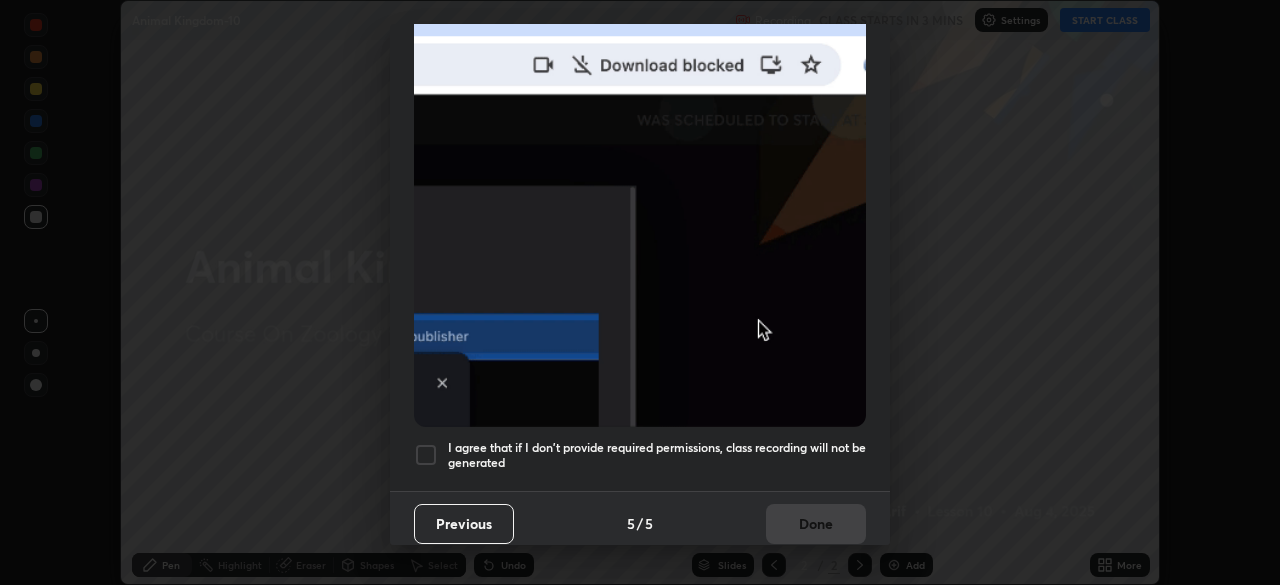 click on "I agree that if I don't provide required permissions, class recording will not be generated" at bounding box center (657, 455) 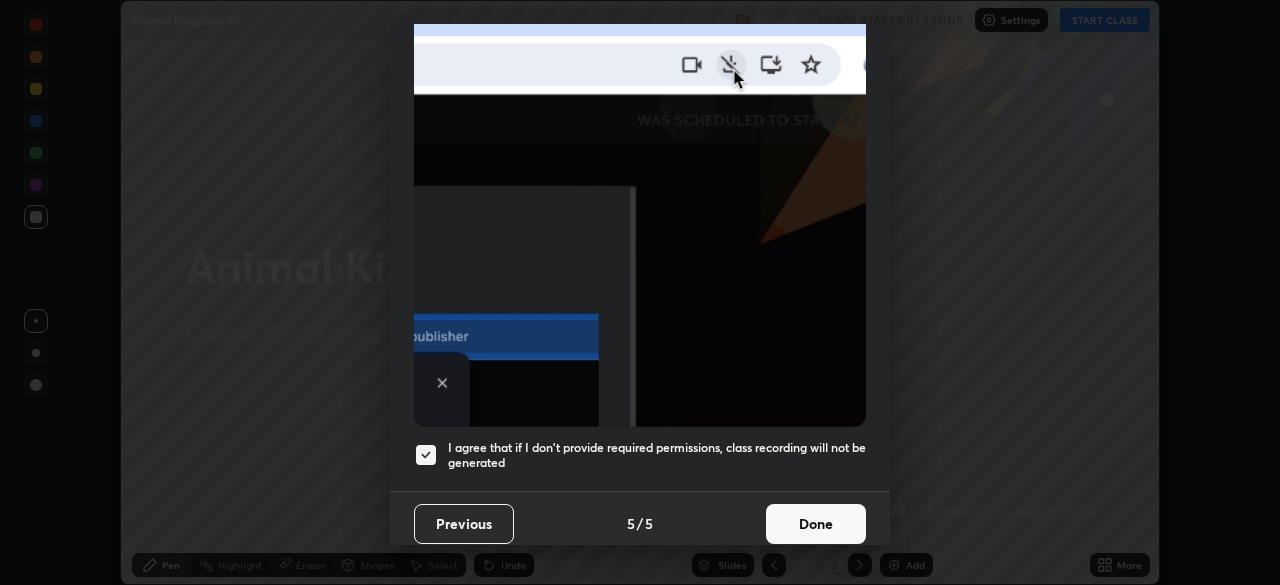click on "Done" at bounding box center [816, 524] 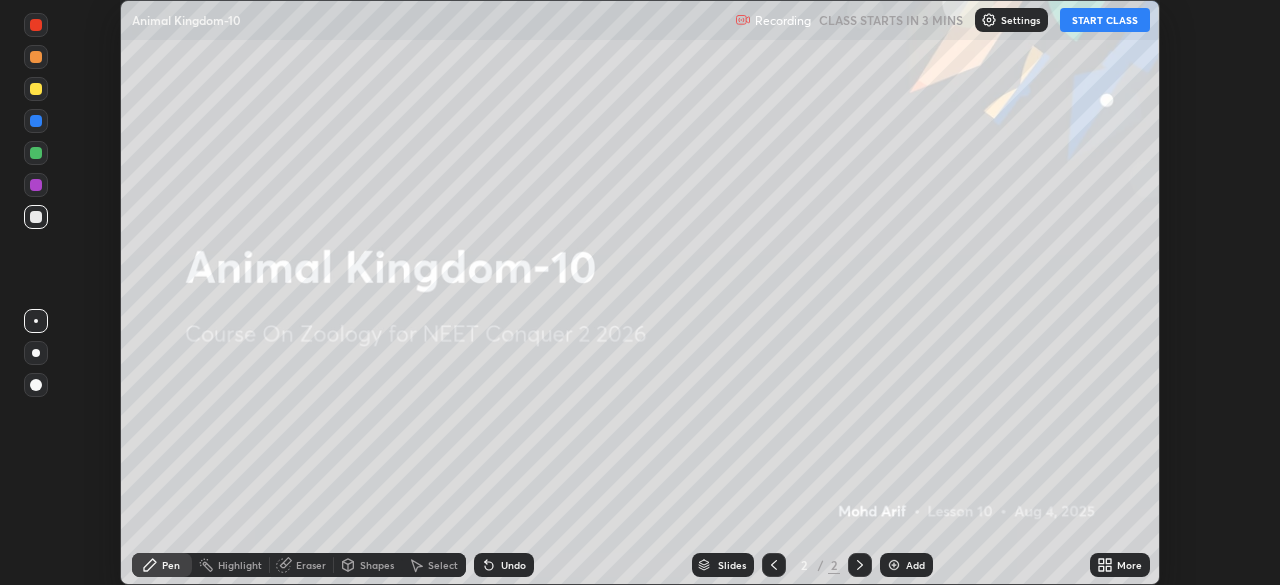 click 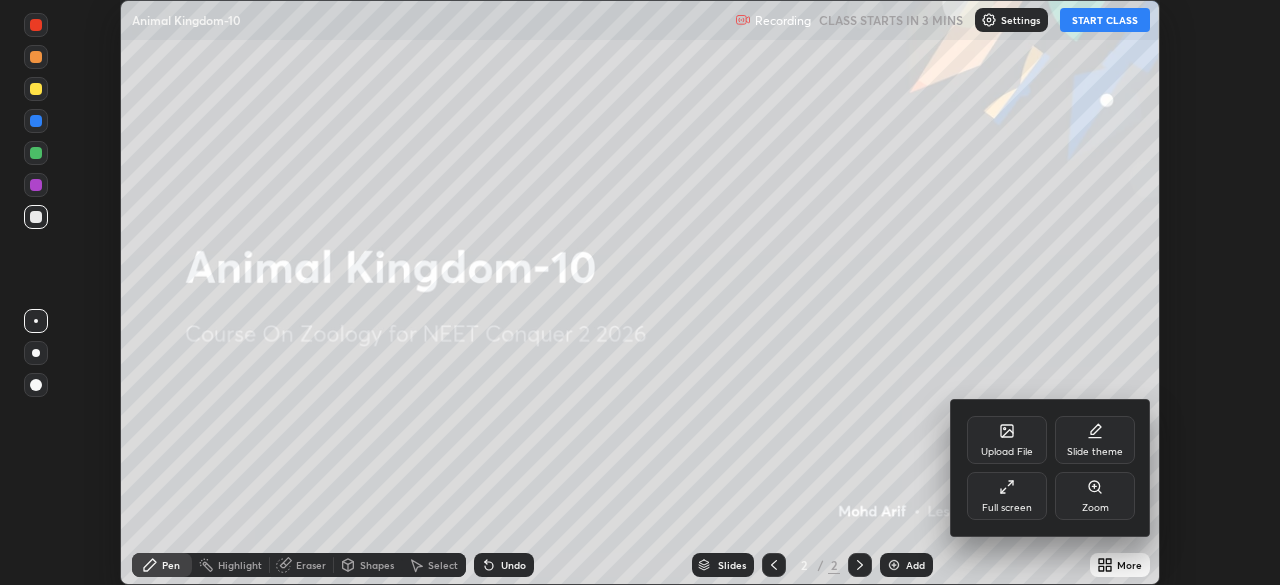 click on "Full screen" at bounding box center [1007, 508] 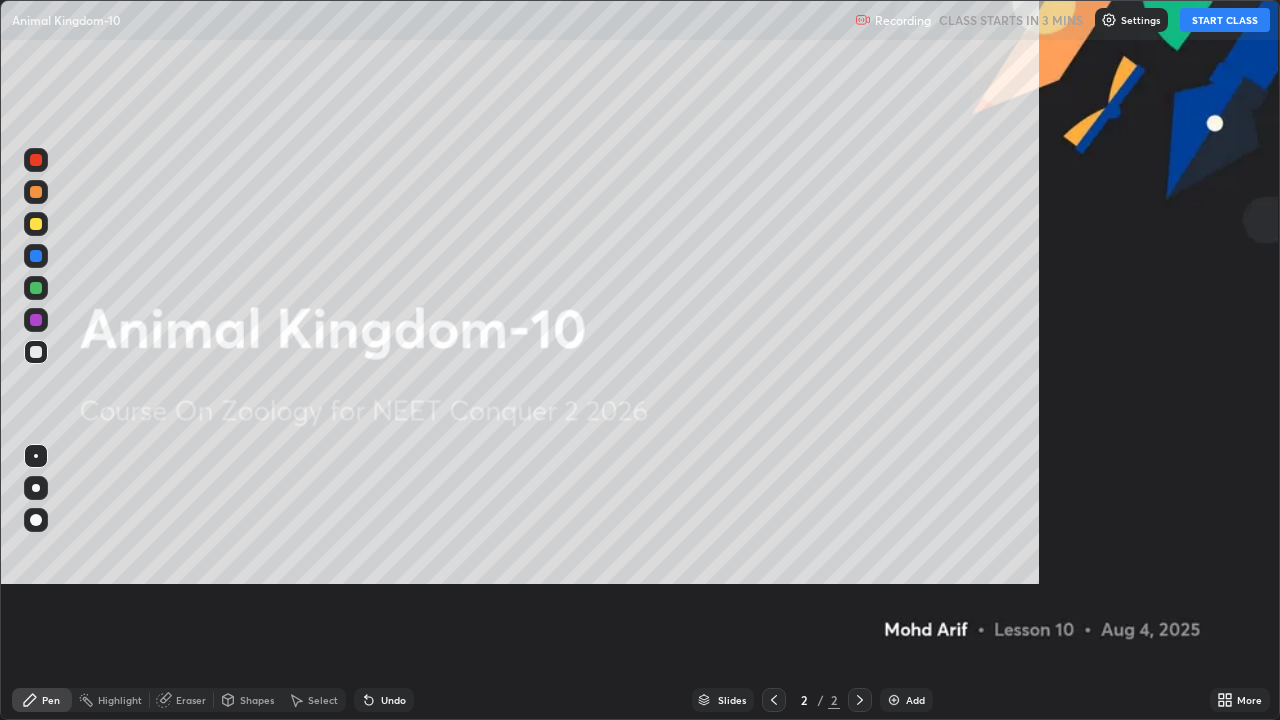scroll, scrollTop: 99280, scrollLeft: 98720, axis: both 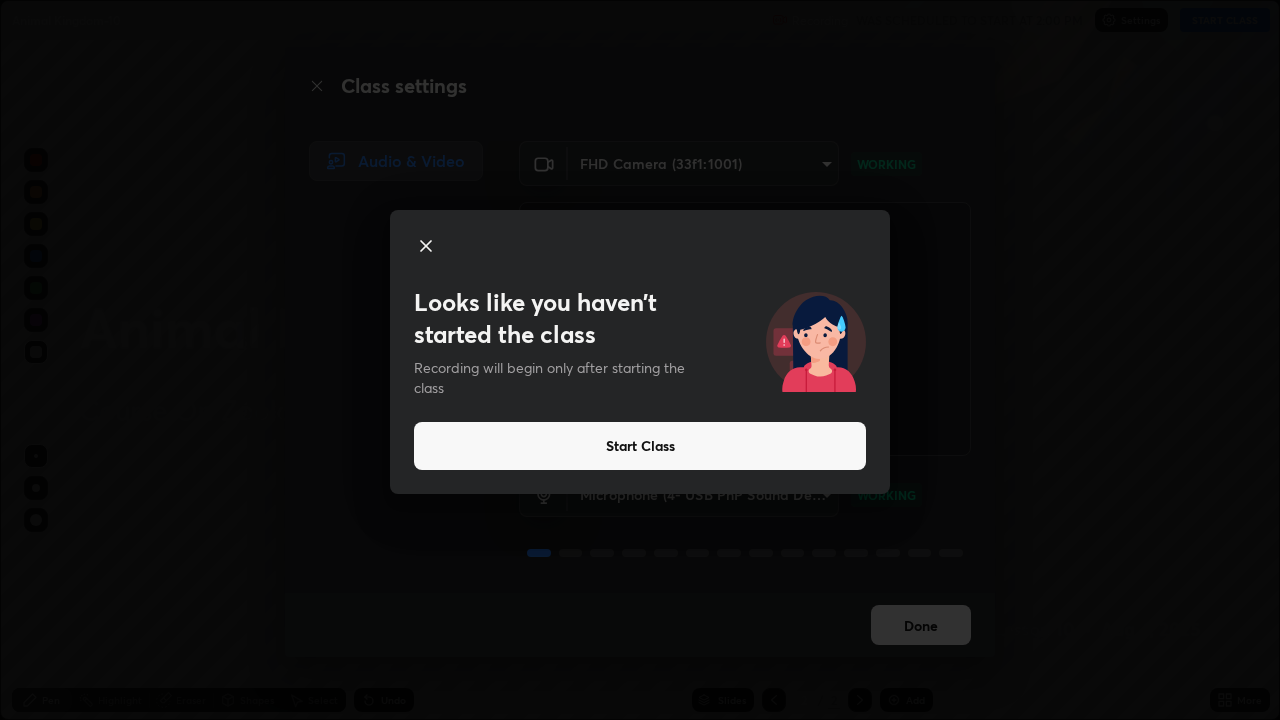 click on "Start Class" at bounding box center [640, 446] 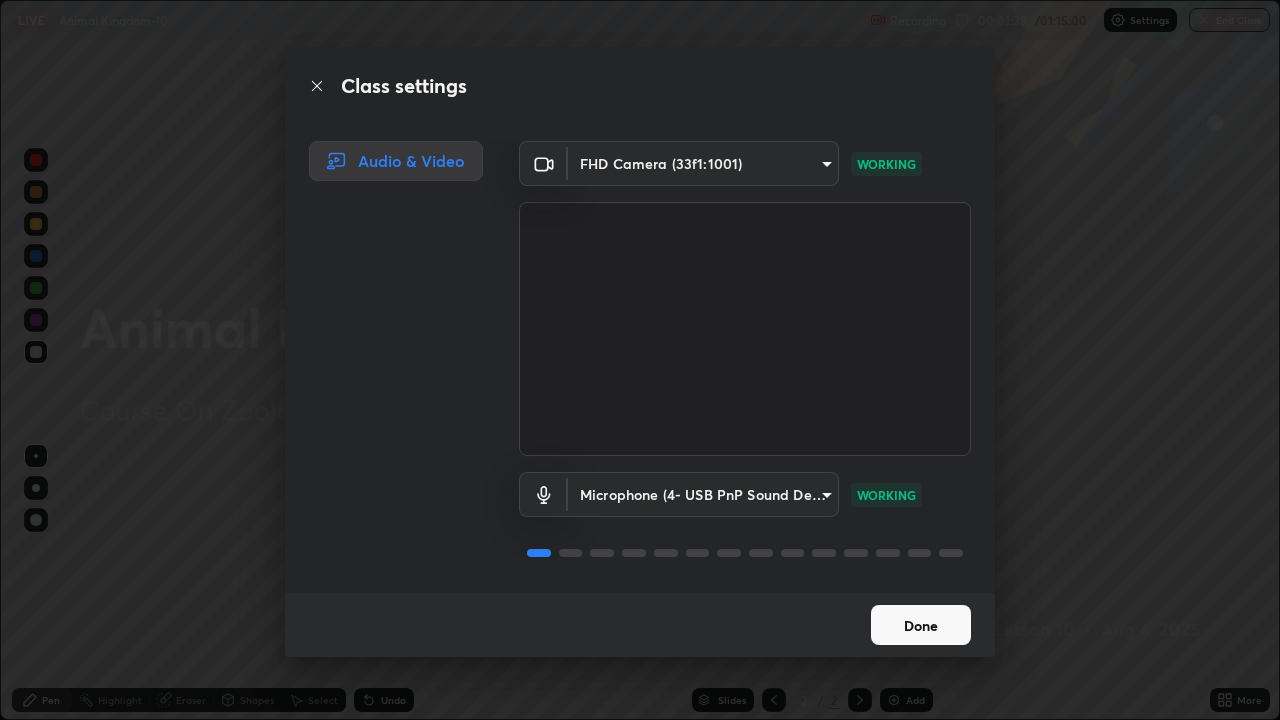 click on "Done" at bounding box center [921, 625] 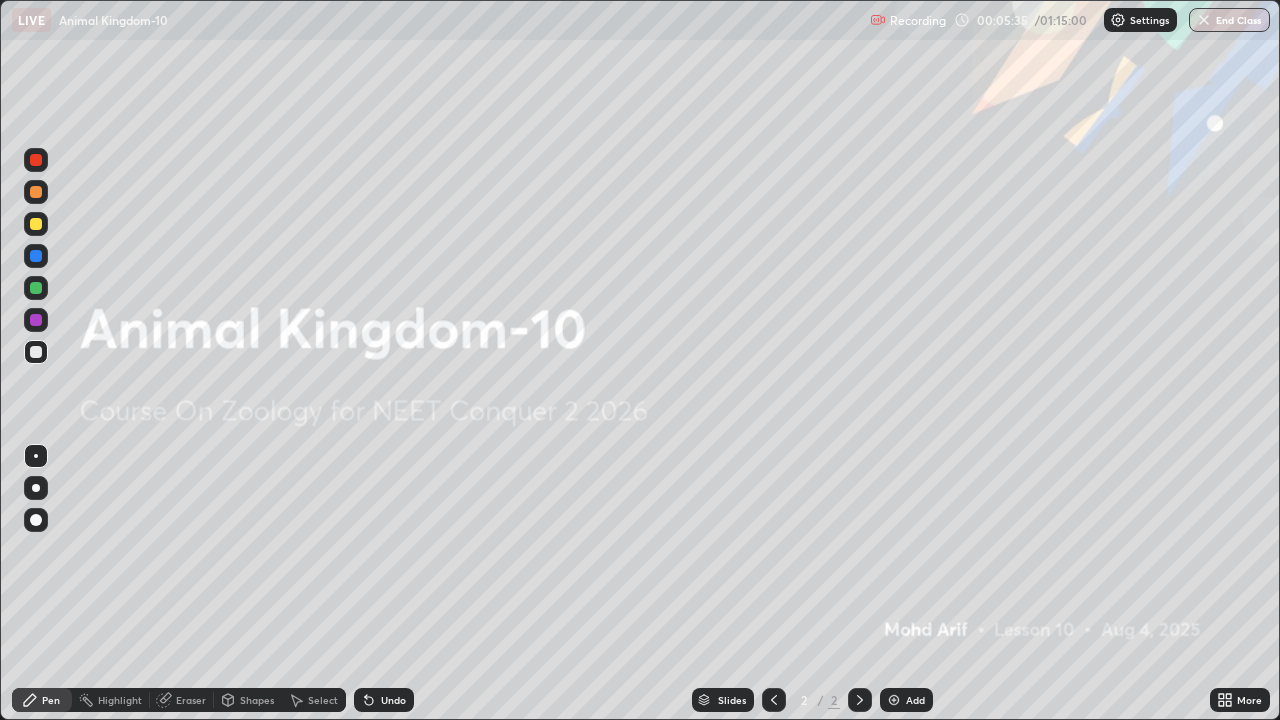 click on "Add" at bounding box center [906, 700] 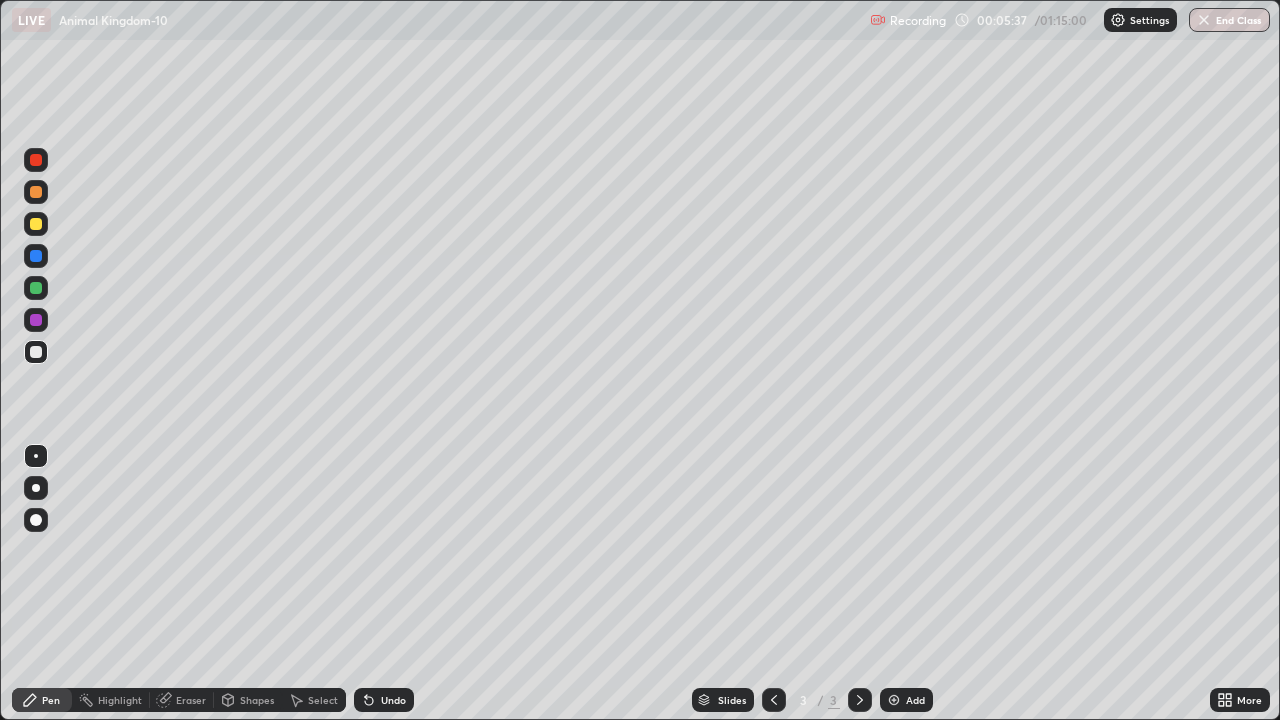 click at bounding box center (36, 488) 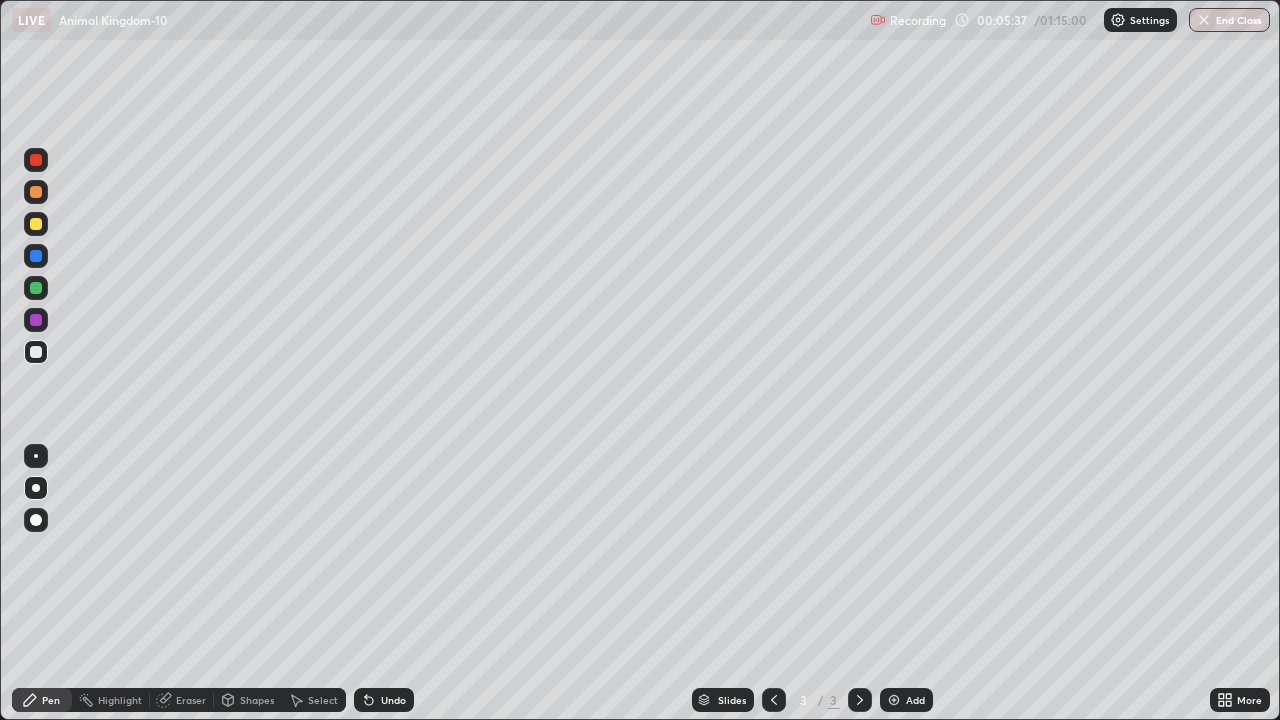 click at bounding box center [36, 488] 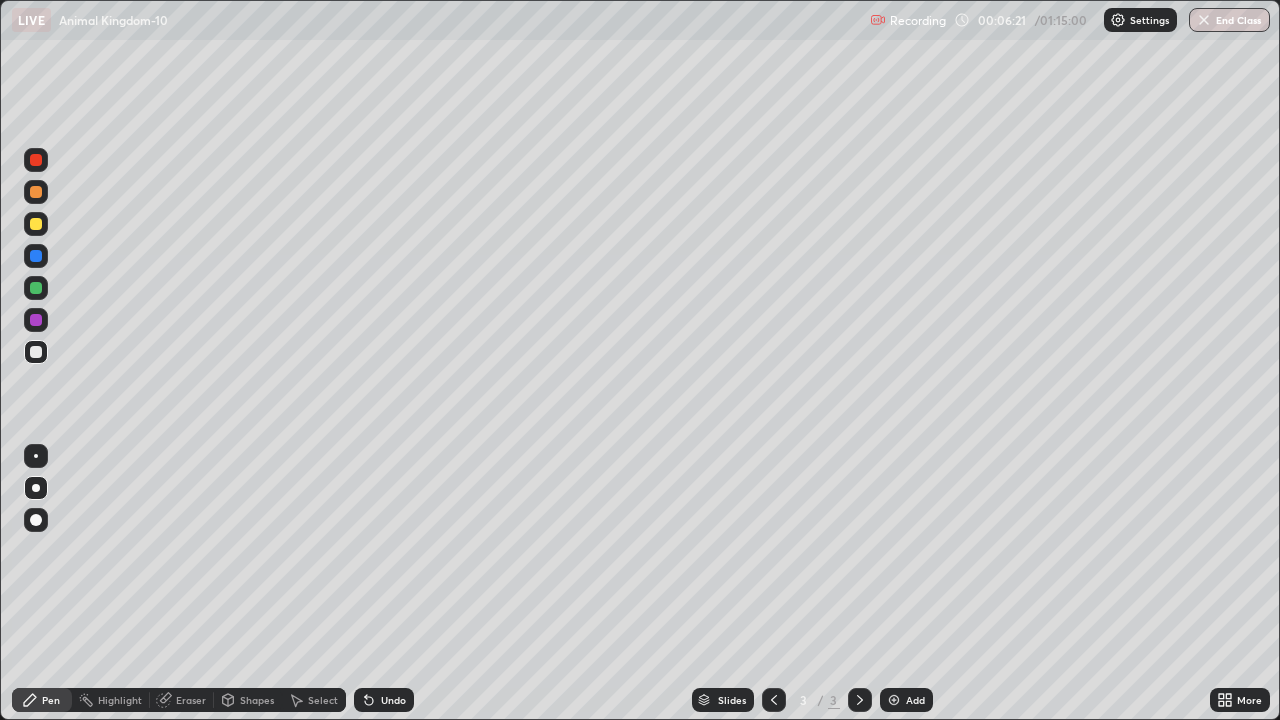 click at bounding box center [36, 352] 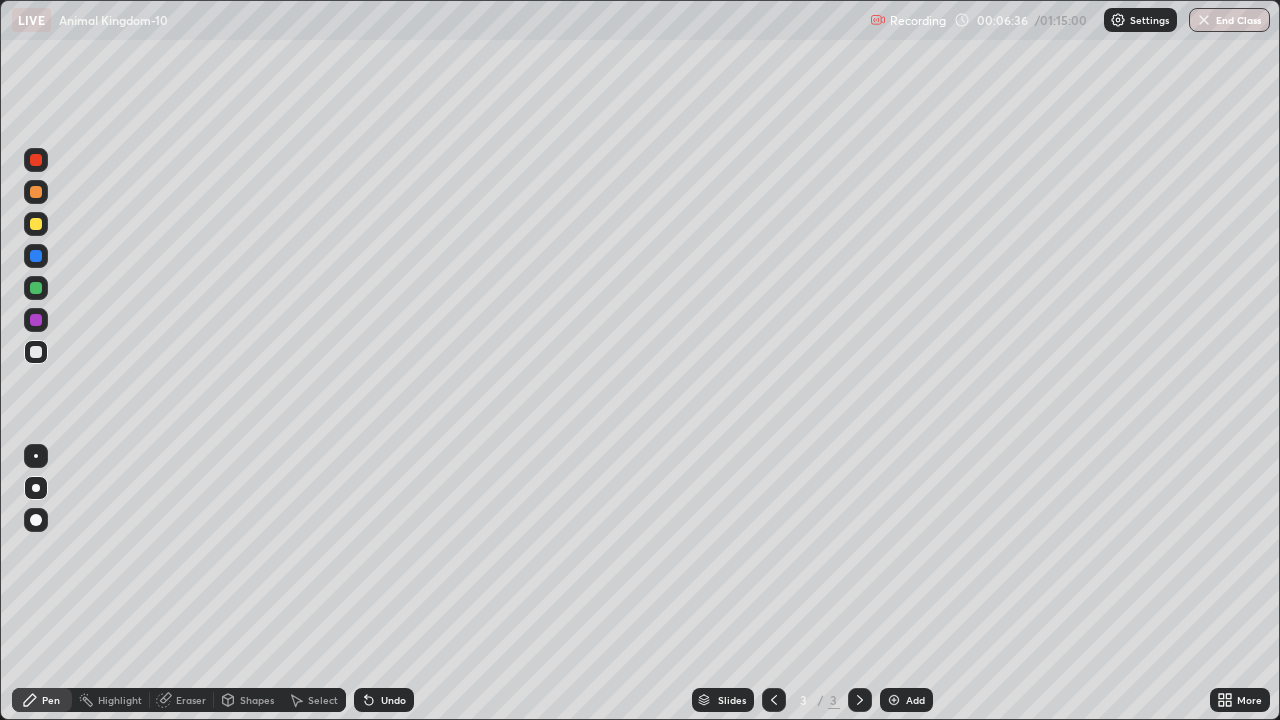 click at bounding box center (36, 352) 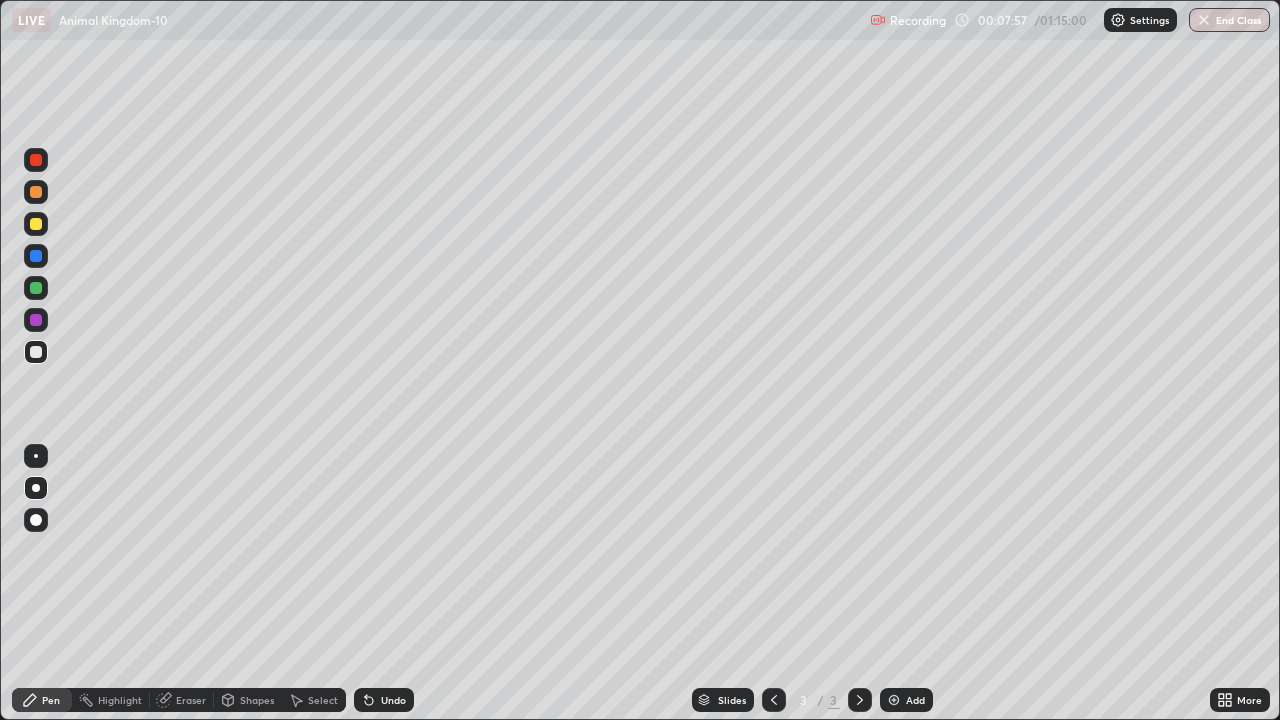 click at bounding box center (36, 224) 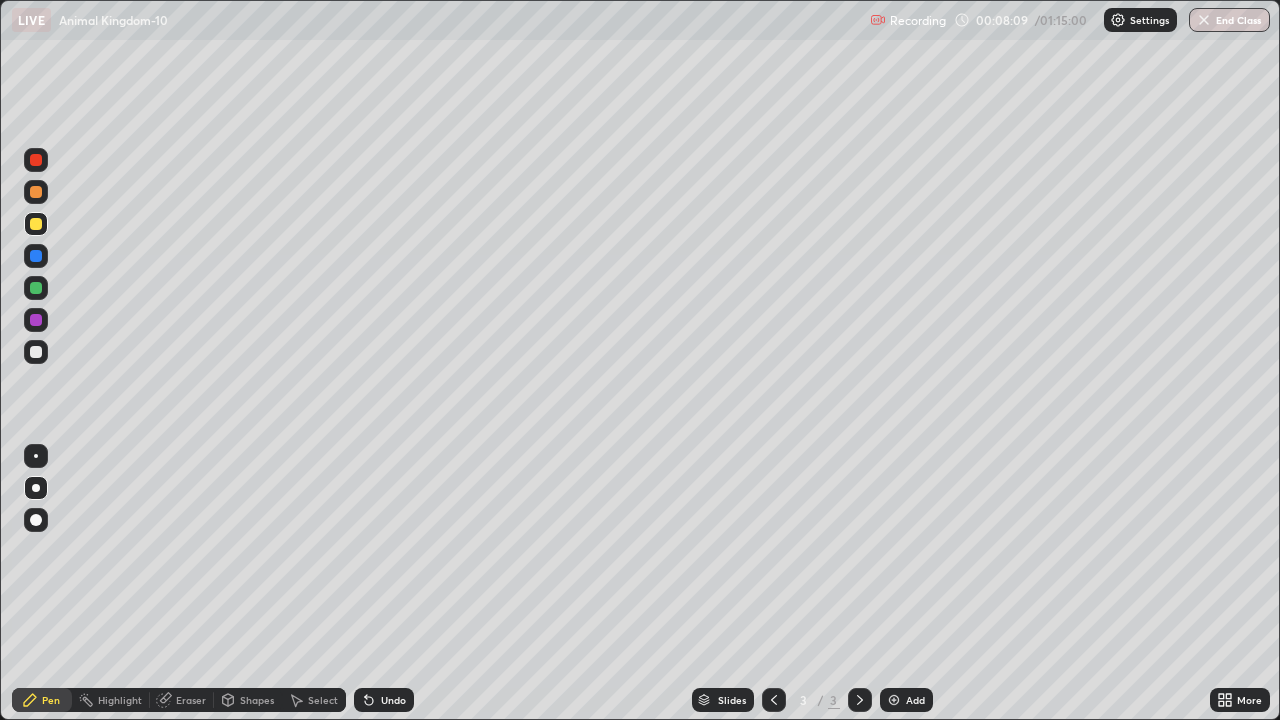 click at bounding box center (36, 352) 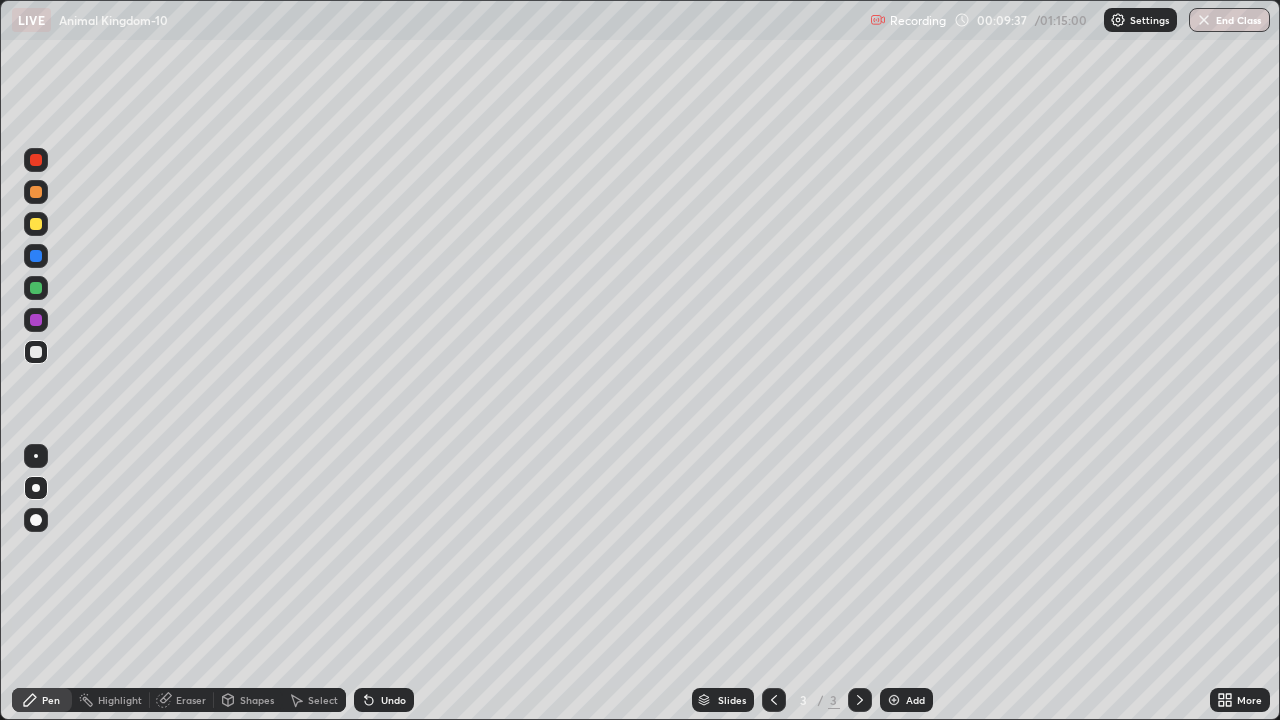click at bounding box center [36, 288] 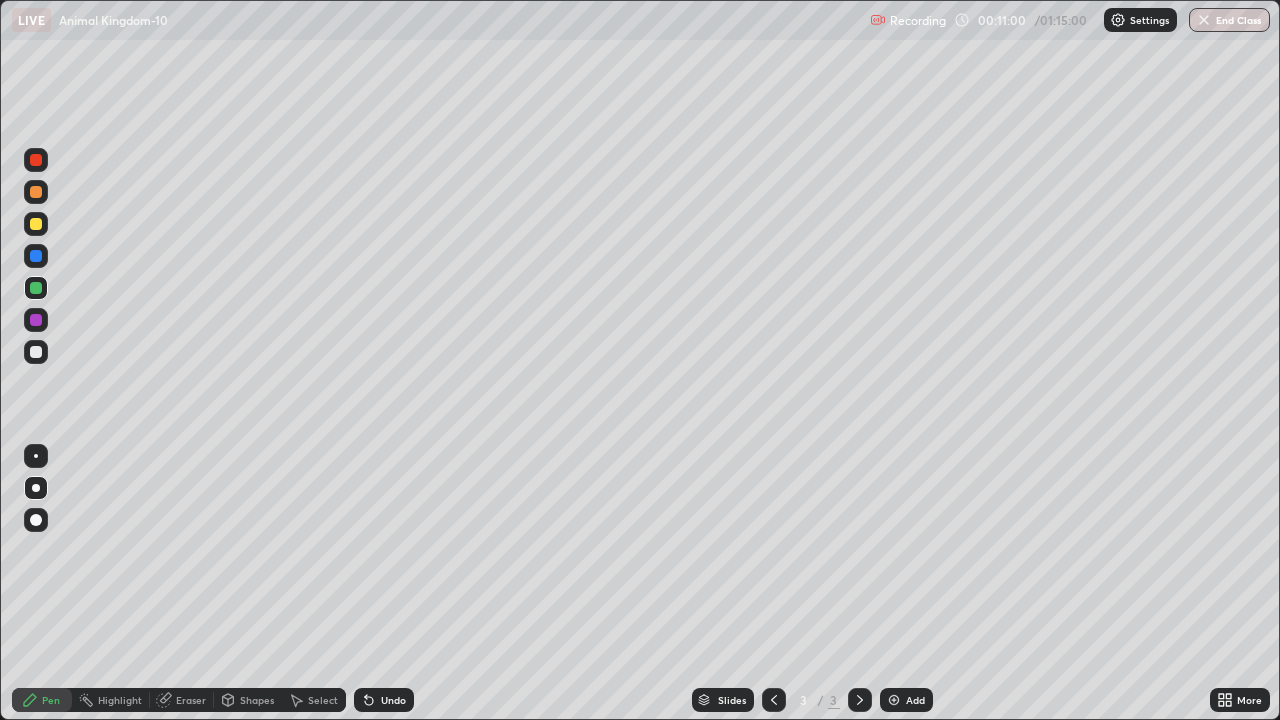 click at bounding box center (36, 224) 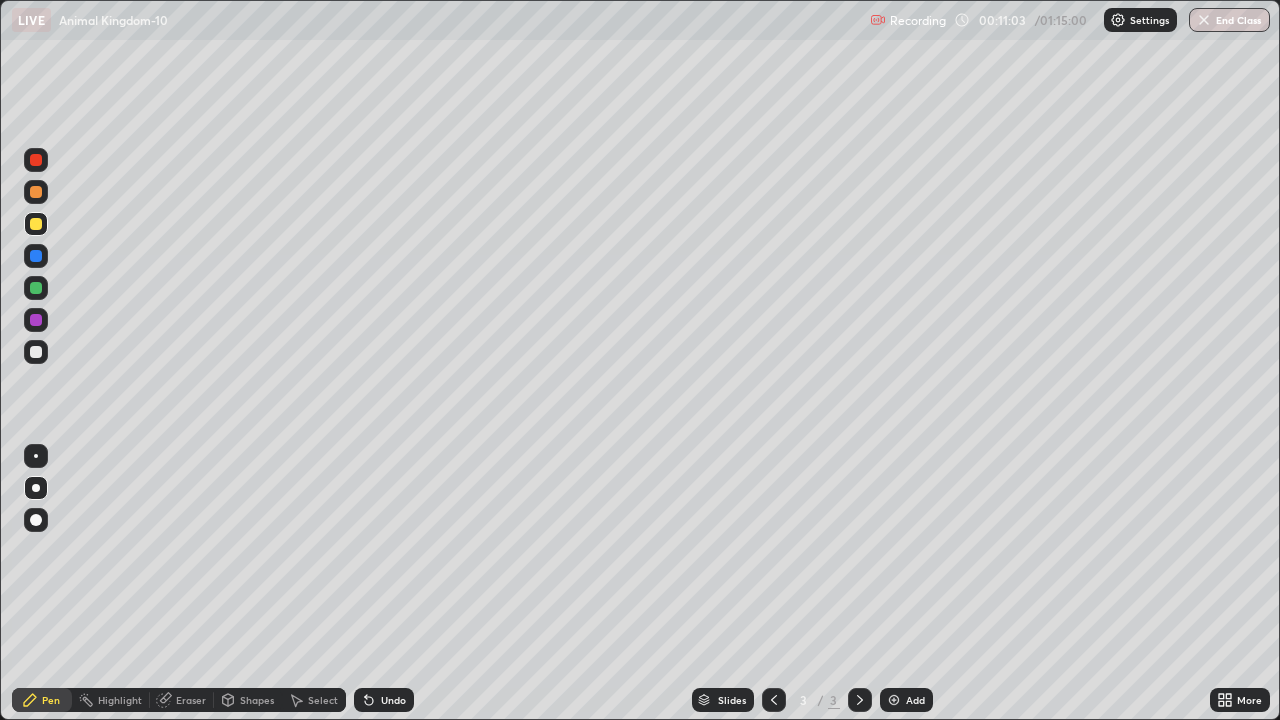 click on "Undo" at bounding box center [393, 700] 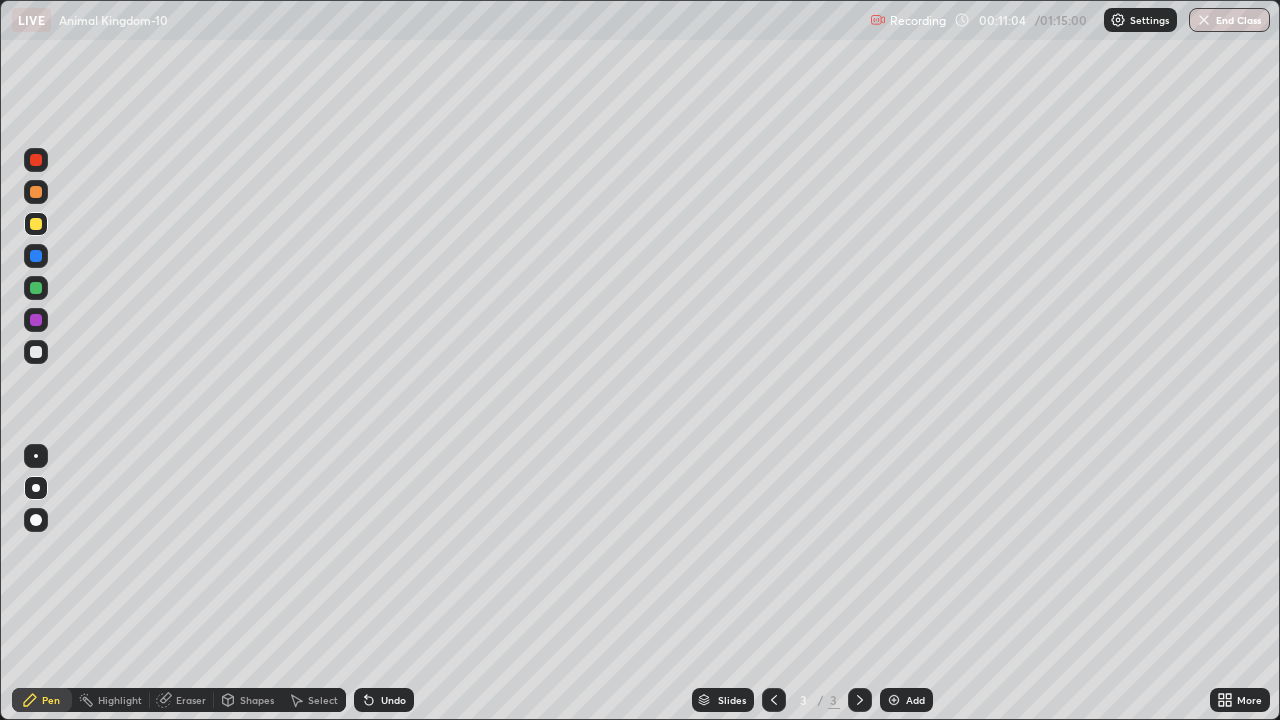 click on "Undo" at bounding box center [393, 700] 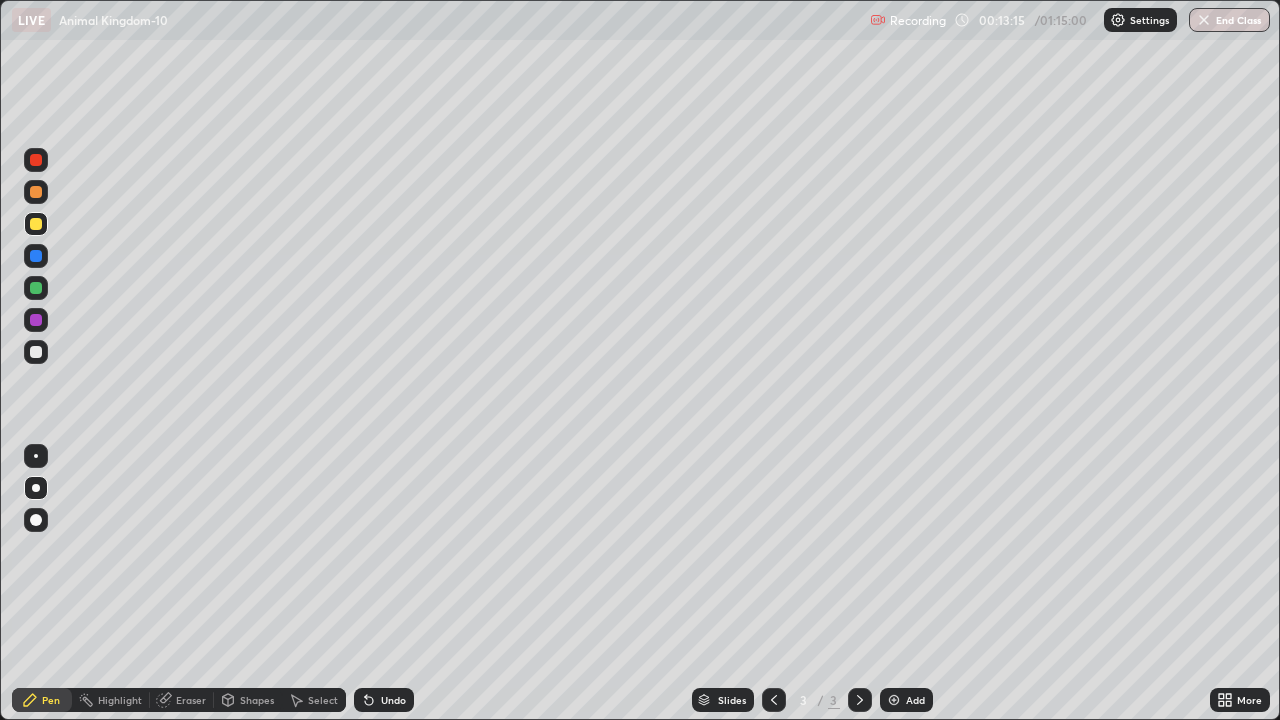 click on "More" at bounding box center (1240, 700) 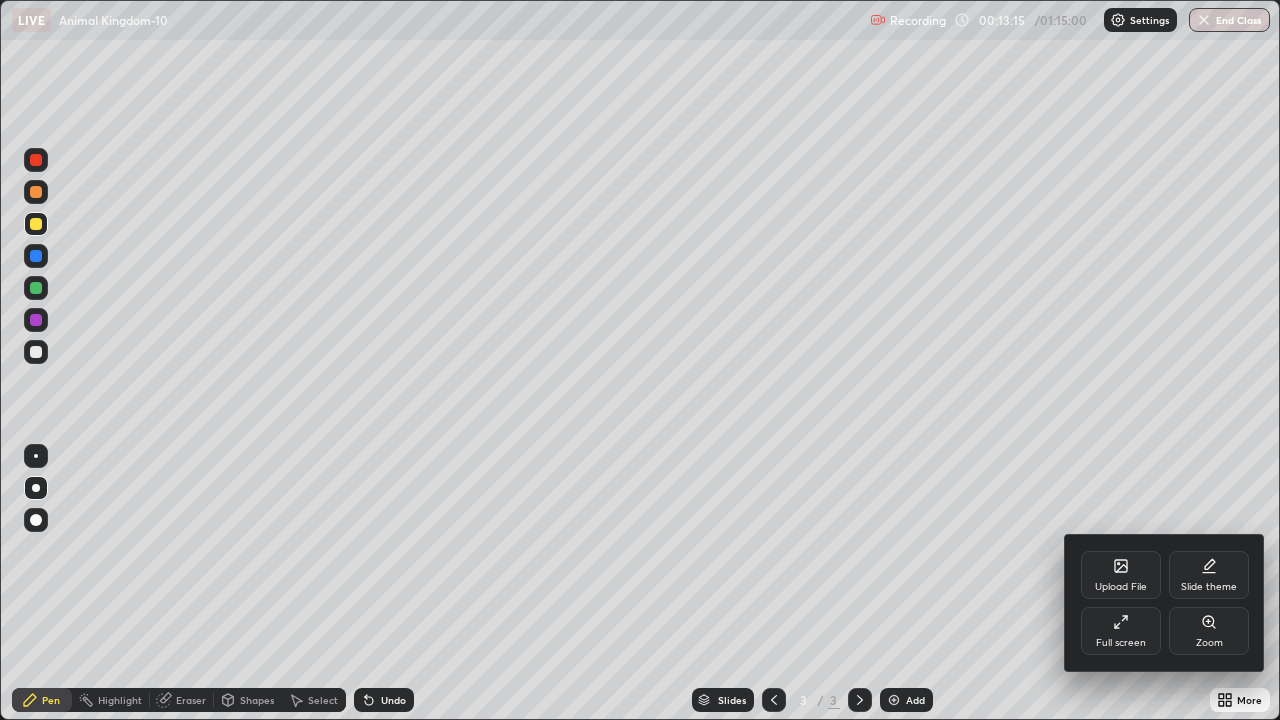 click on "Full screen" at bounding box center [1121, 631] 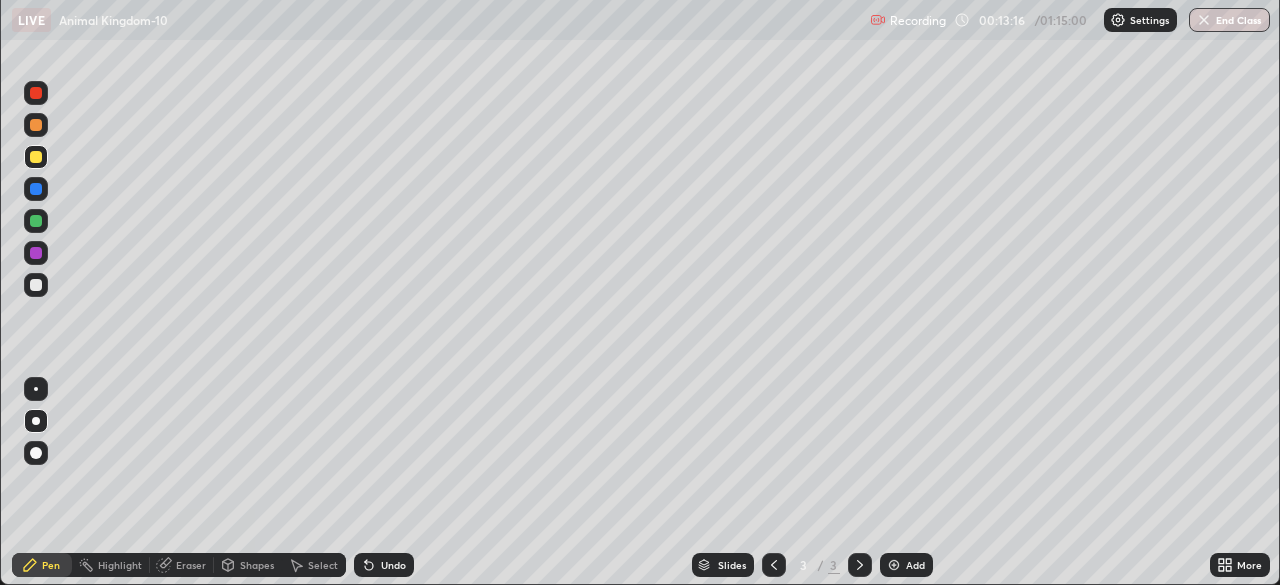 scroll, scrollTop: 585, scrollLeft: 1280, axis: both 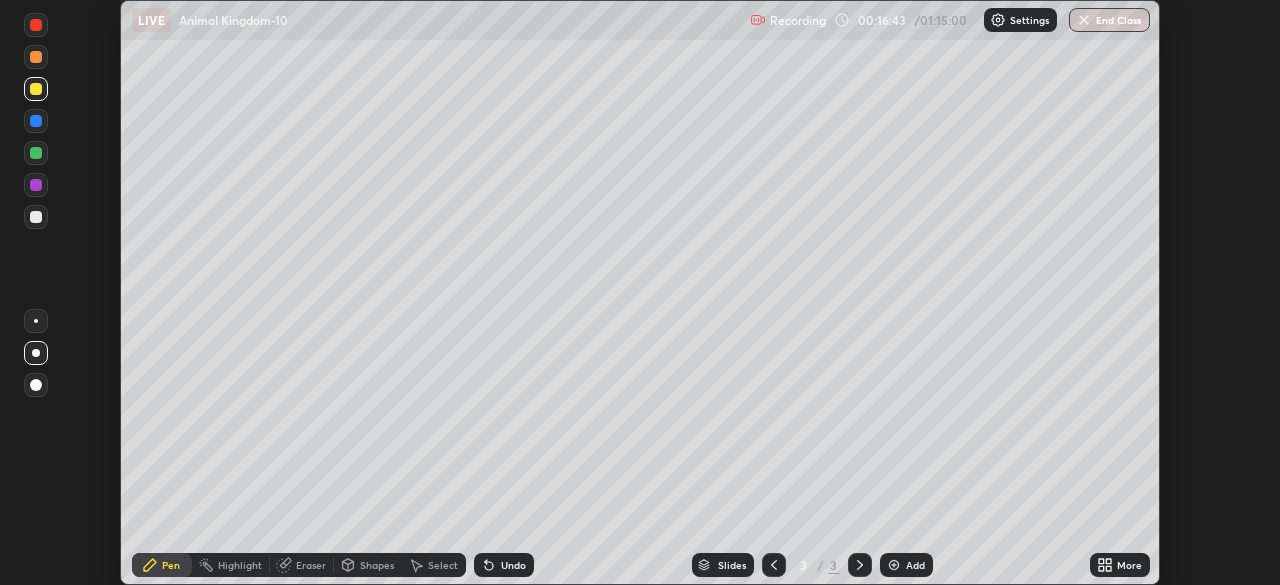click on "More" at bounding box center [1129, 565] 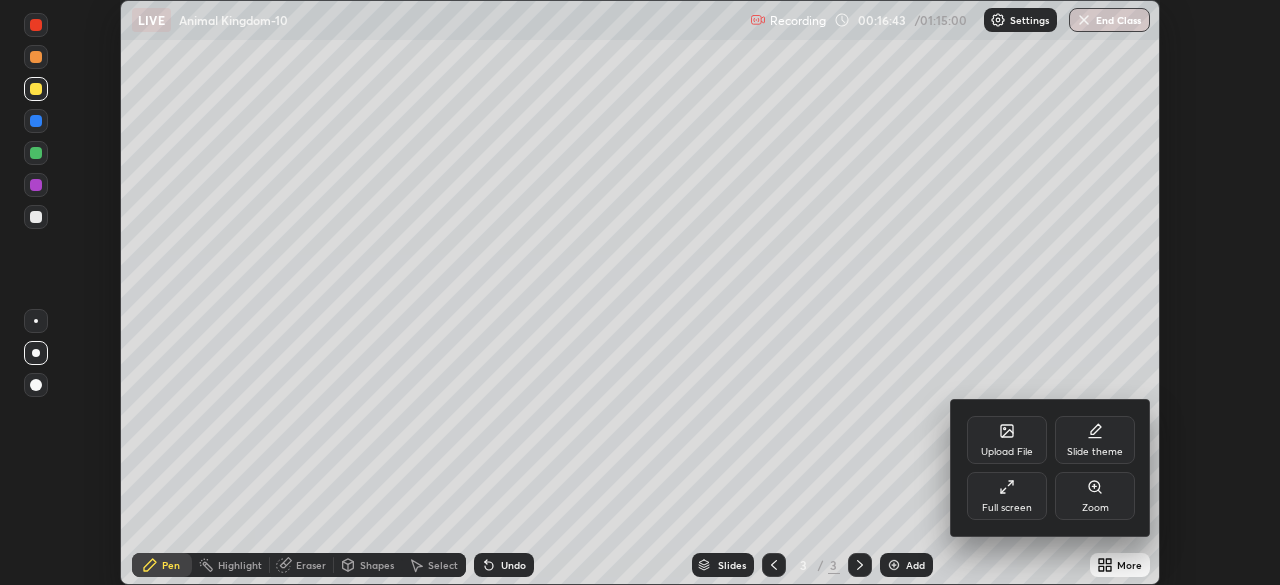 click on "Full screen" at bounding box center (1007, 496) 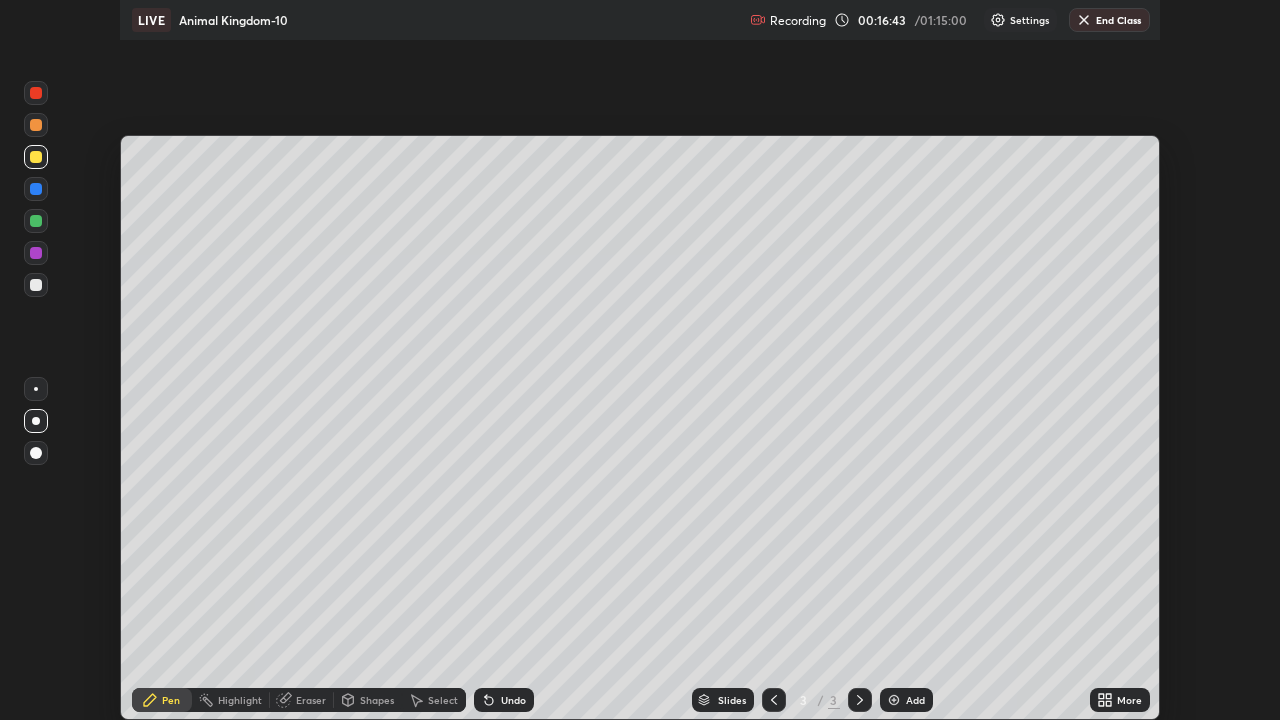 scroll, scrollTop: 99280, scrollLeft: 98720, axis: both 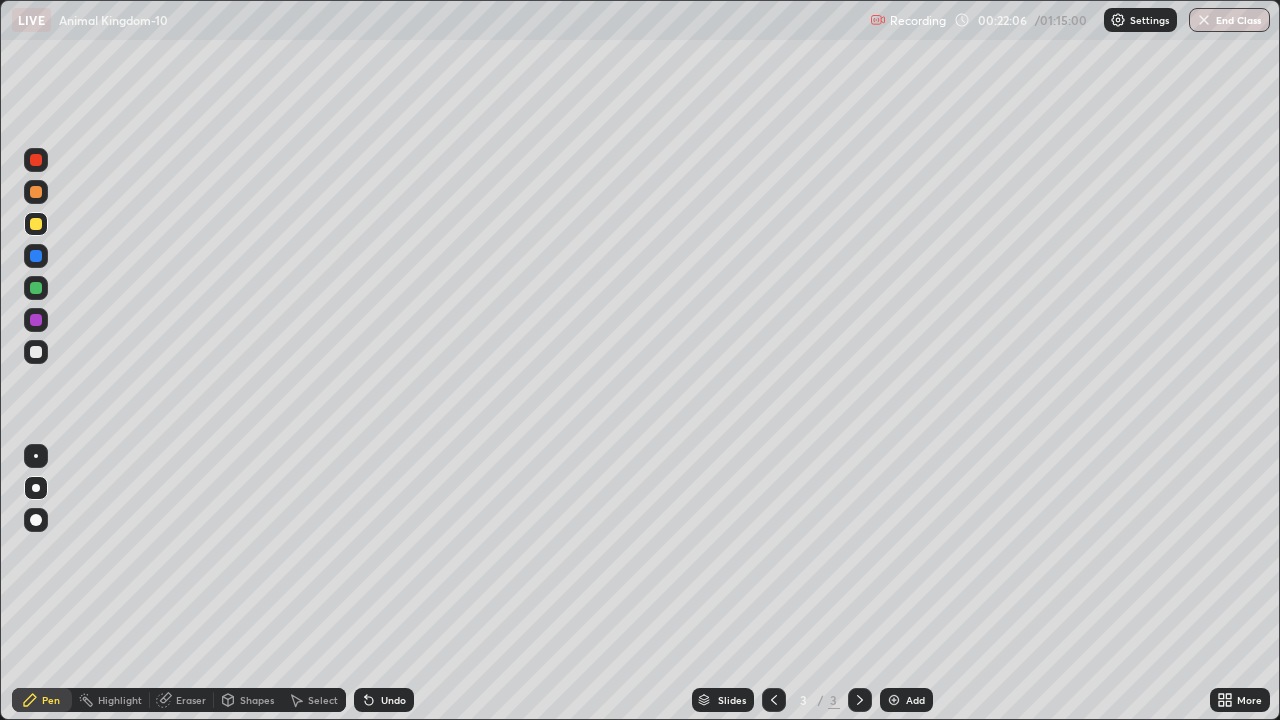 click on "Add" at bounding box center (906, 700) 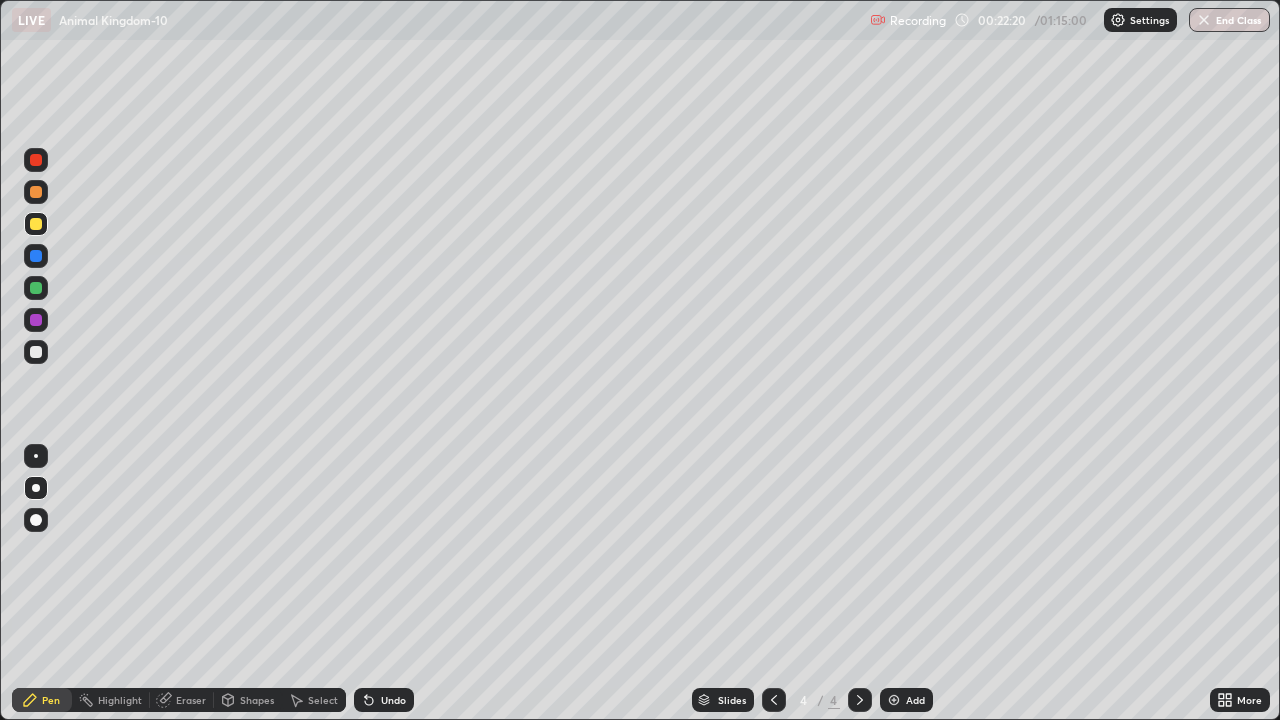 click at bounding box center (36, 224) 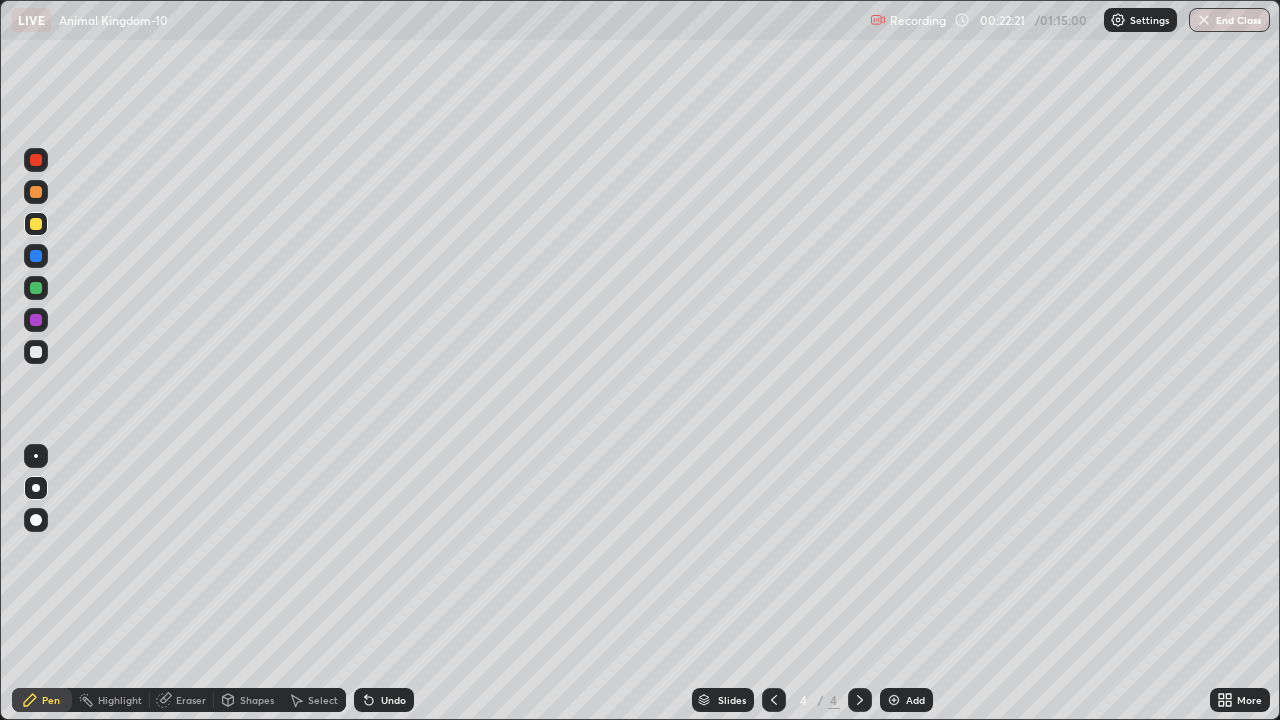 click at bounding box center [36, 352] 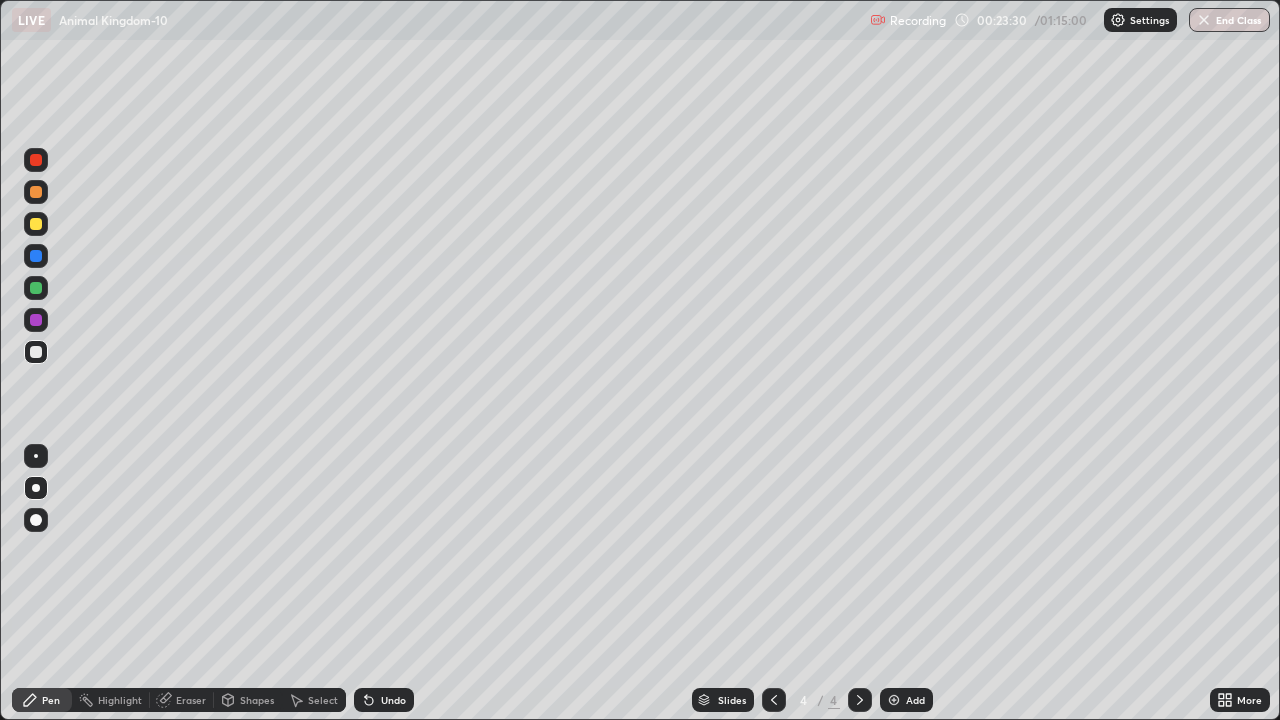 click at bounding box center (36, 320) 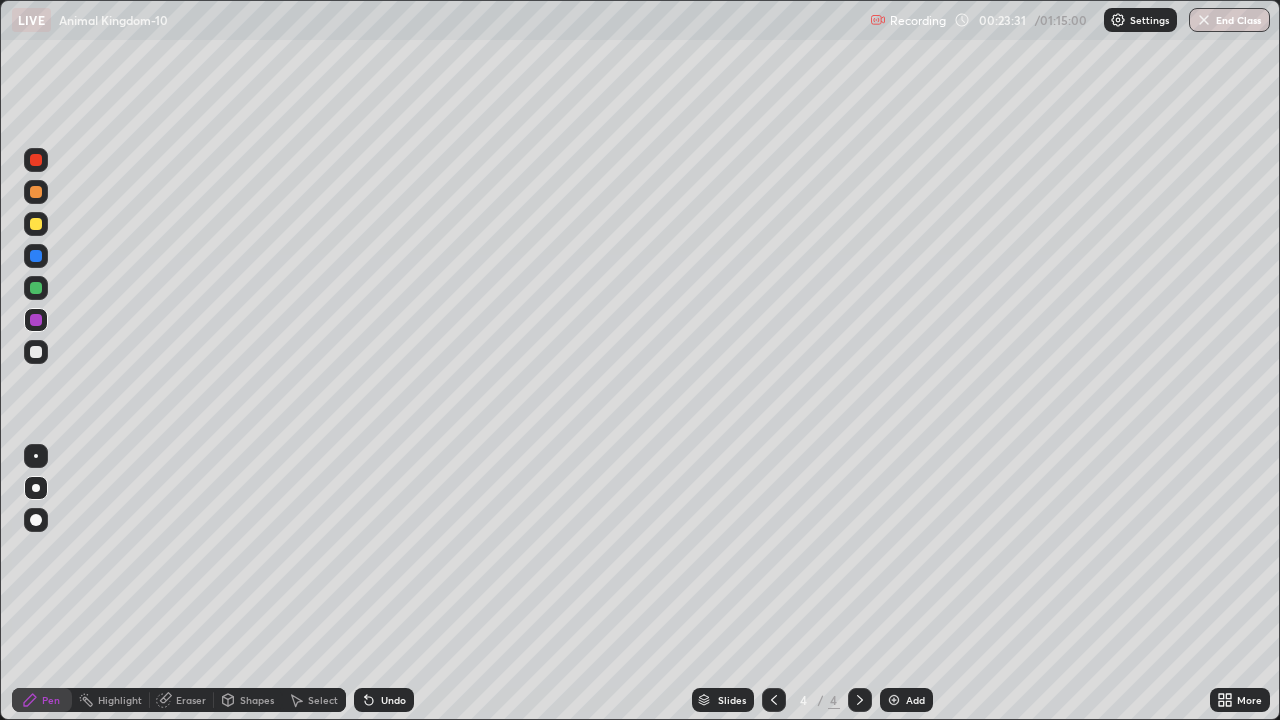 click at bounding box center (36, 192) 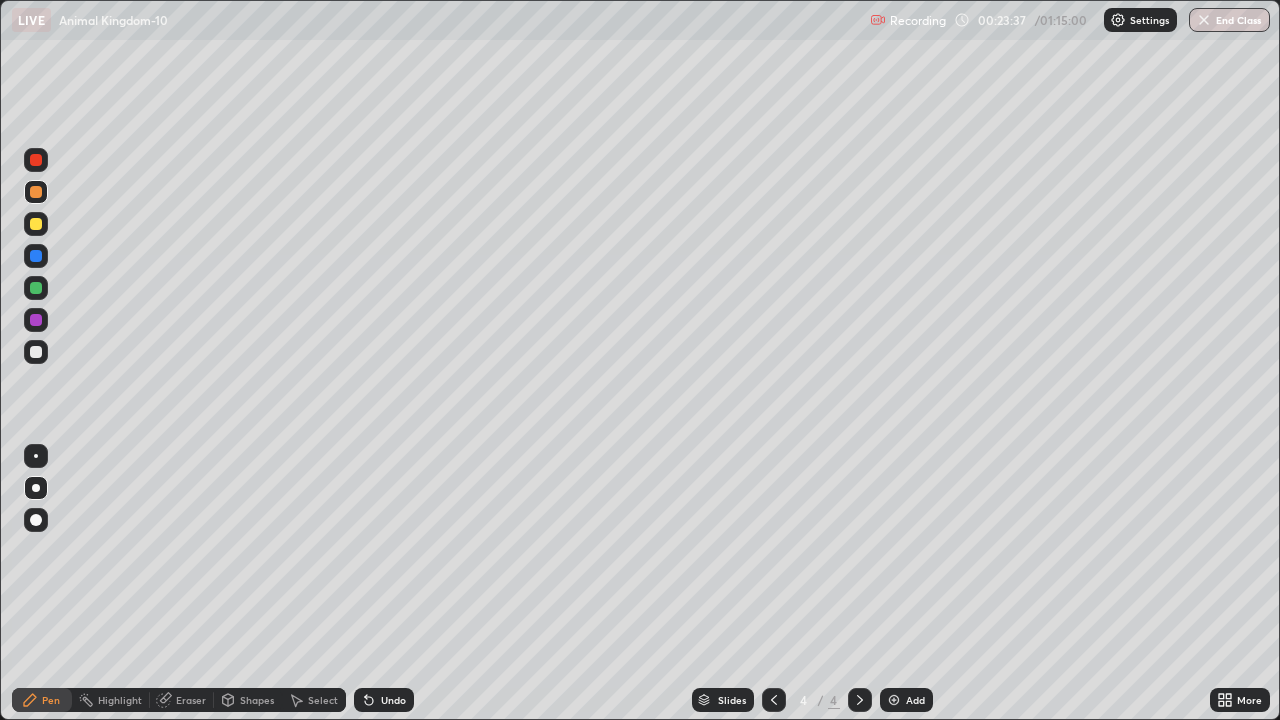 click at bounding box center [36, 488] 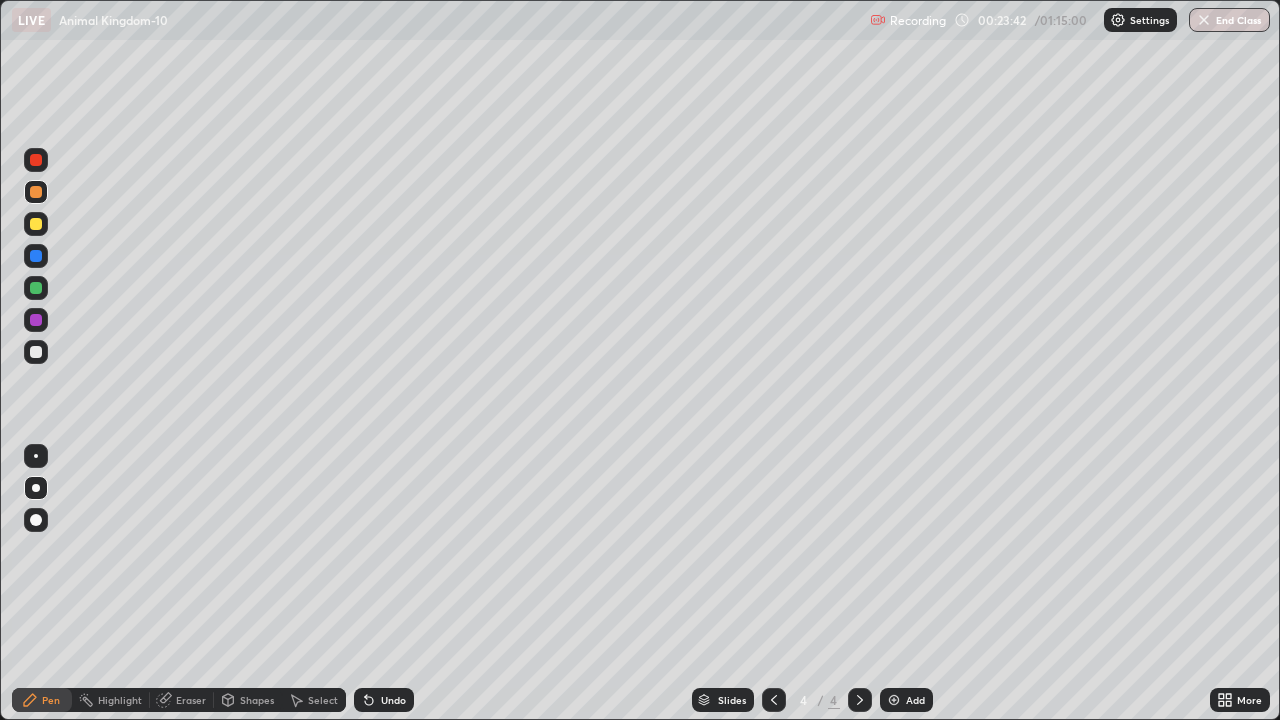 click at bounding box center [36, 352] 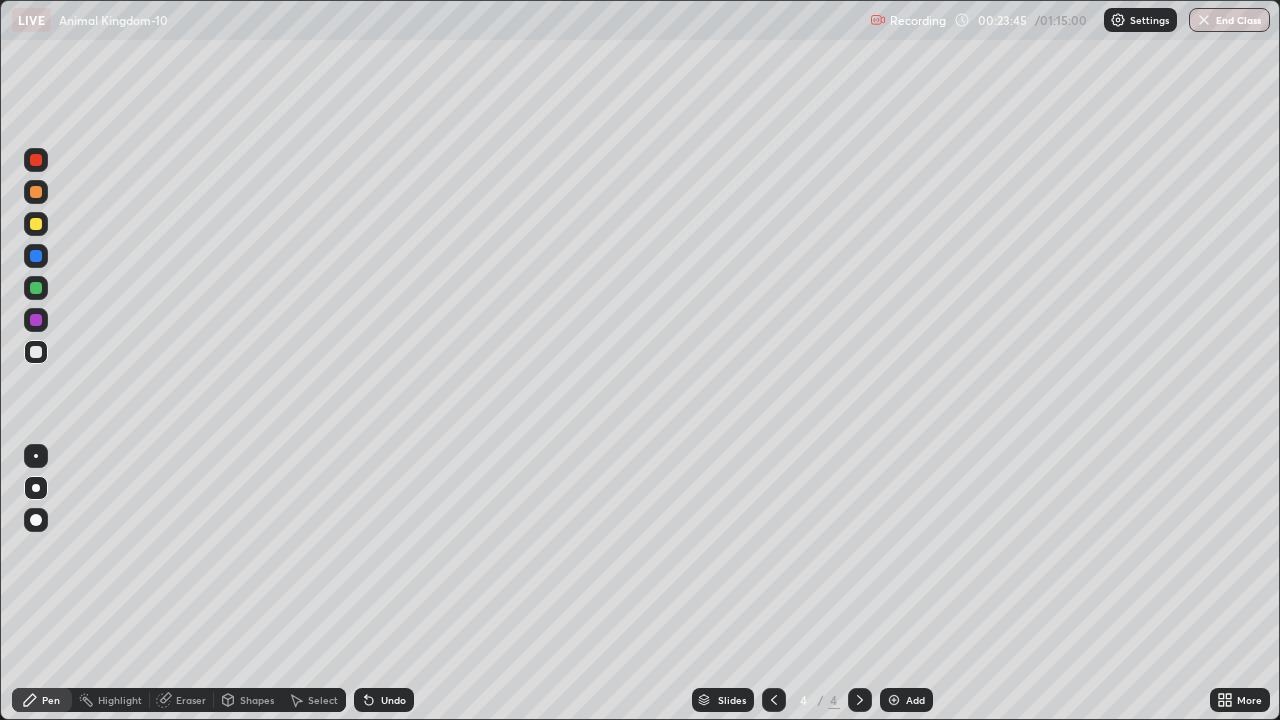 click at bounding box center (36, 288) 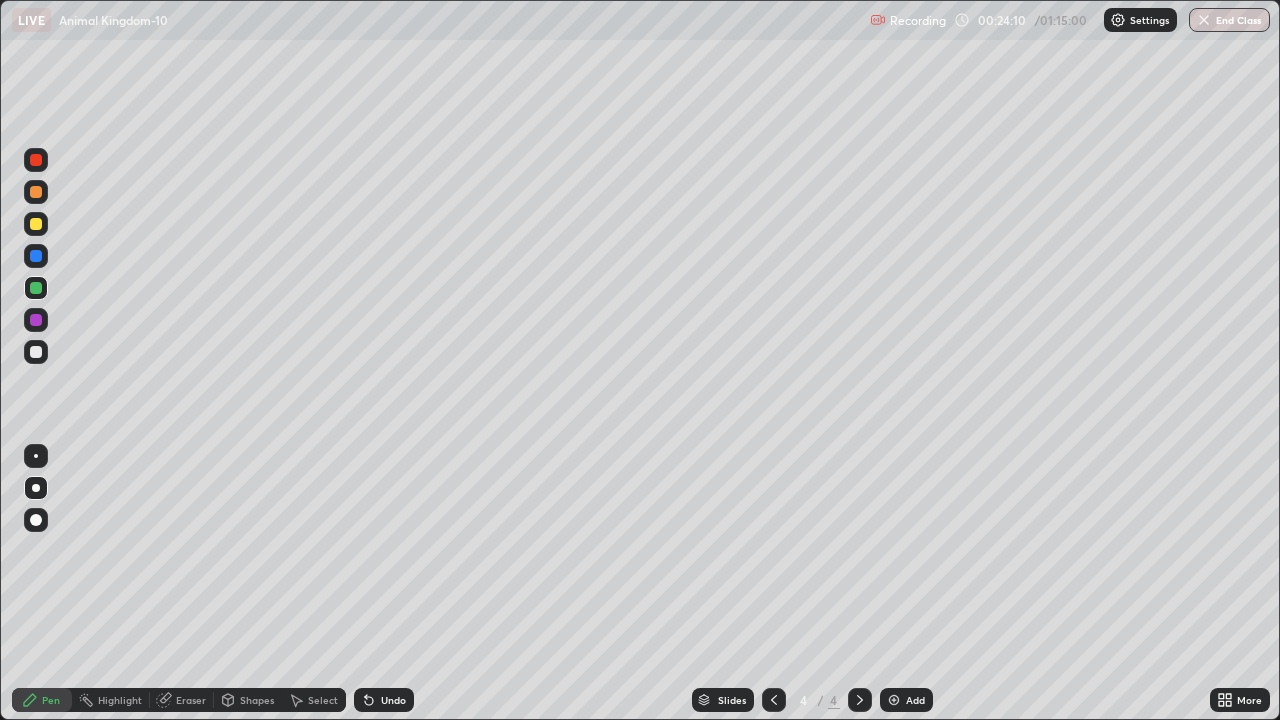 click at bounding box center [36, 288] 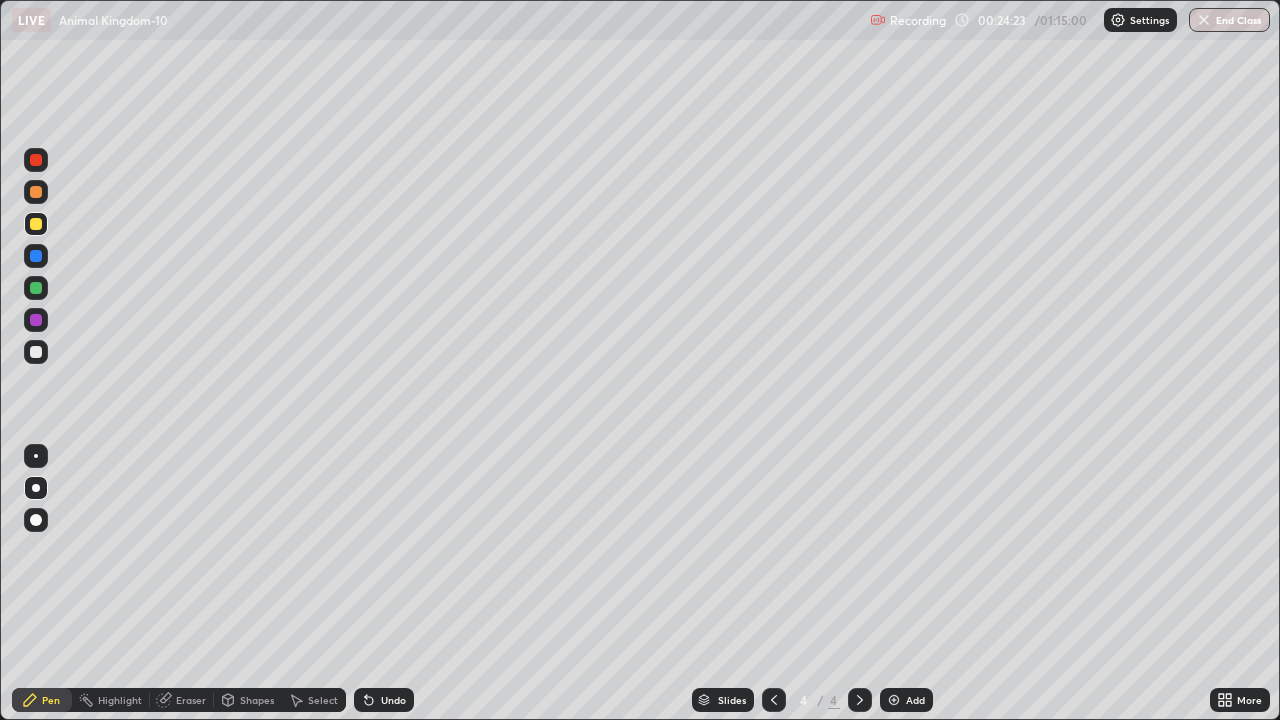 click at bounding box center (36, 352) 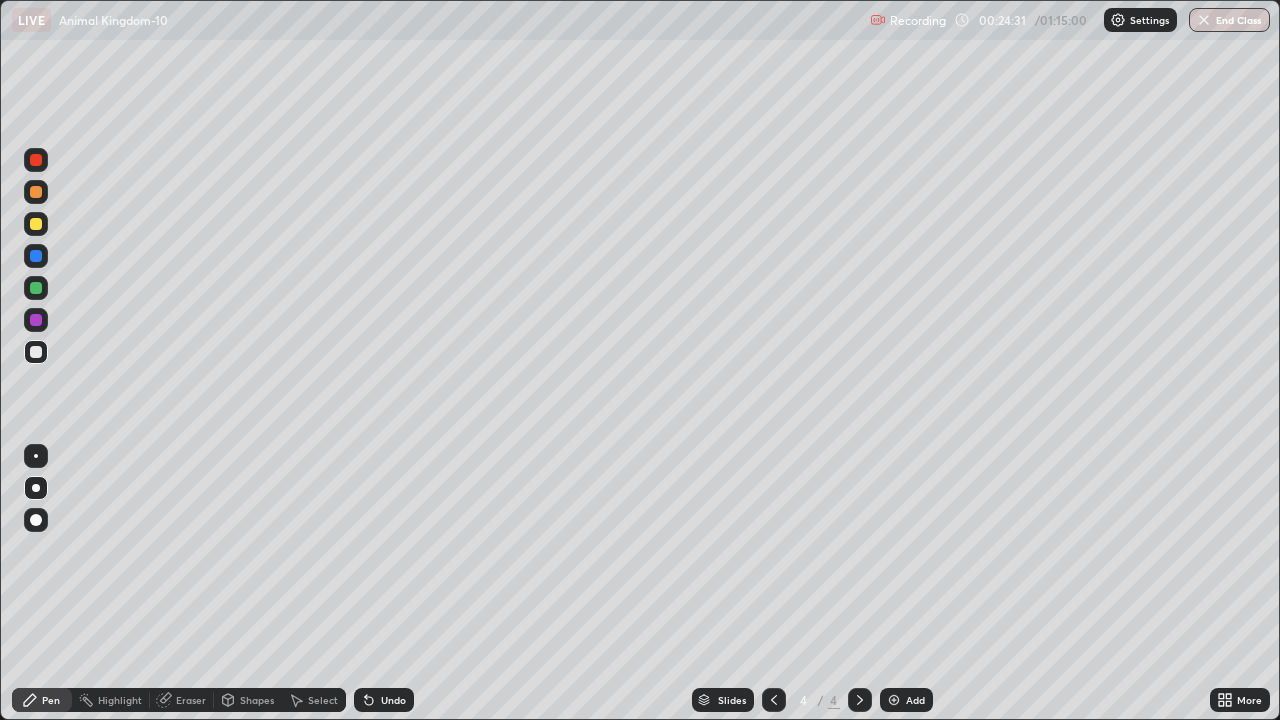 click on "Undo" at bounding box center (384, 700) 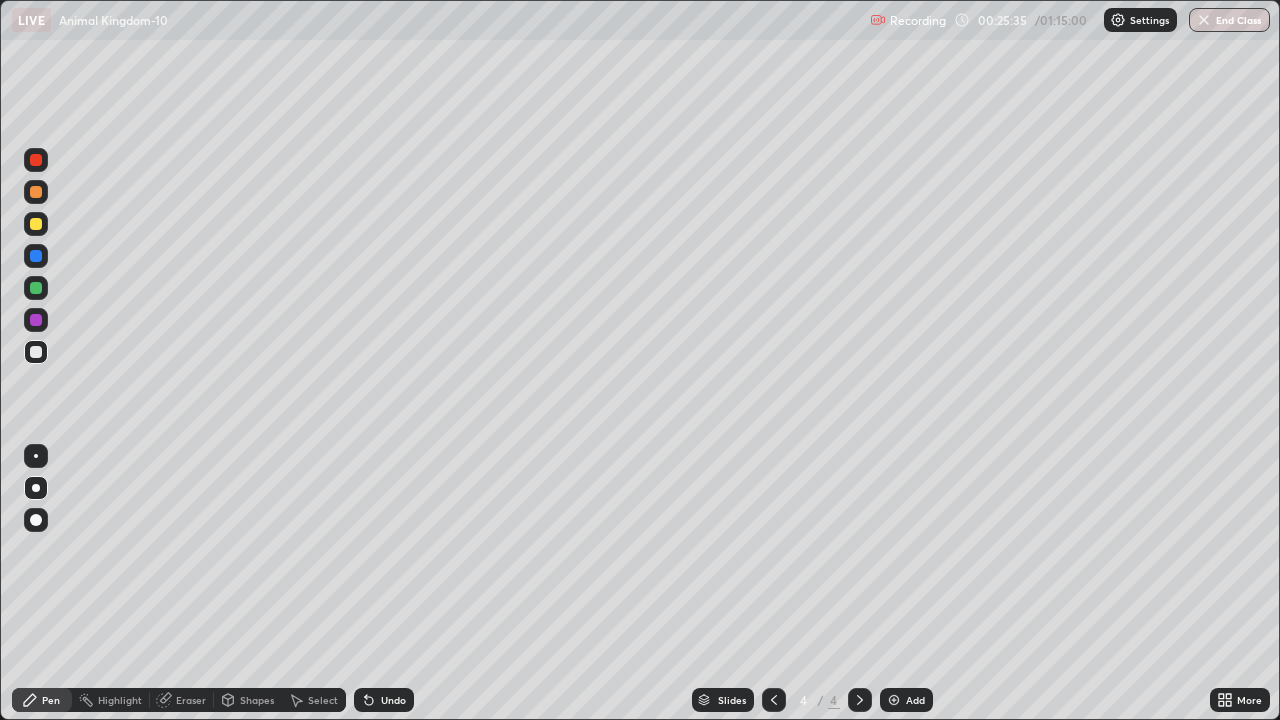 click at bounding box center (36, 160) 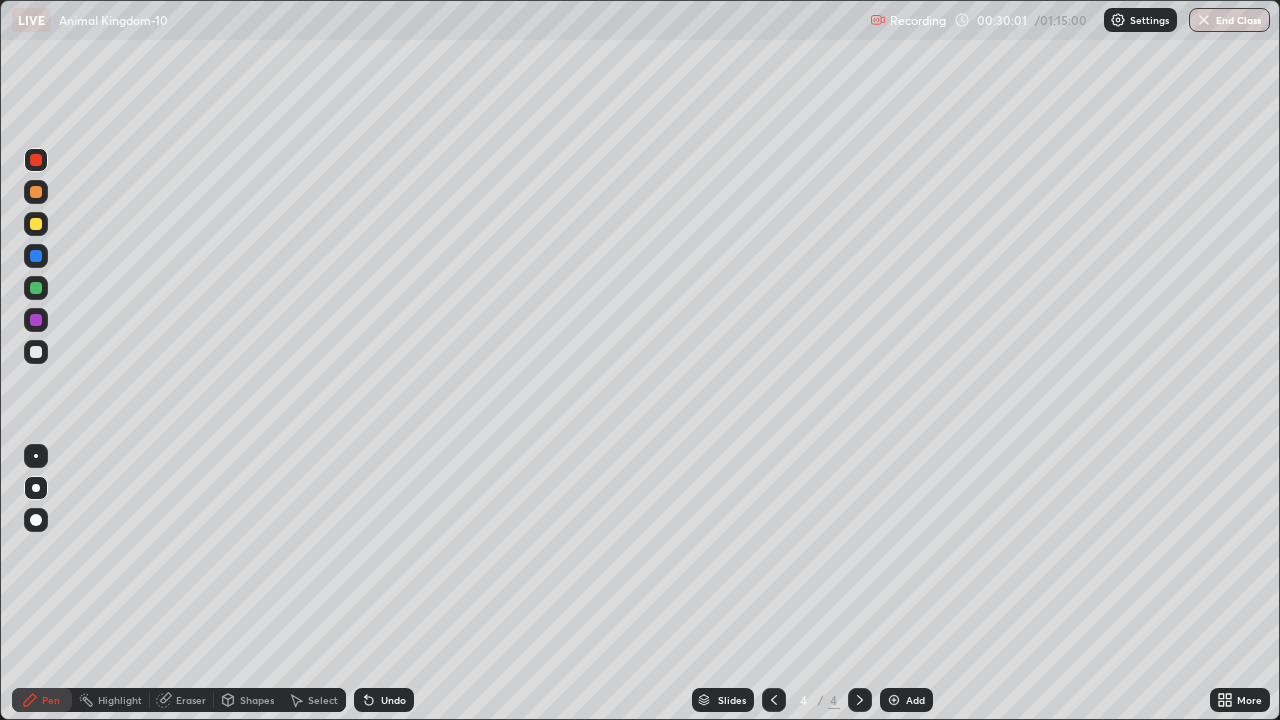 click on "Undo" at bounding box center (393, 700) 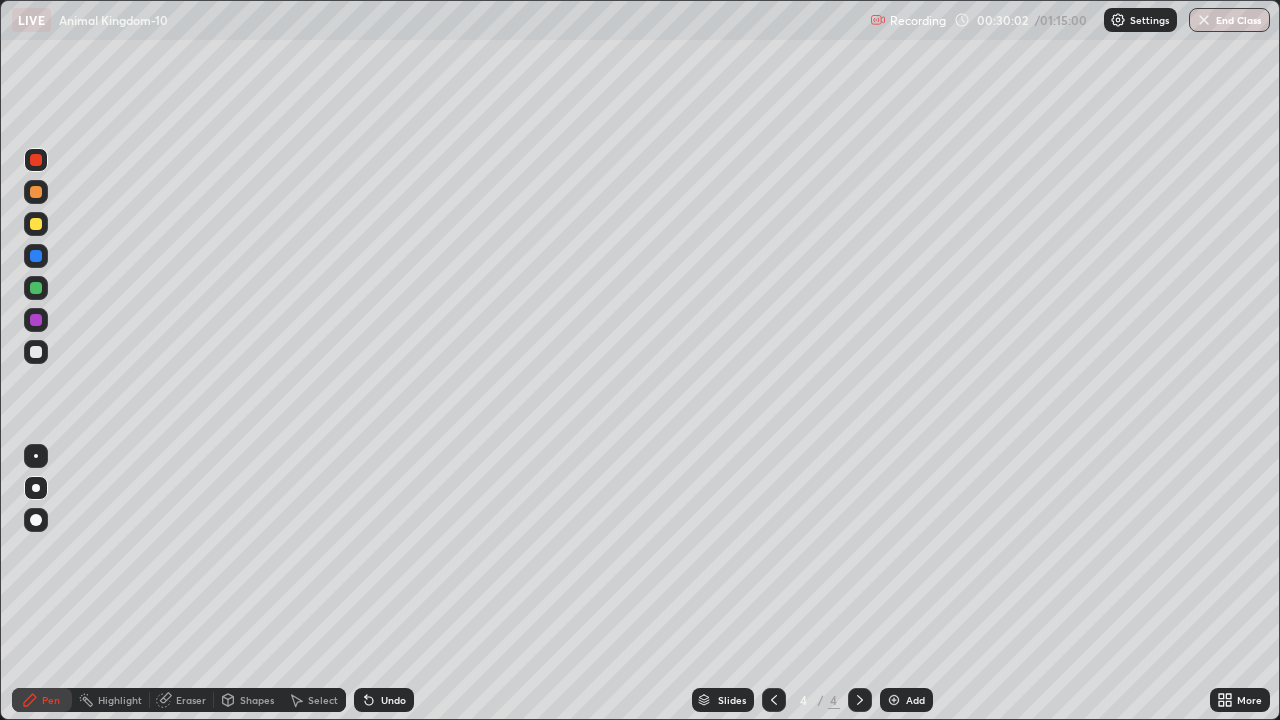 click at bounding box center [36, 320] 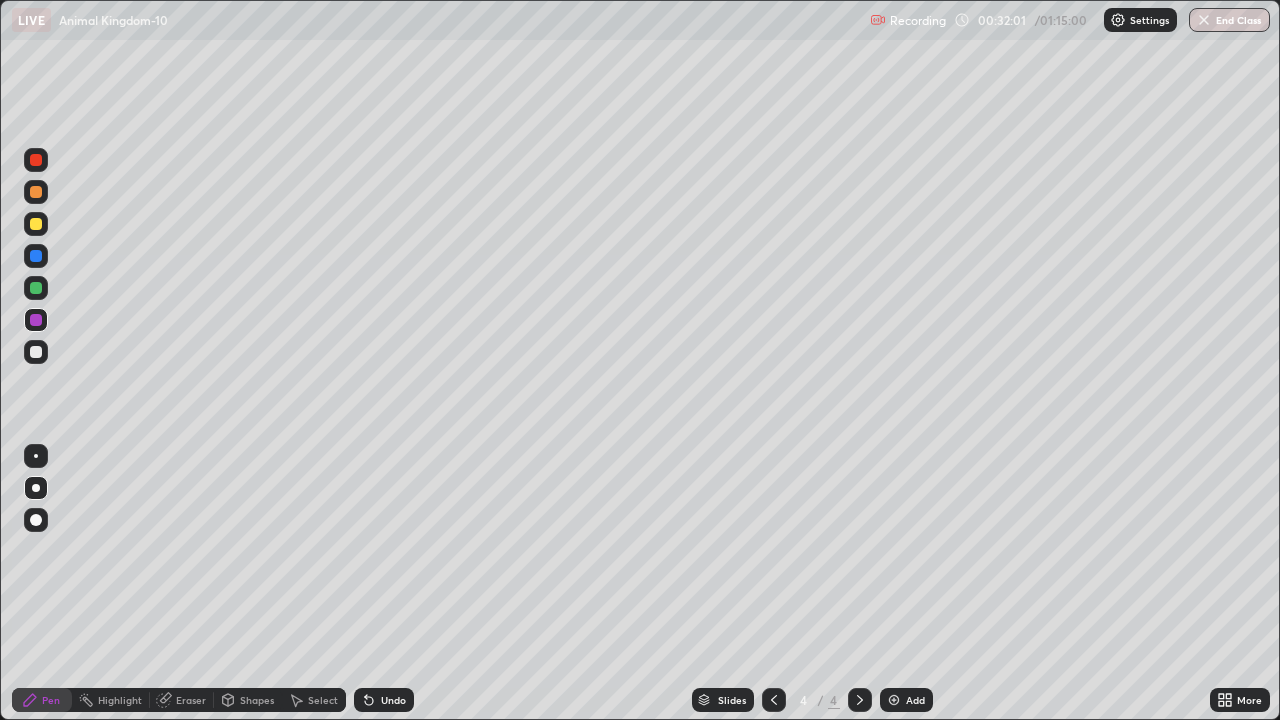 click 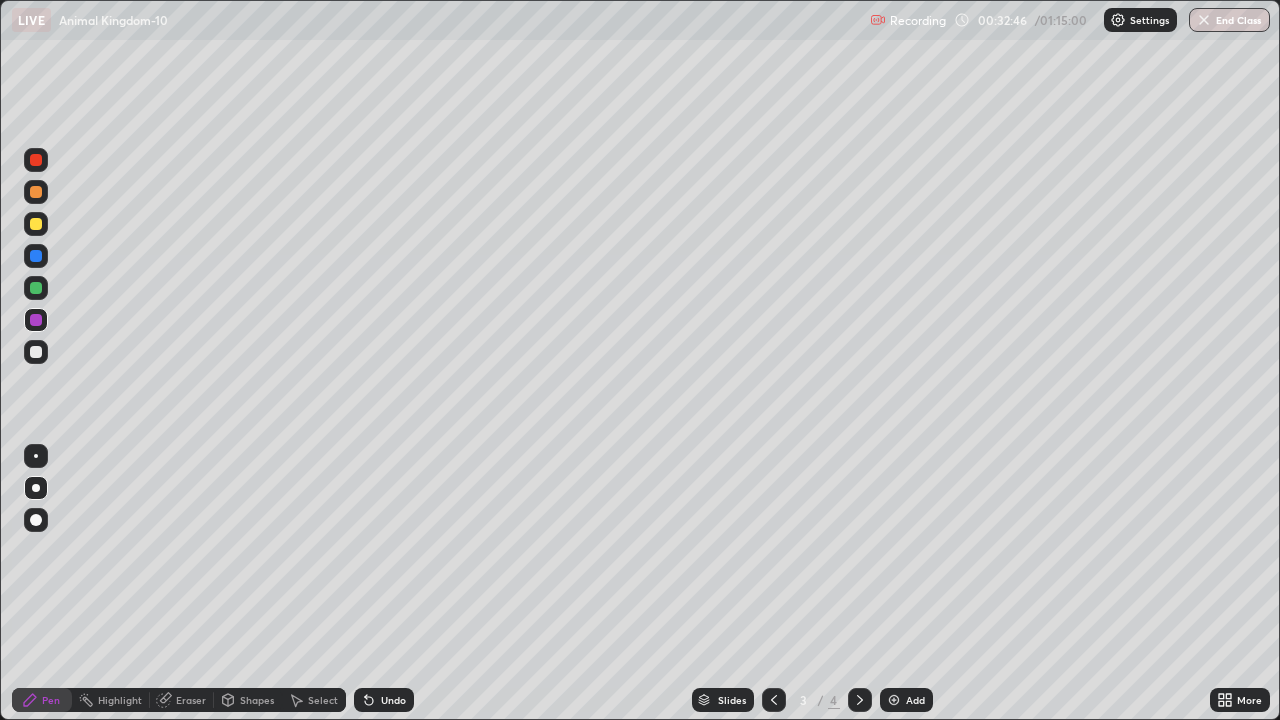 click 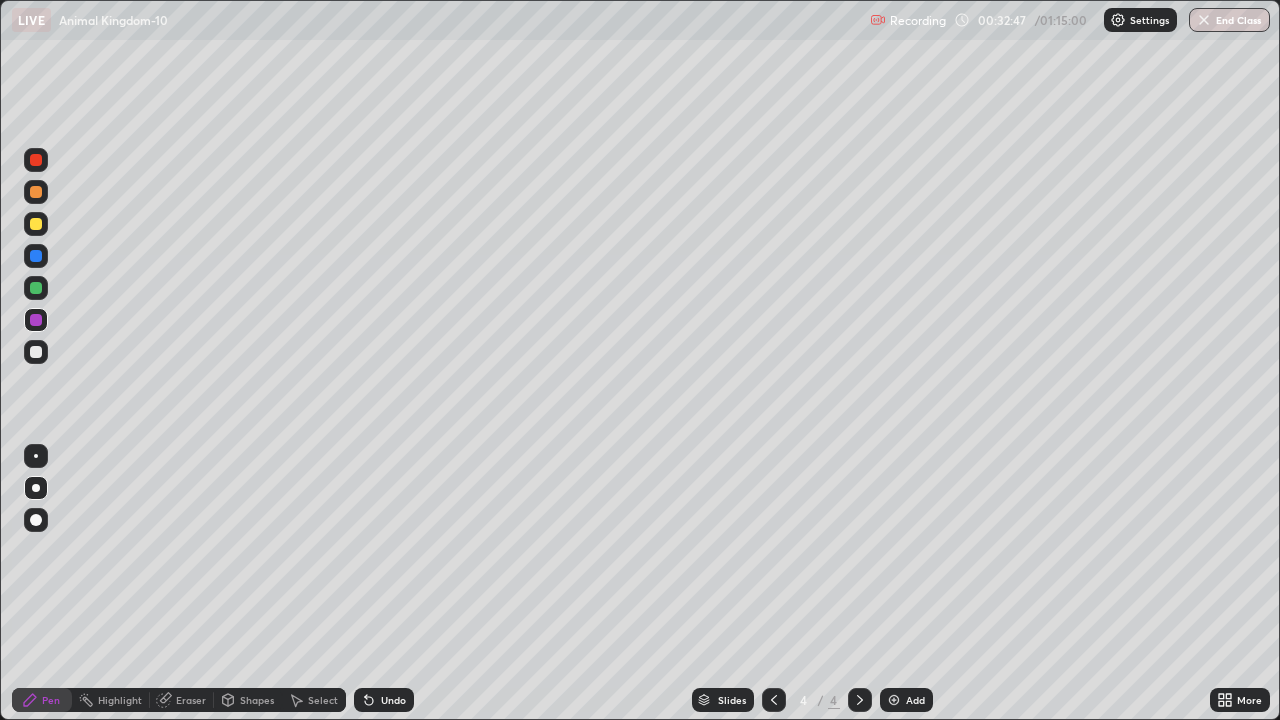 click on "Add" at bounding box center [915, 700] 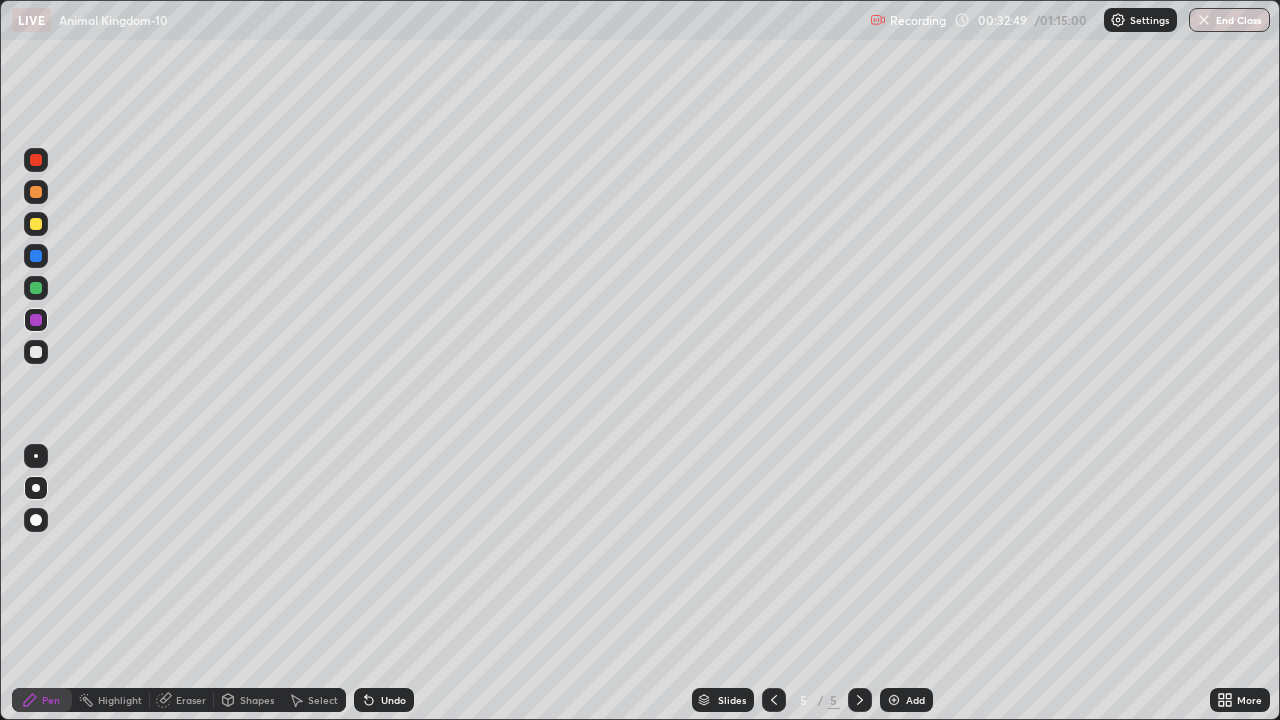 click at bounding box center [36, 224] 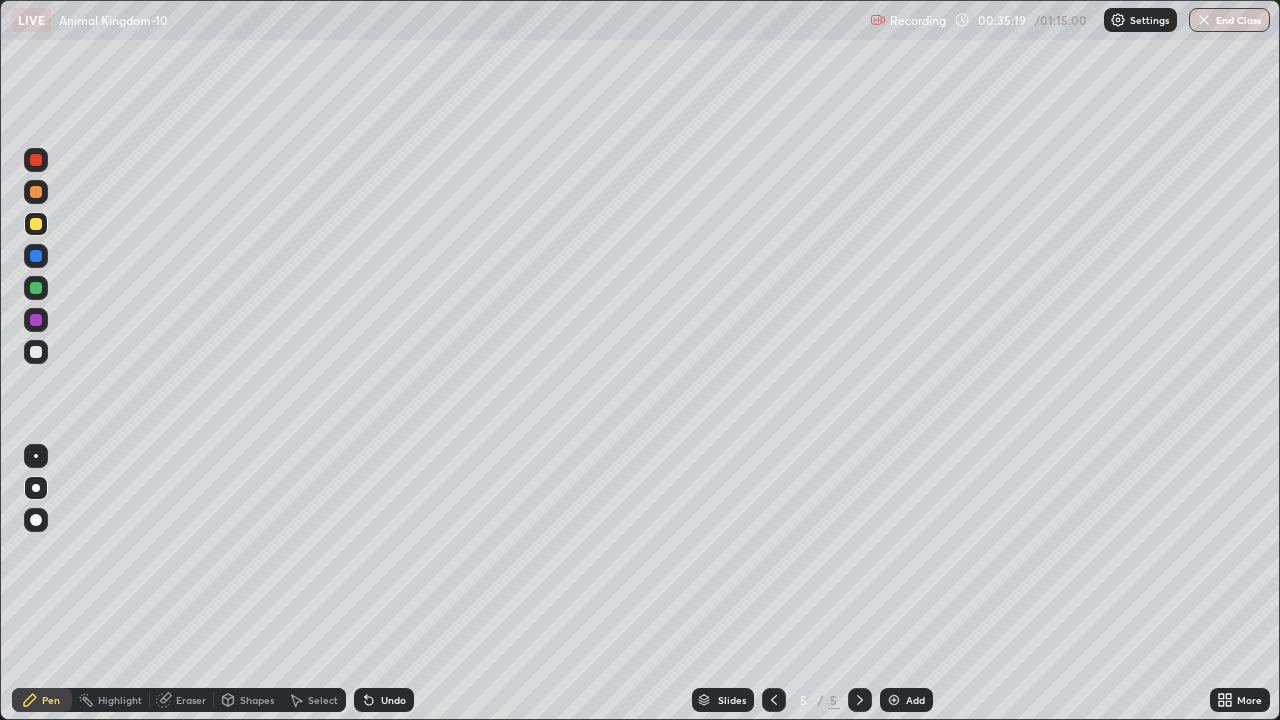 click at bounding box center (36, 352) 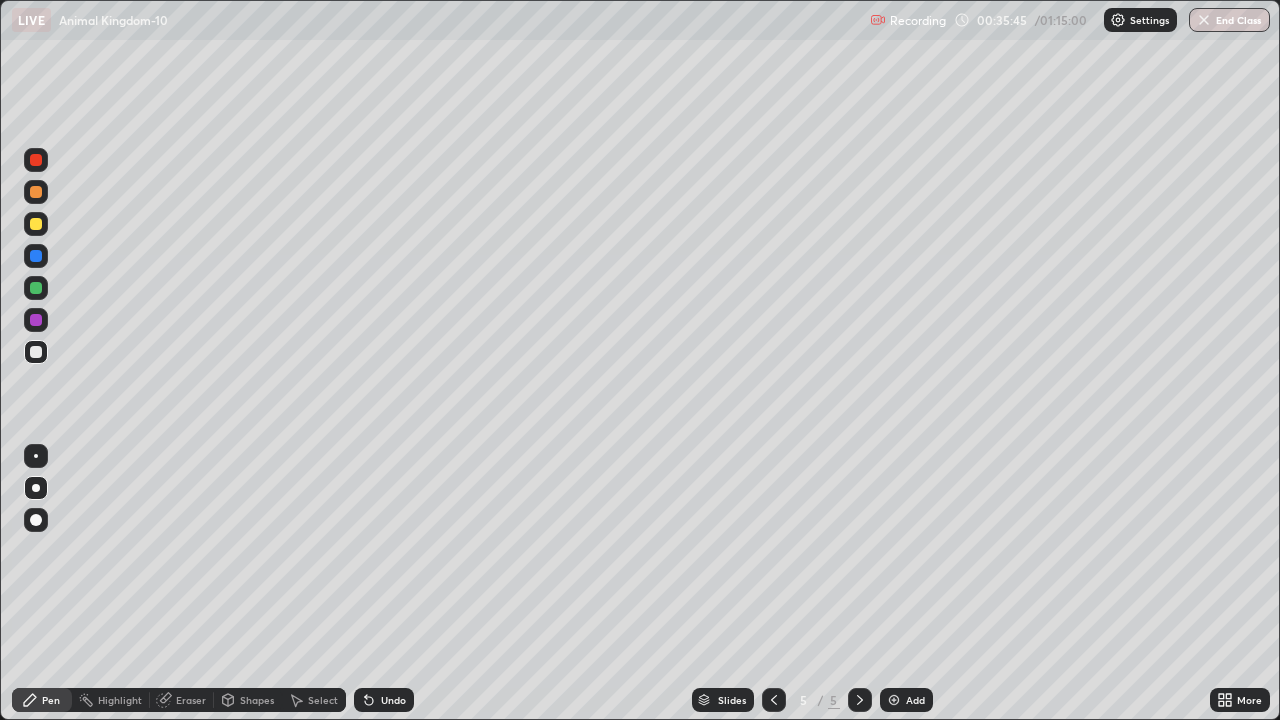 click on "Highlight" at bounding box center [120, 700] 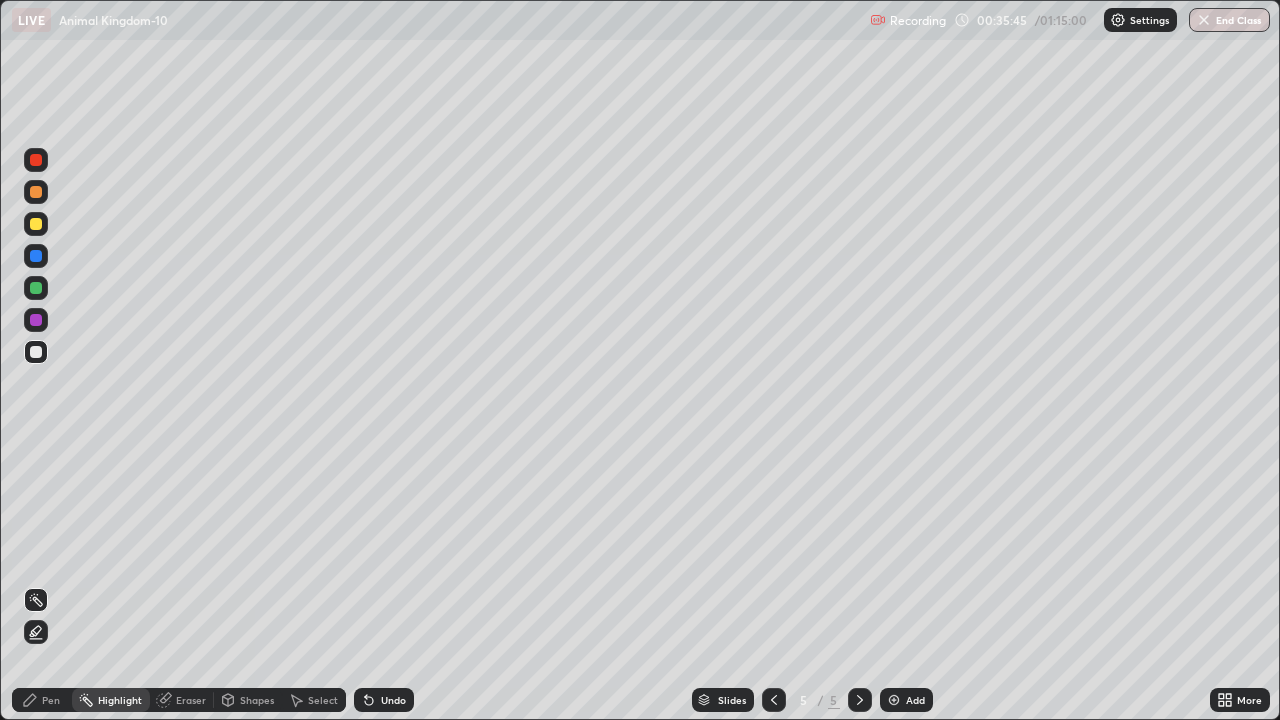 click 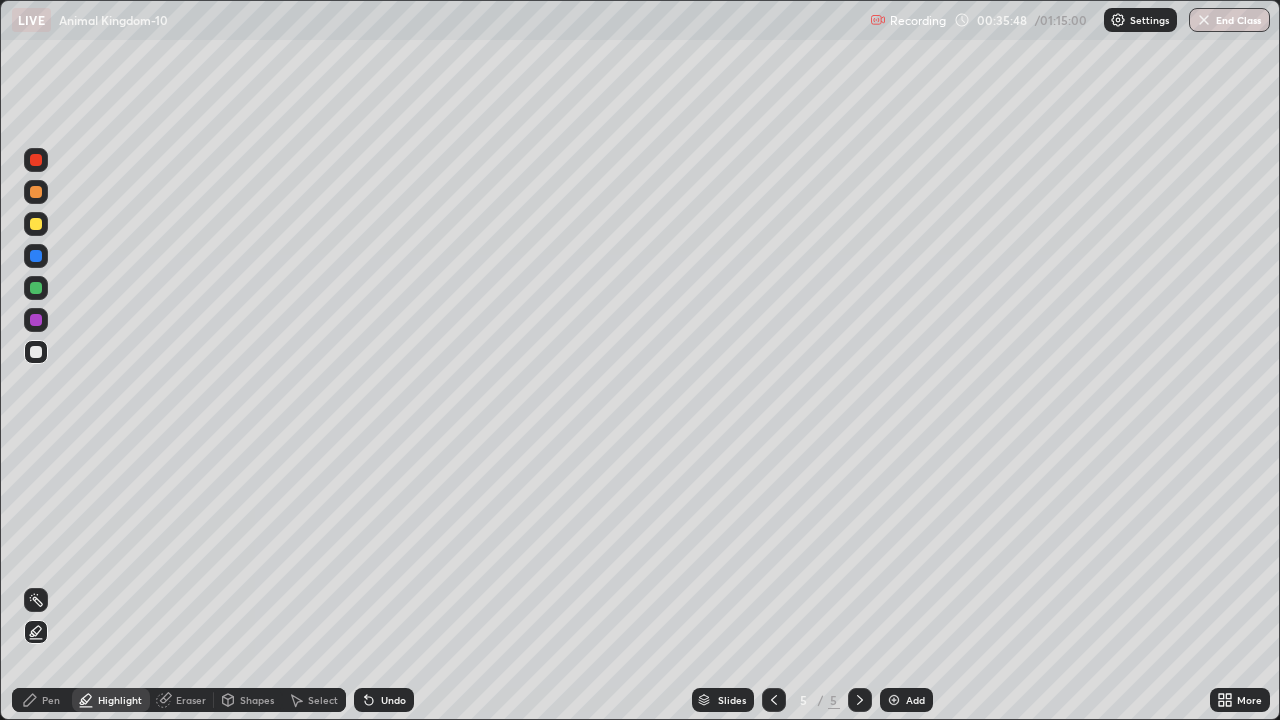 click on "Pen" at bounding box center [42, 700] 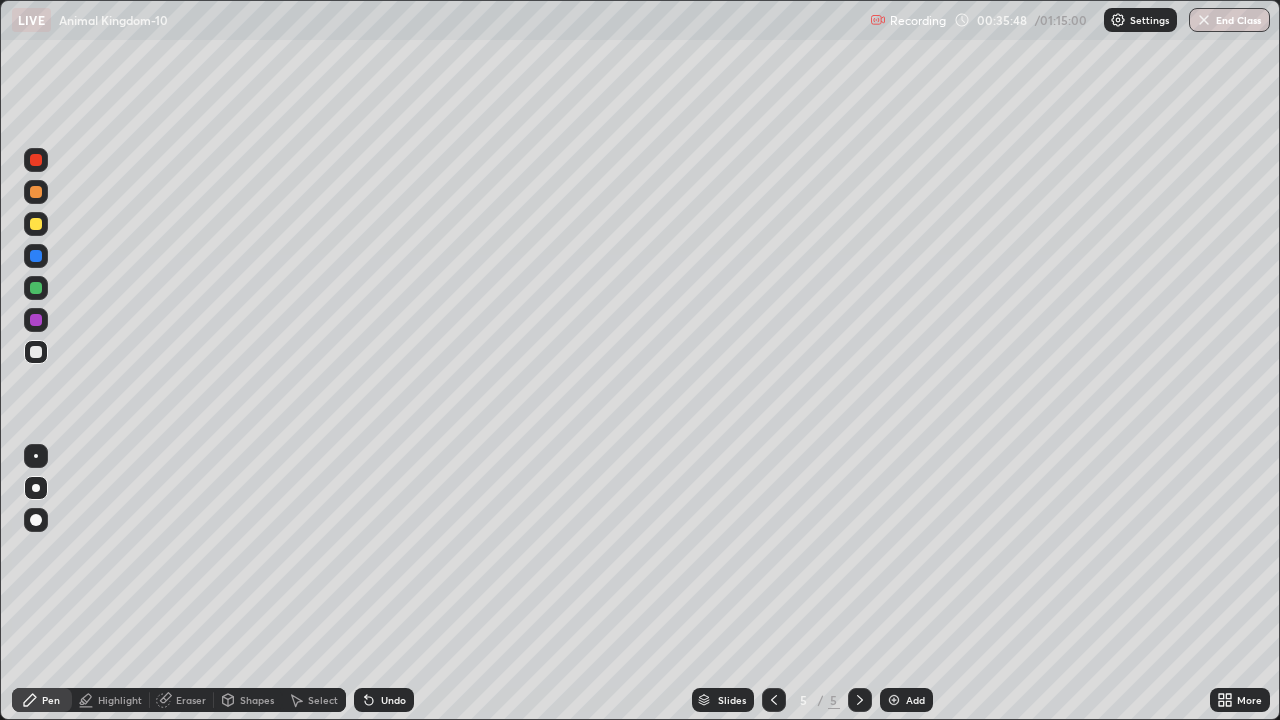 click on "Pen" at bounding box center (42, 700) 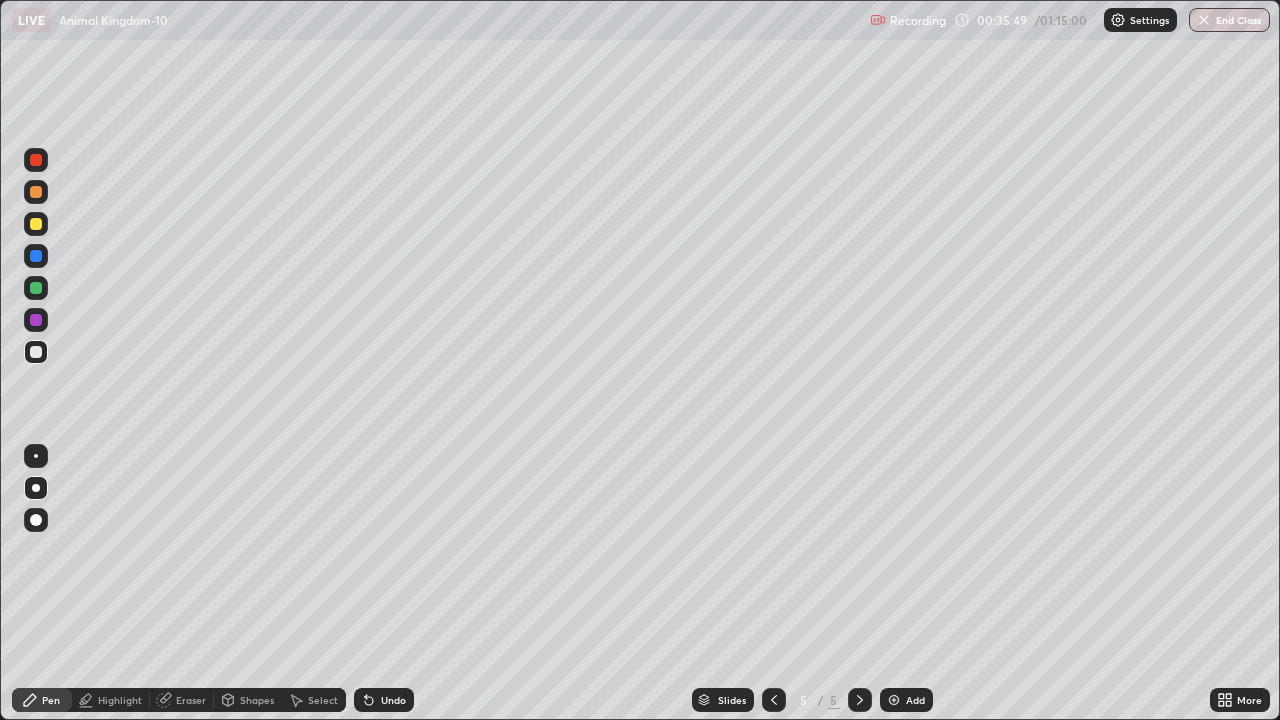 click at bounding box center [36, 488] 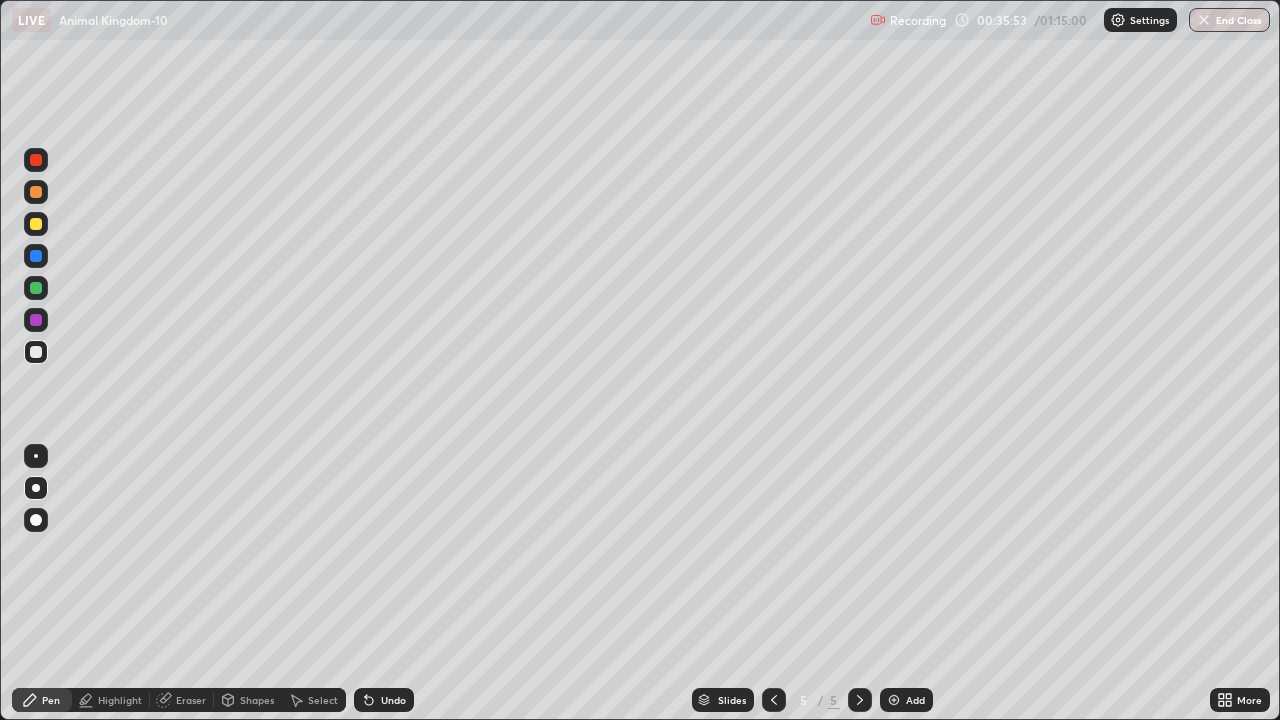 click at bounding box center [36, 224] 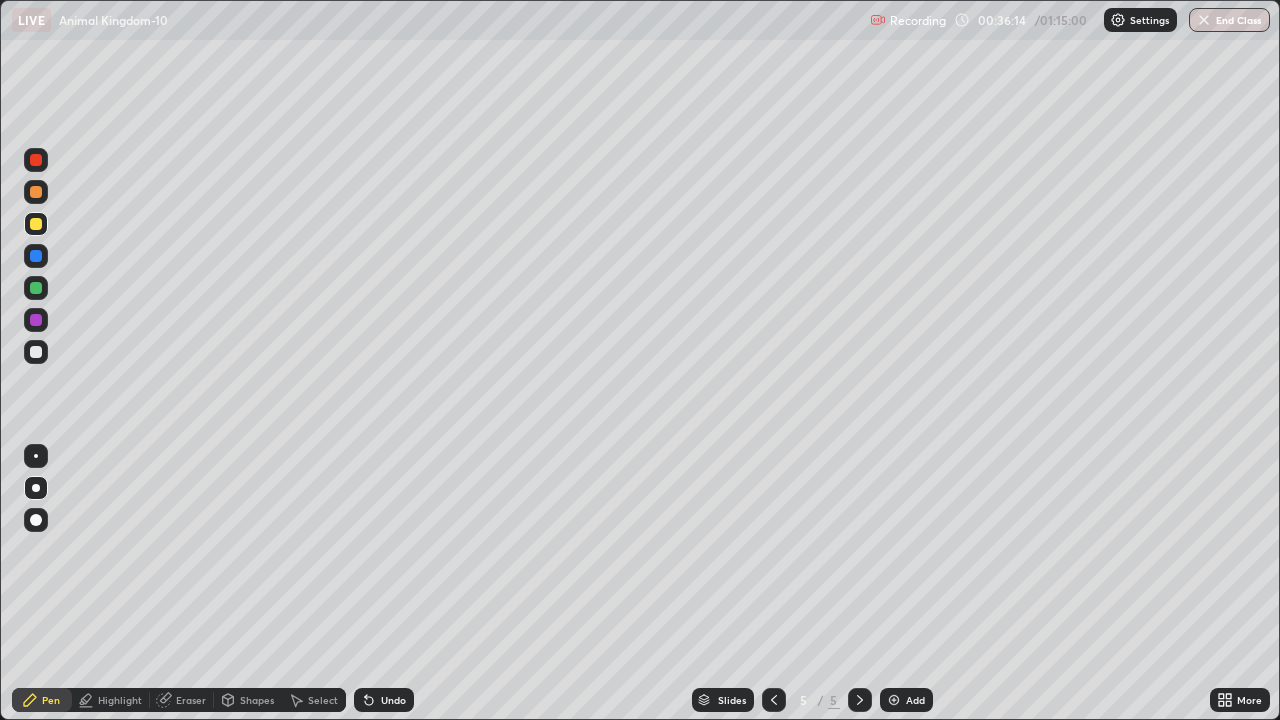 click at bounding box center (36, 352) 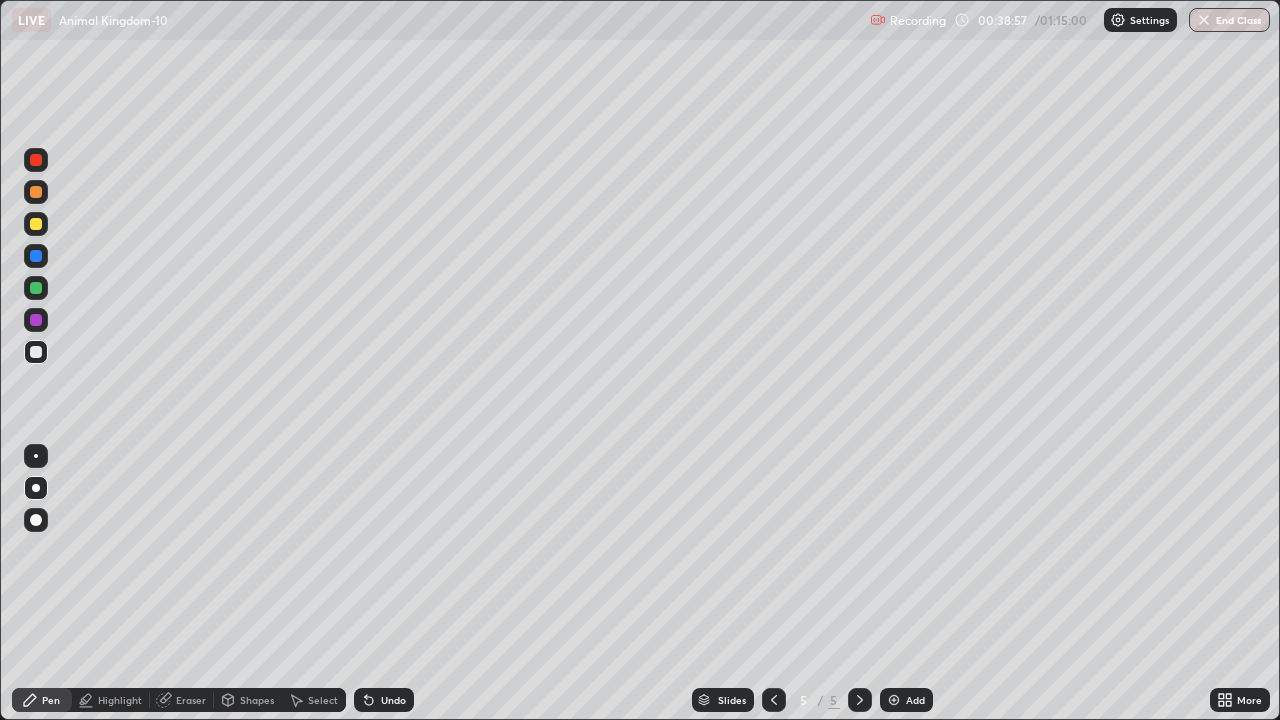 click on "Add" at bounding box center [906, 700] 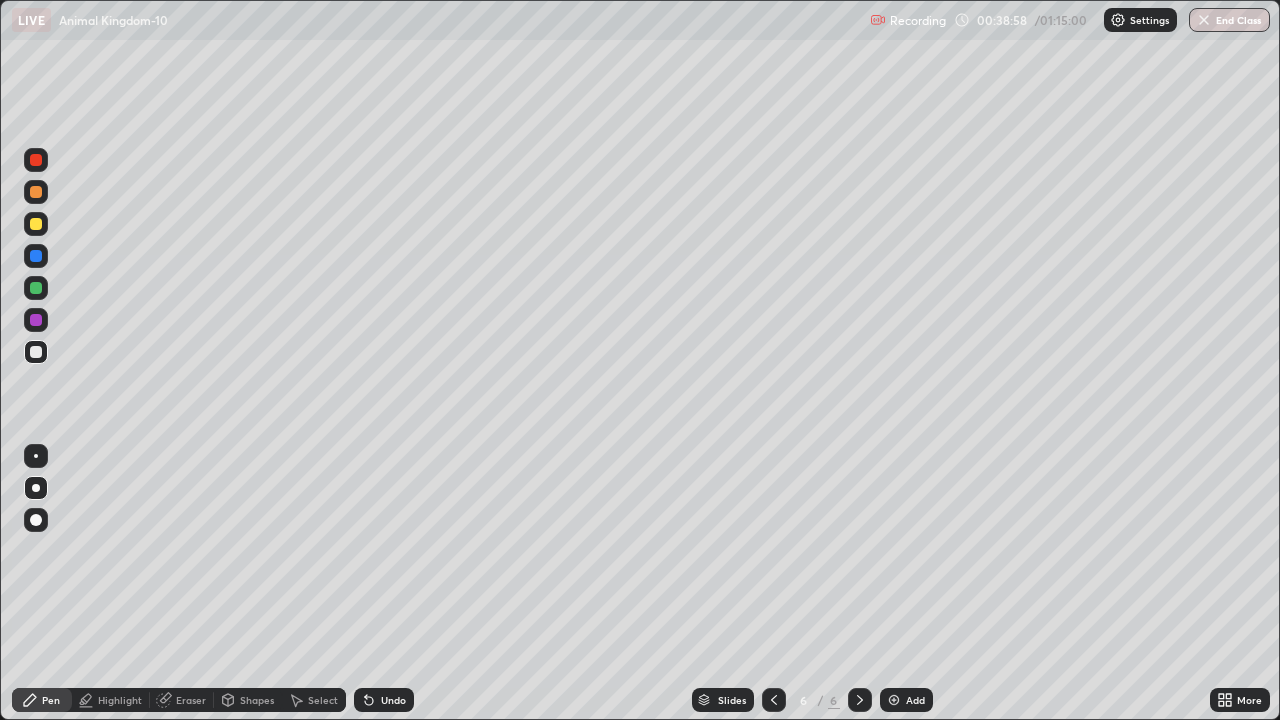 click at bounding box center (36, 224) 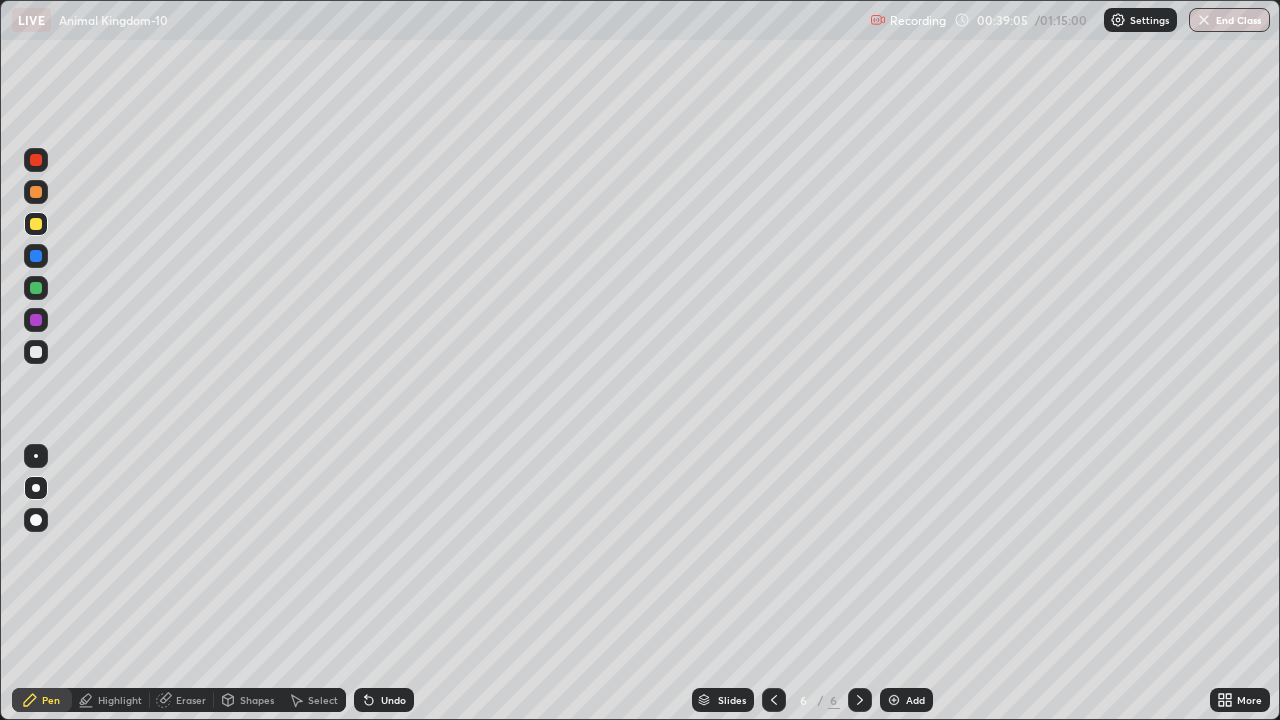 click at bounding box center (36, 192) 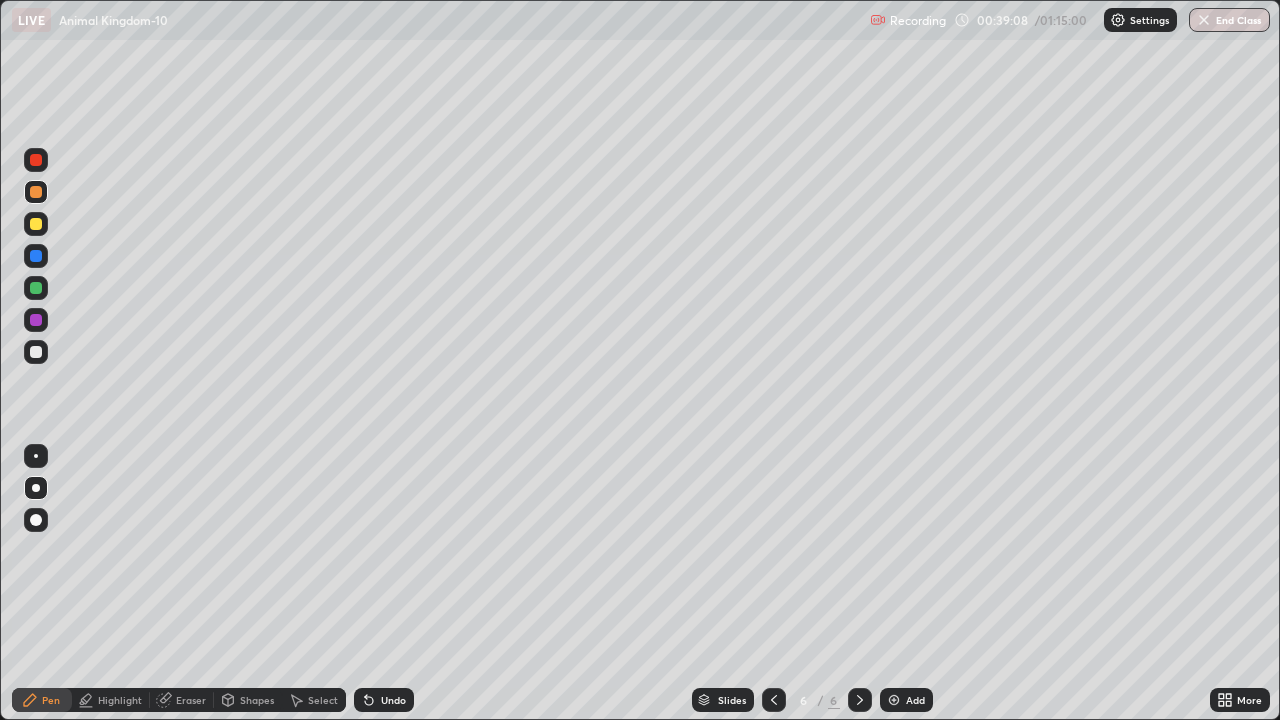click at bounding box center [36, 192] 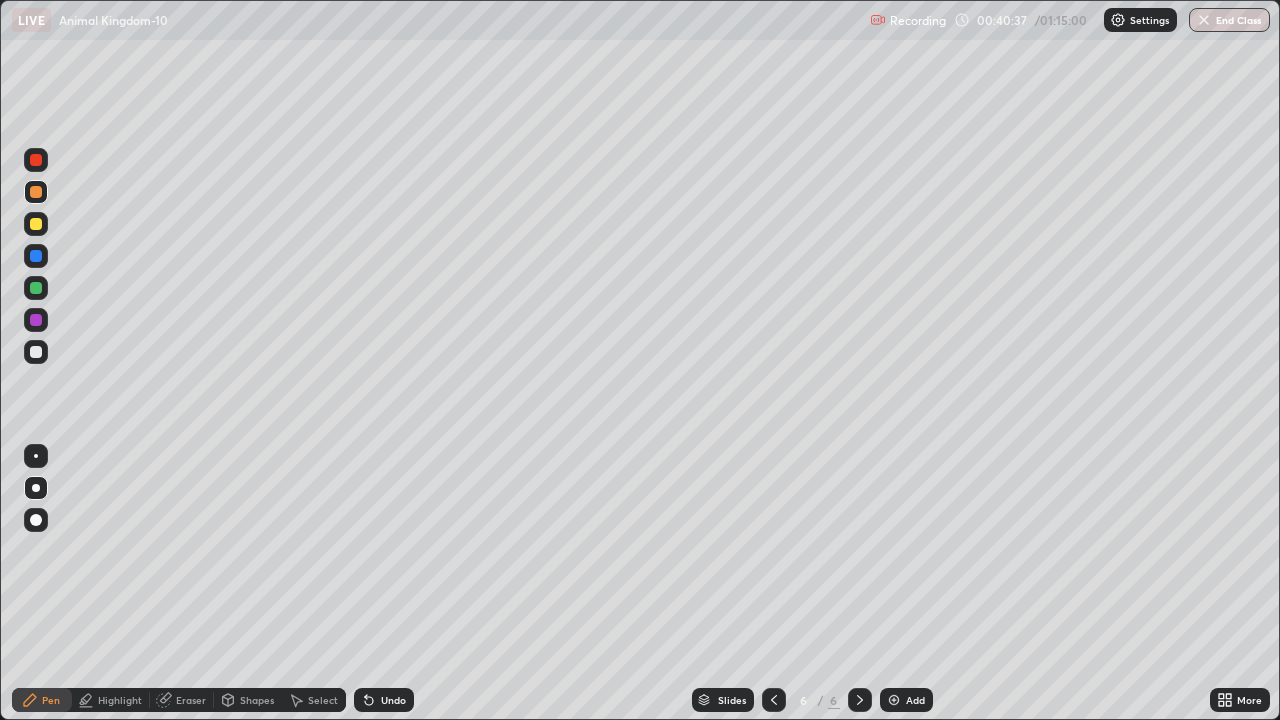 click at bounding box center (36, 352) 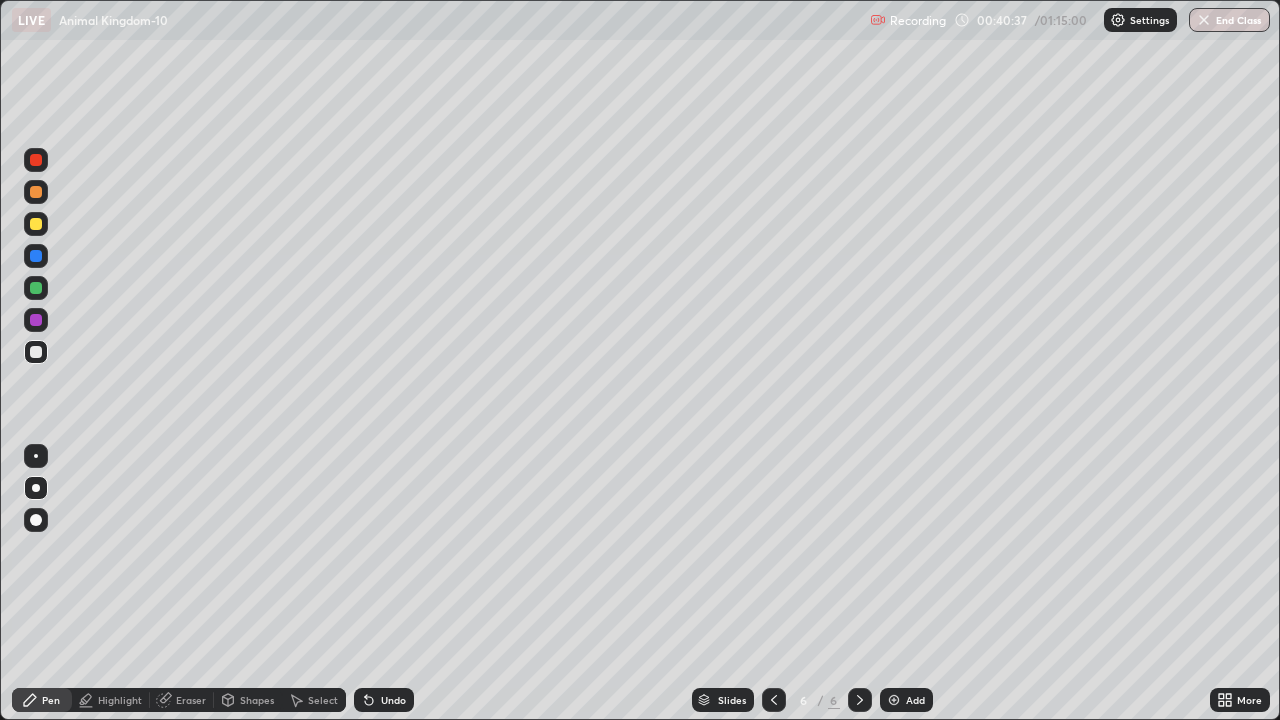click at bounding box center (36, 352) 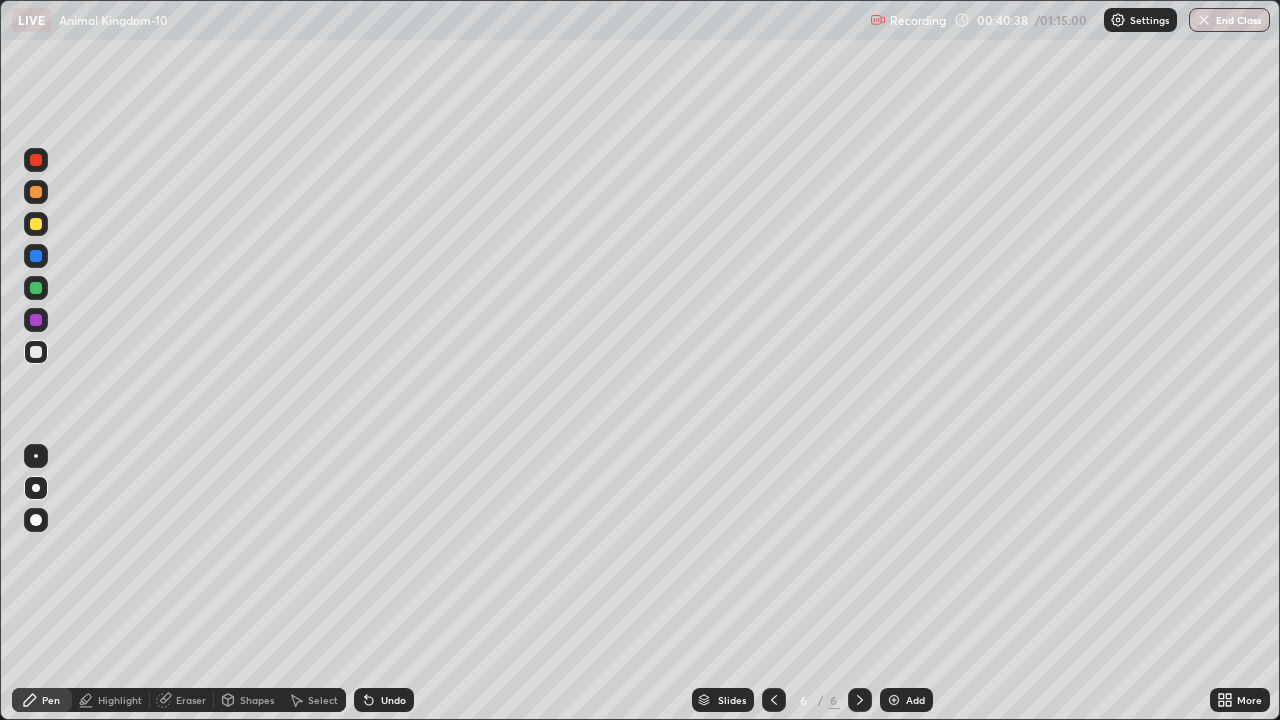 click at bounding box center (36, 488) 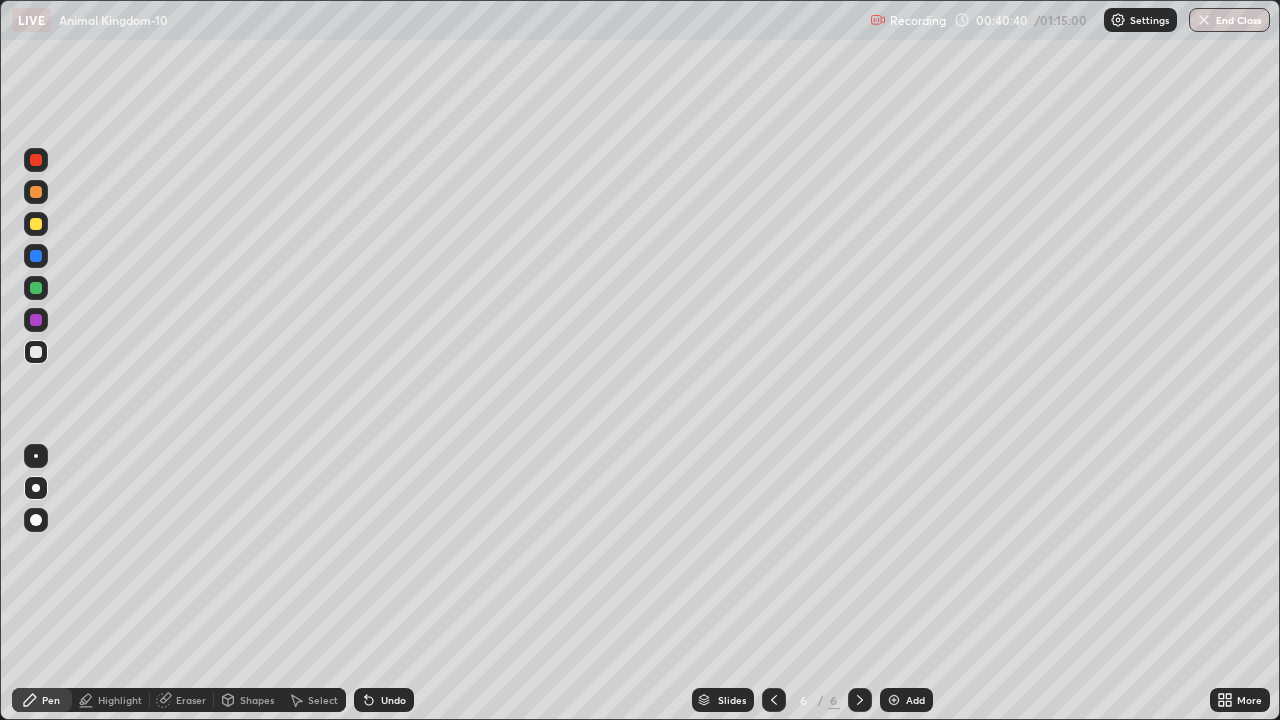 click at bounding box center [36, 224] 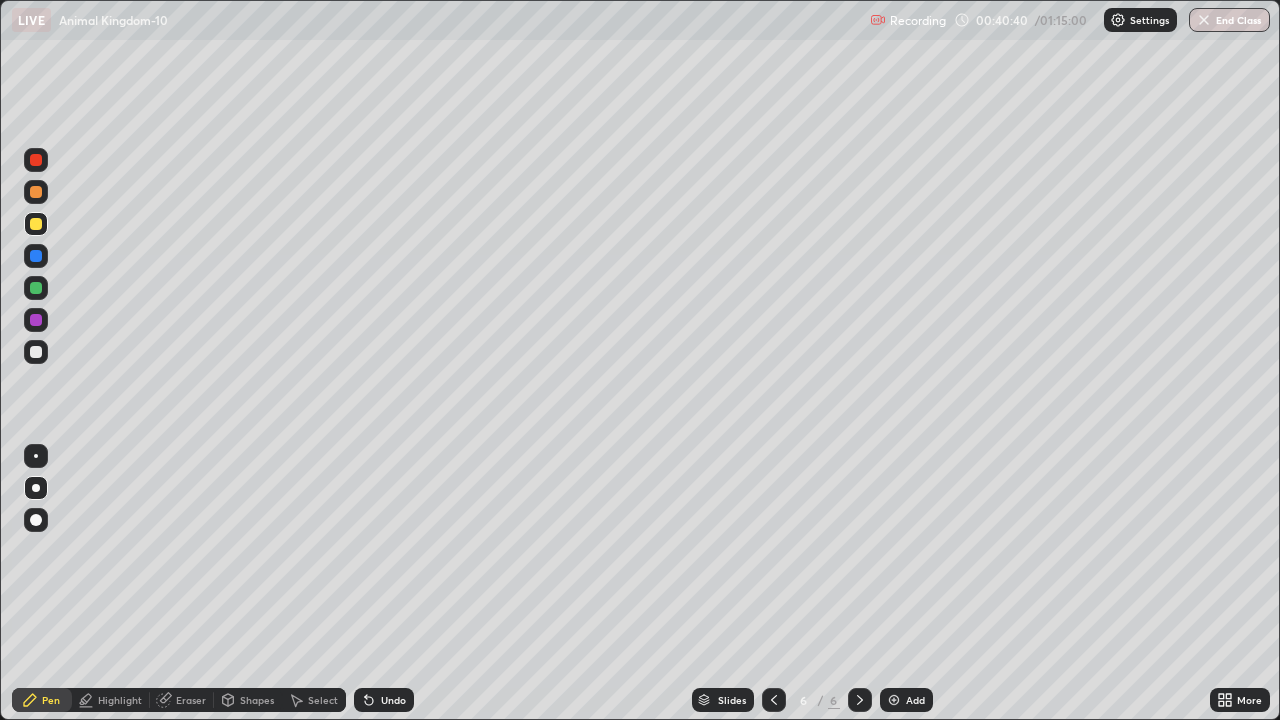 click at bounding box center [36, 224] 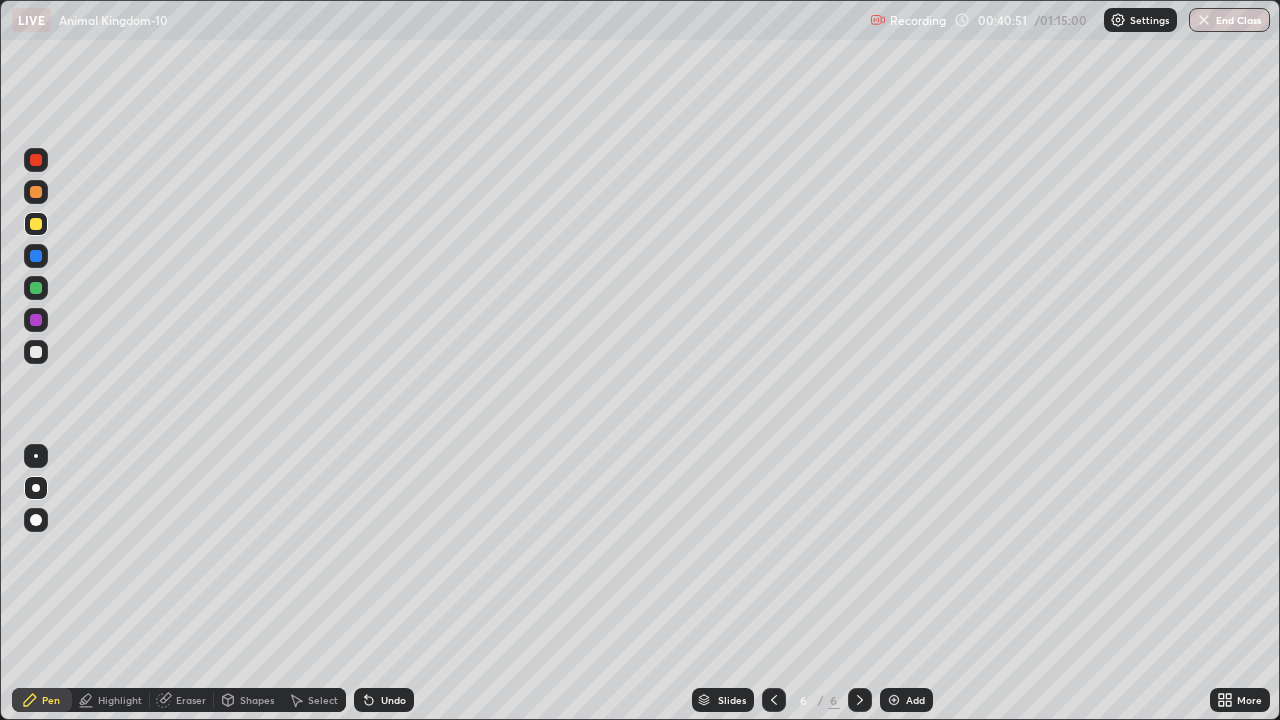 click on "Undo" at bounding box center [384, 700] 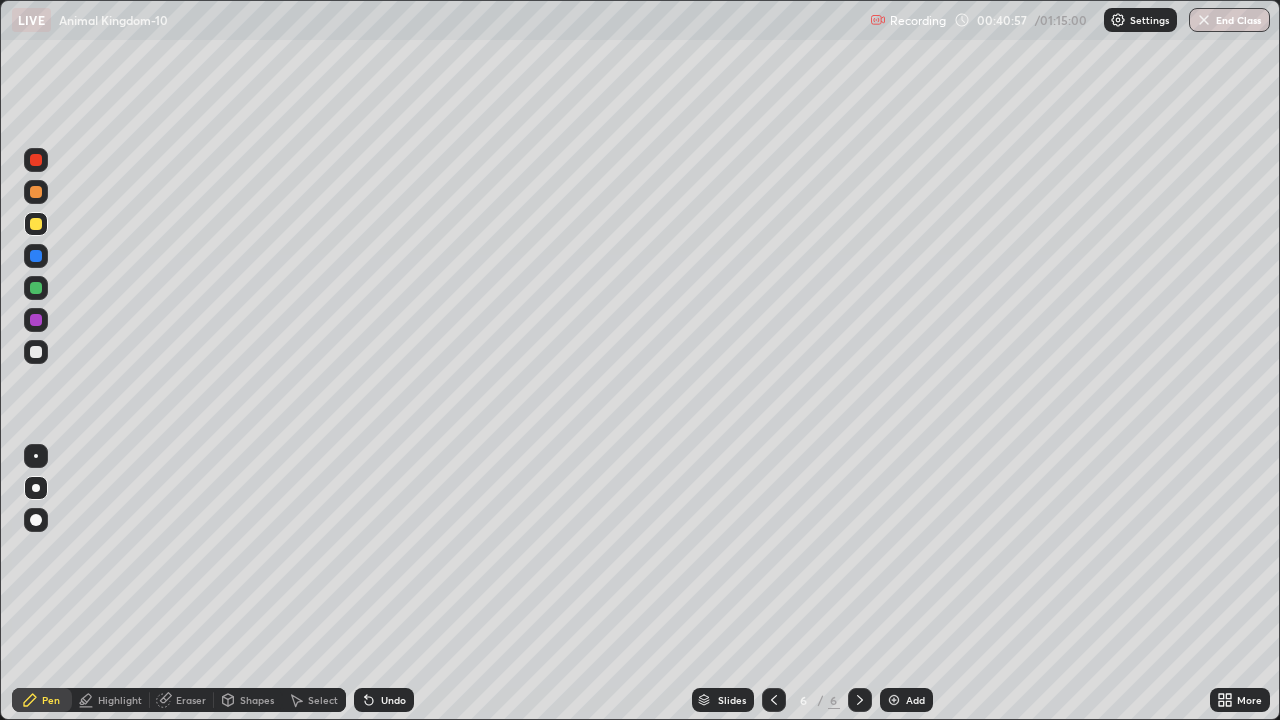 click at bounding box center (36, 352) 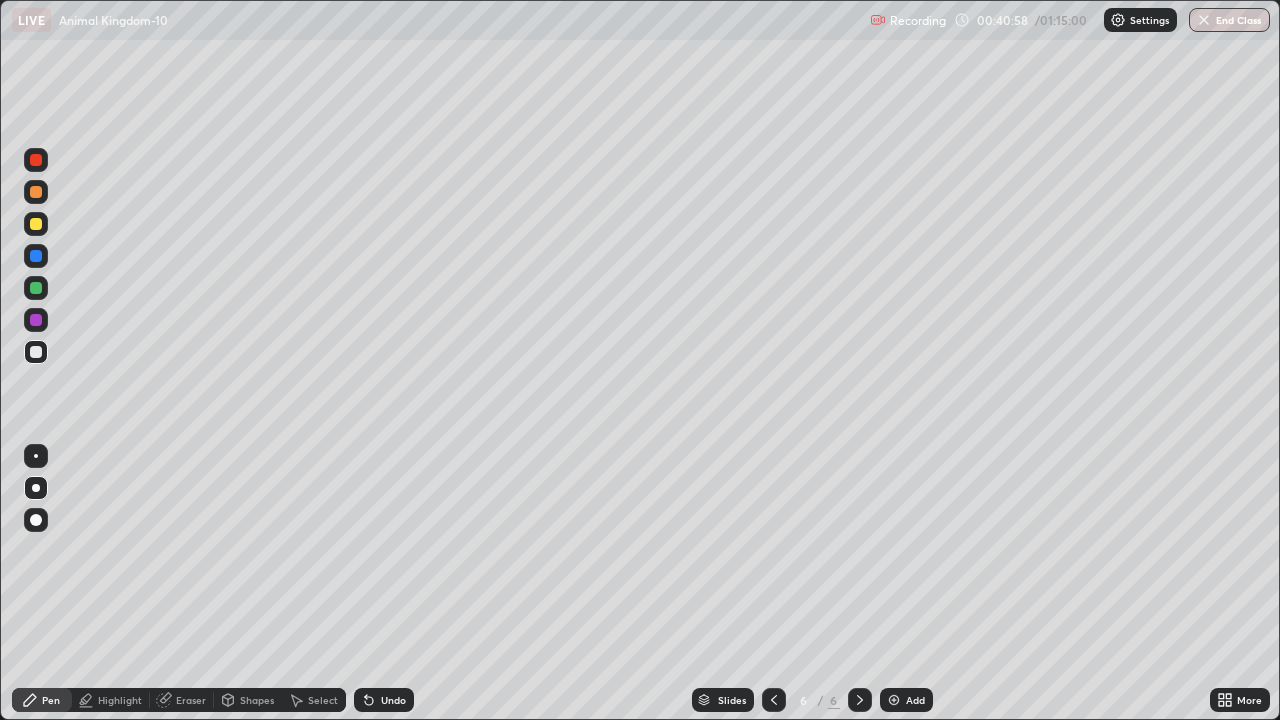 click at bounding box center [36, 352] 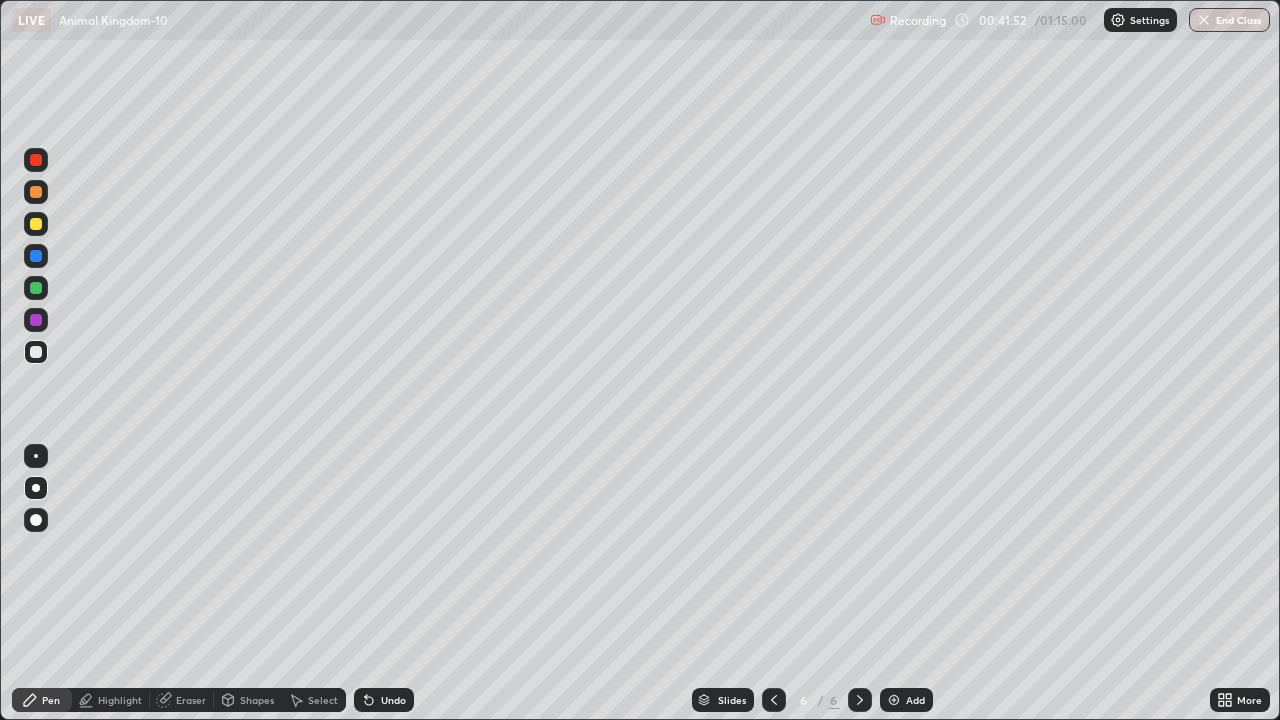 click at bounding box center [36, 320] 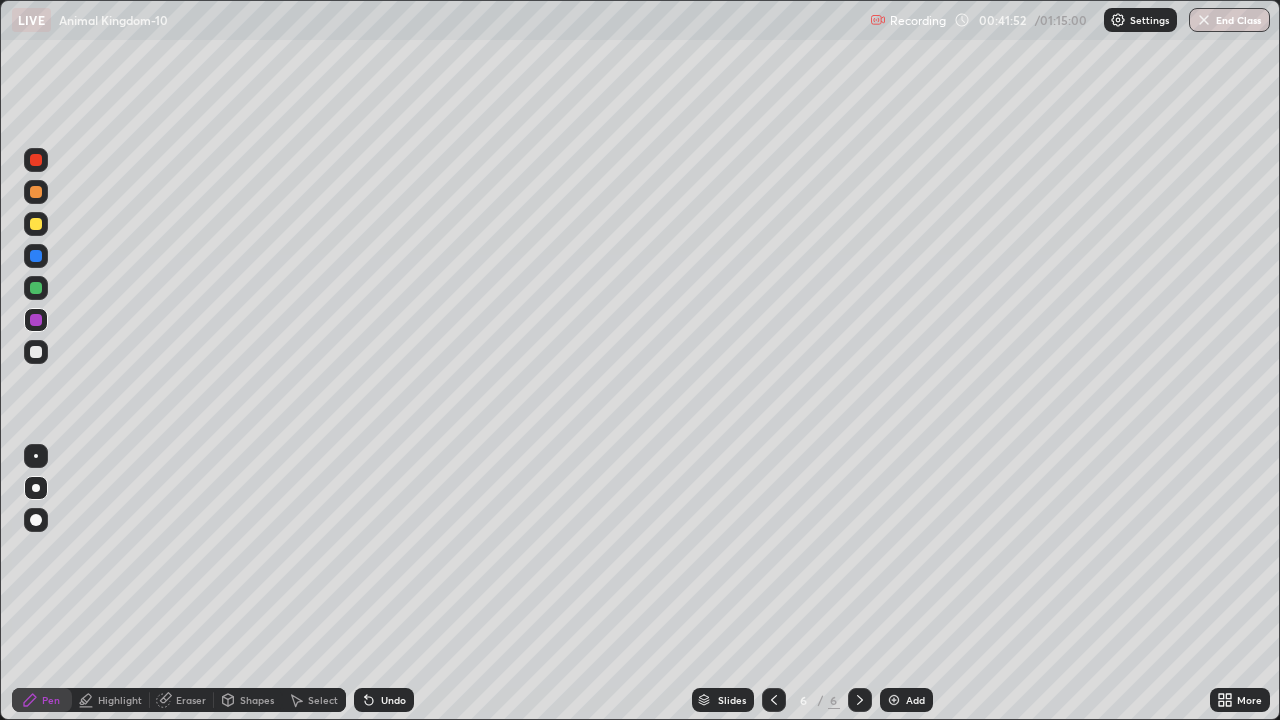 click at bounding box center [36, 320] 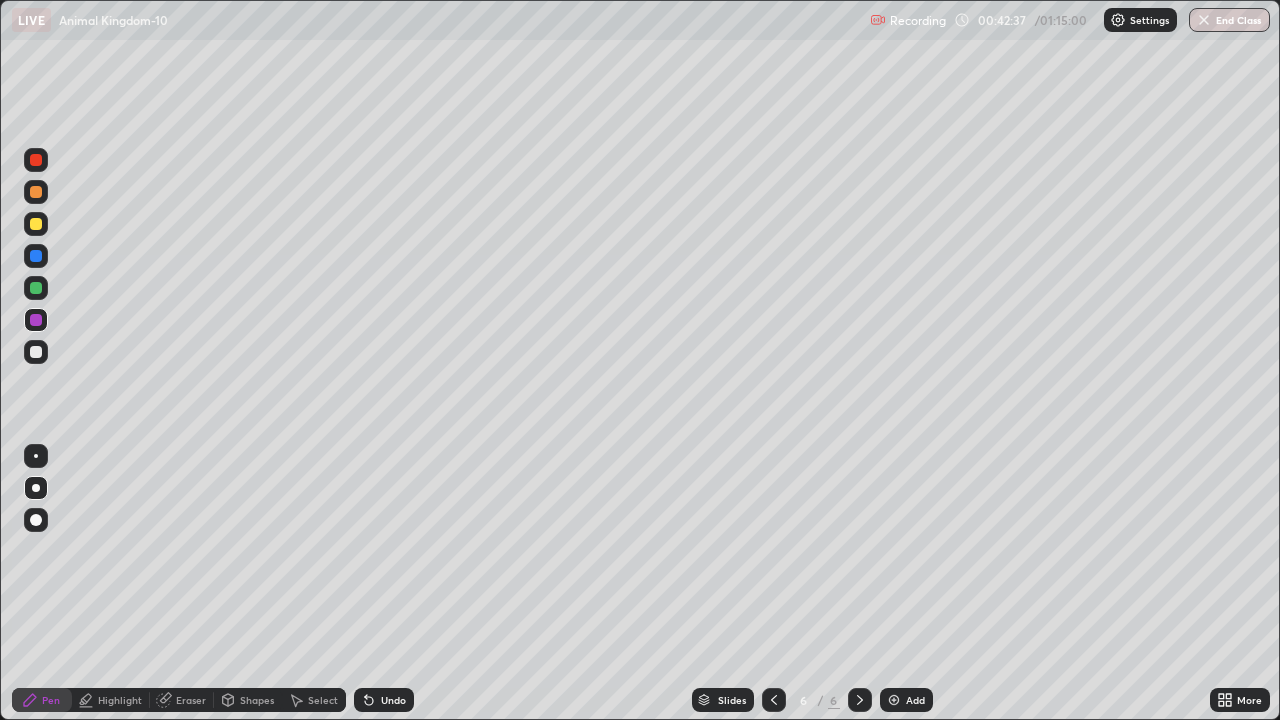 click at bounding box center [36, 320] 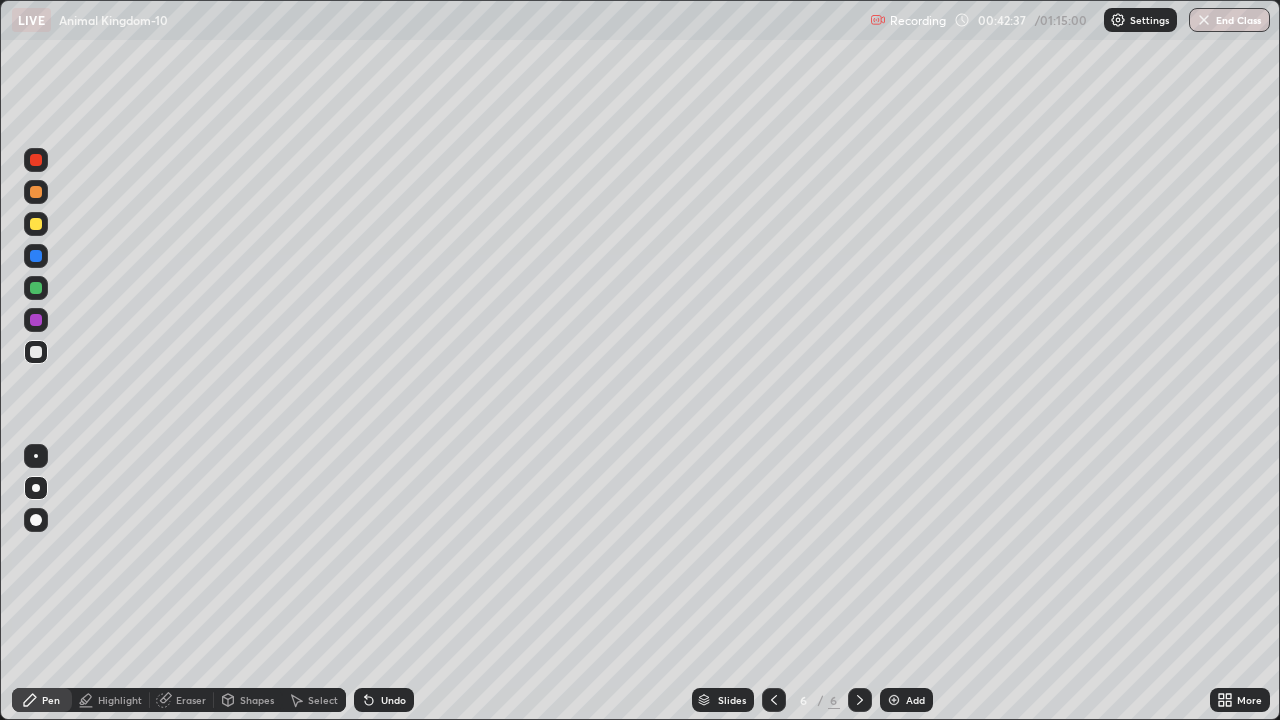 click at bounding box center [36, 456] 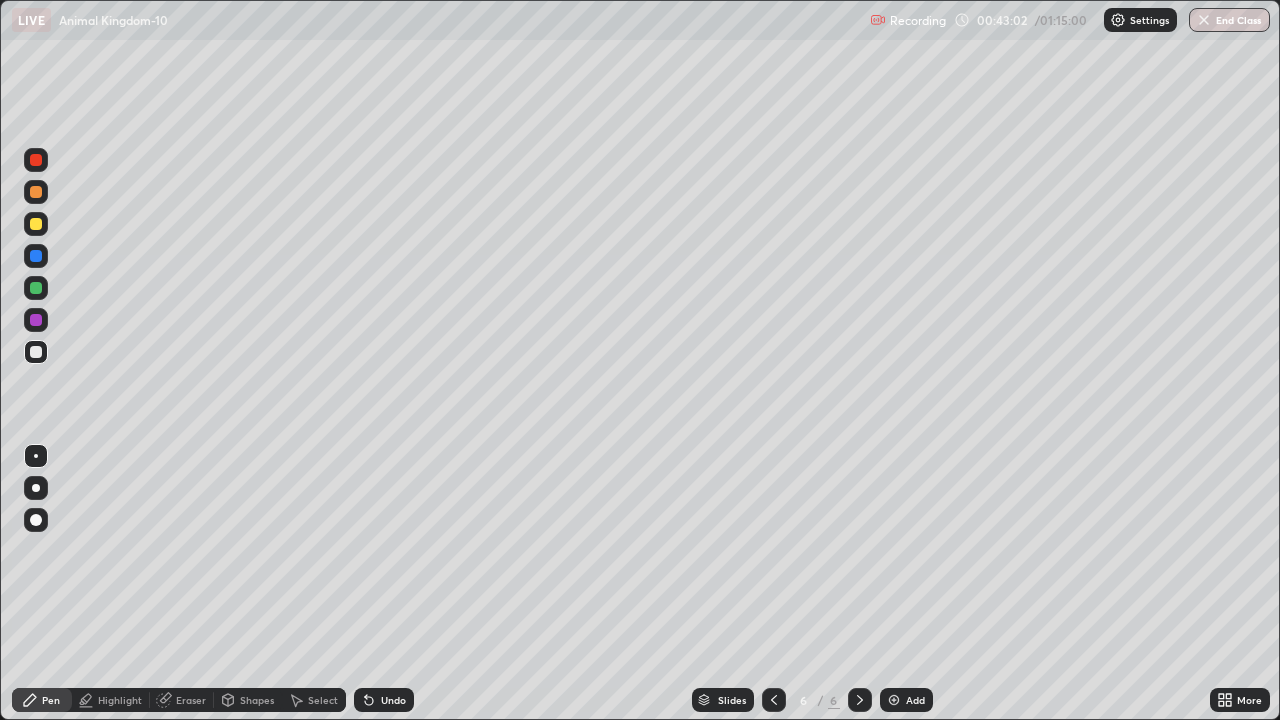 click at bounding box center (36, 224) 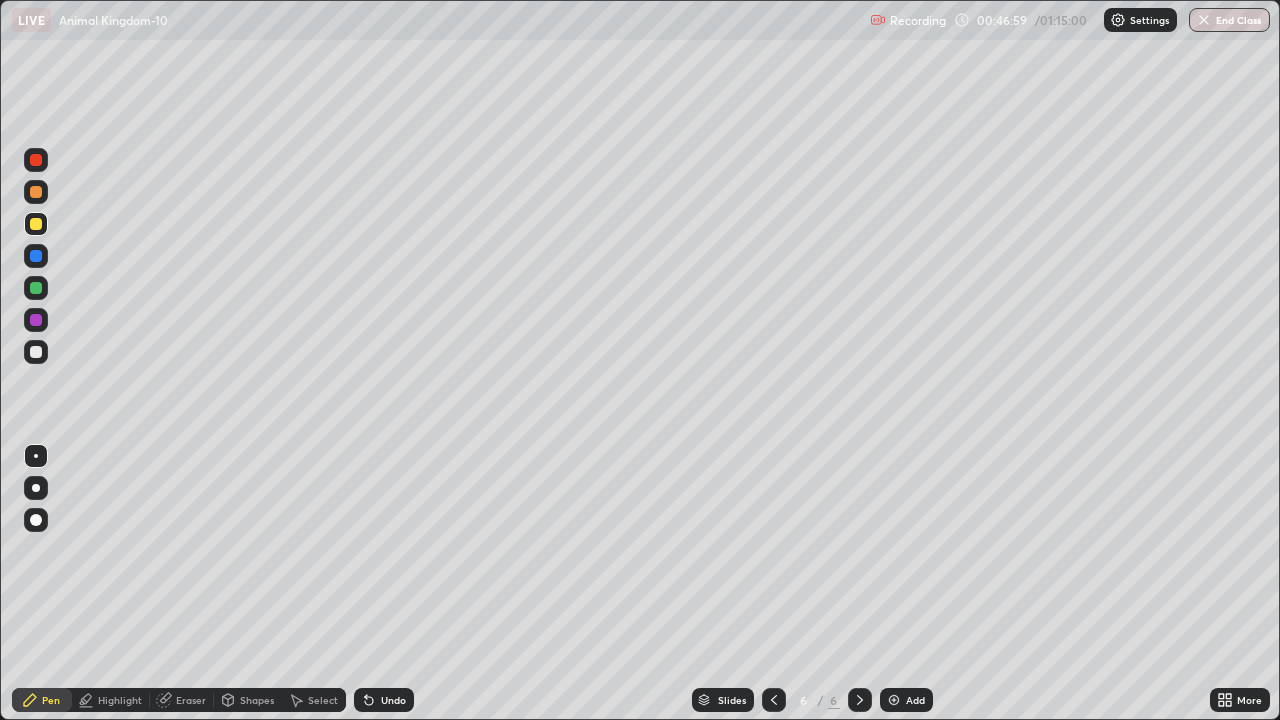 click at bounding box center (36, 320) 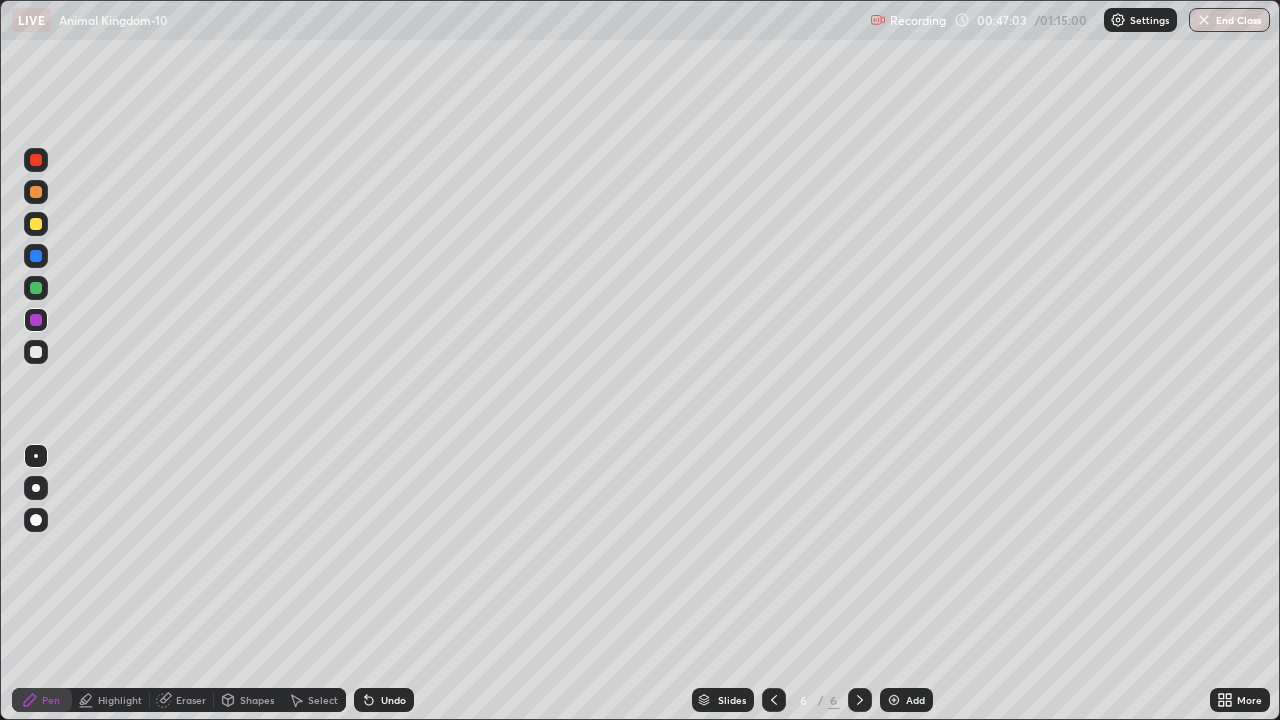 click on "Eraser" at bounding box center [182, 700] 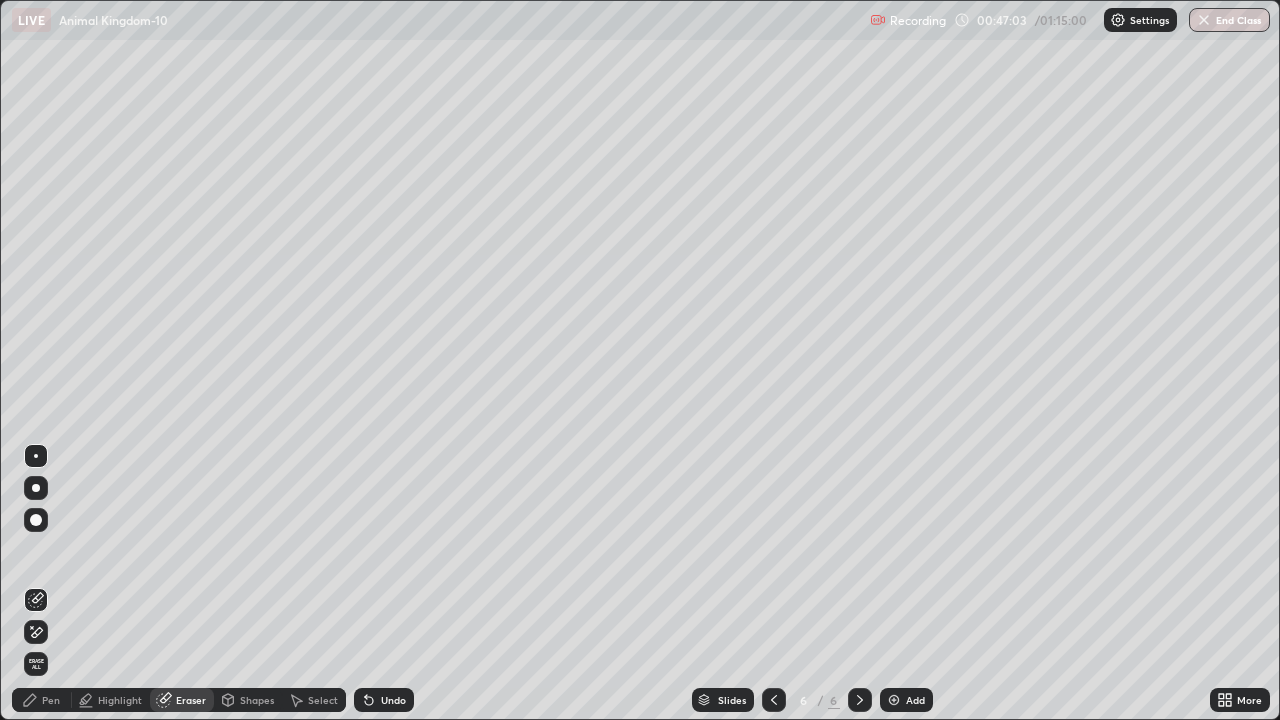 click at bounding box center (36, 632) 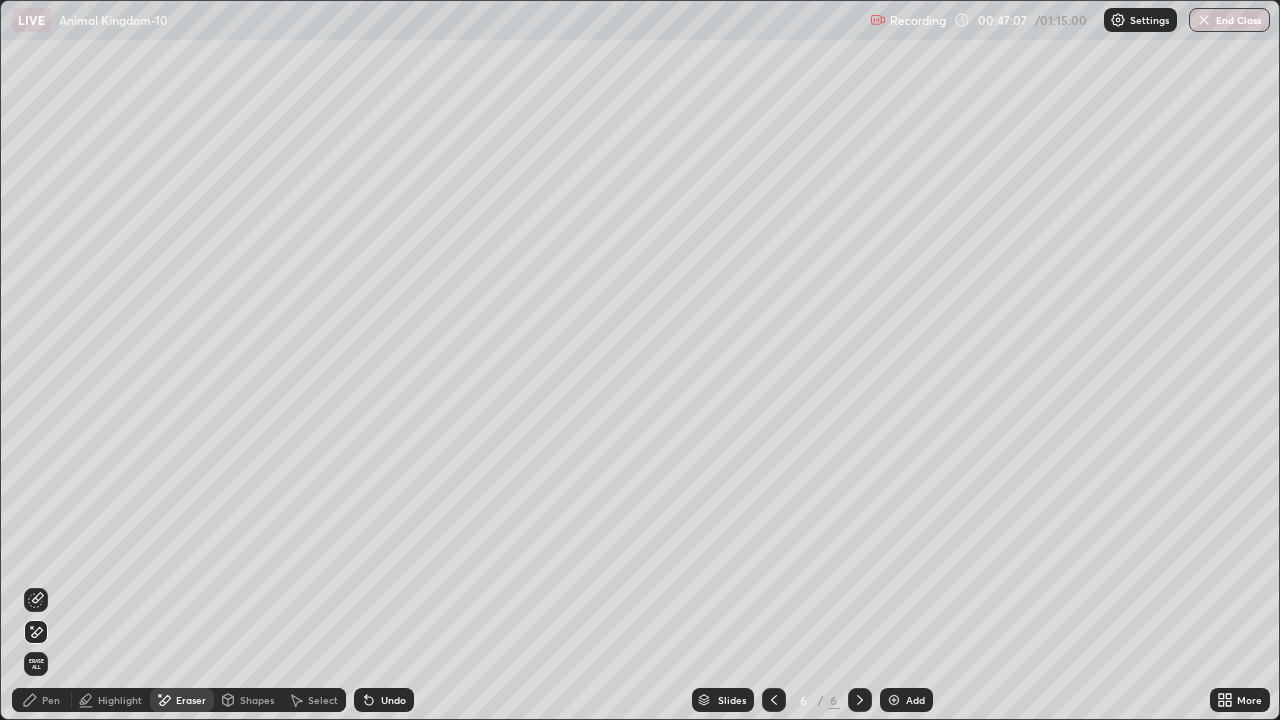 click on "Pen" at bounding box center [42, 700] 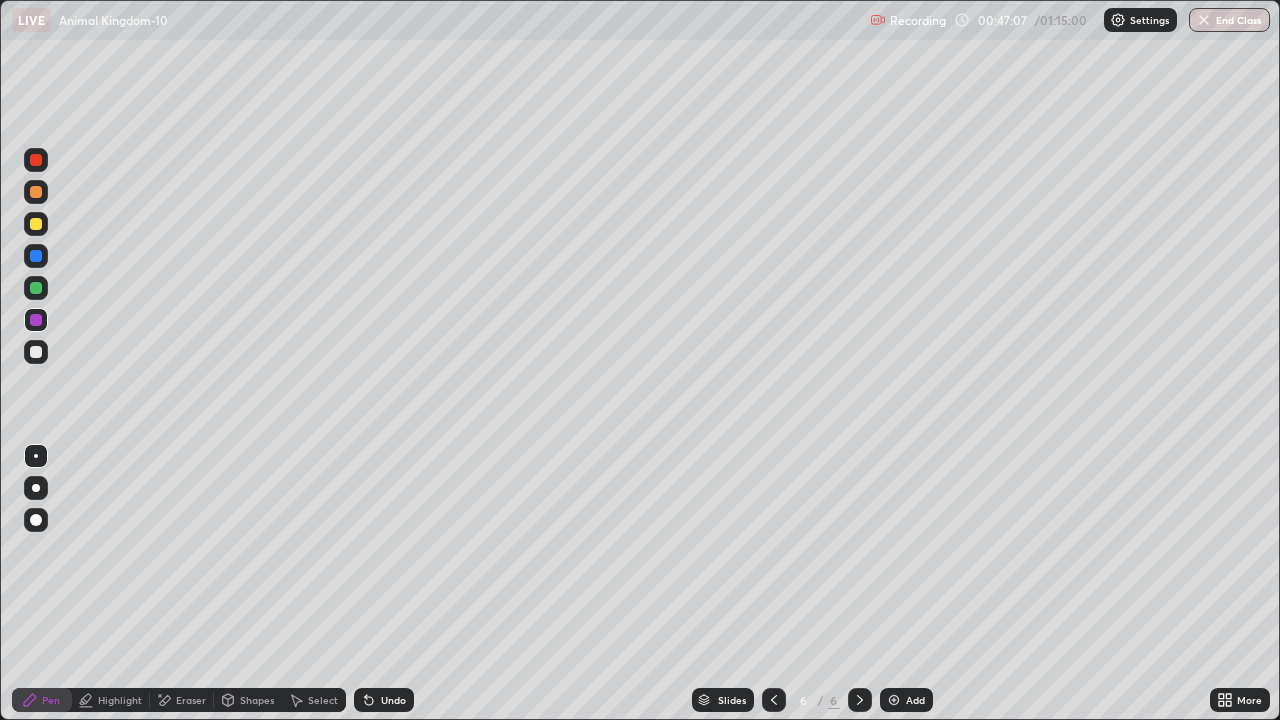click on "Pen" at bounding box center [51, 700] 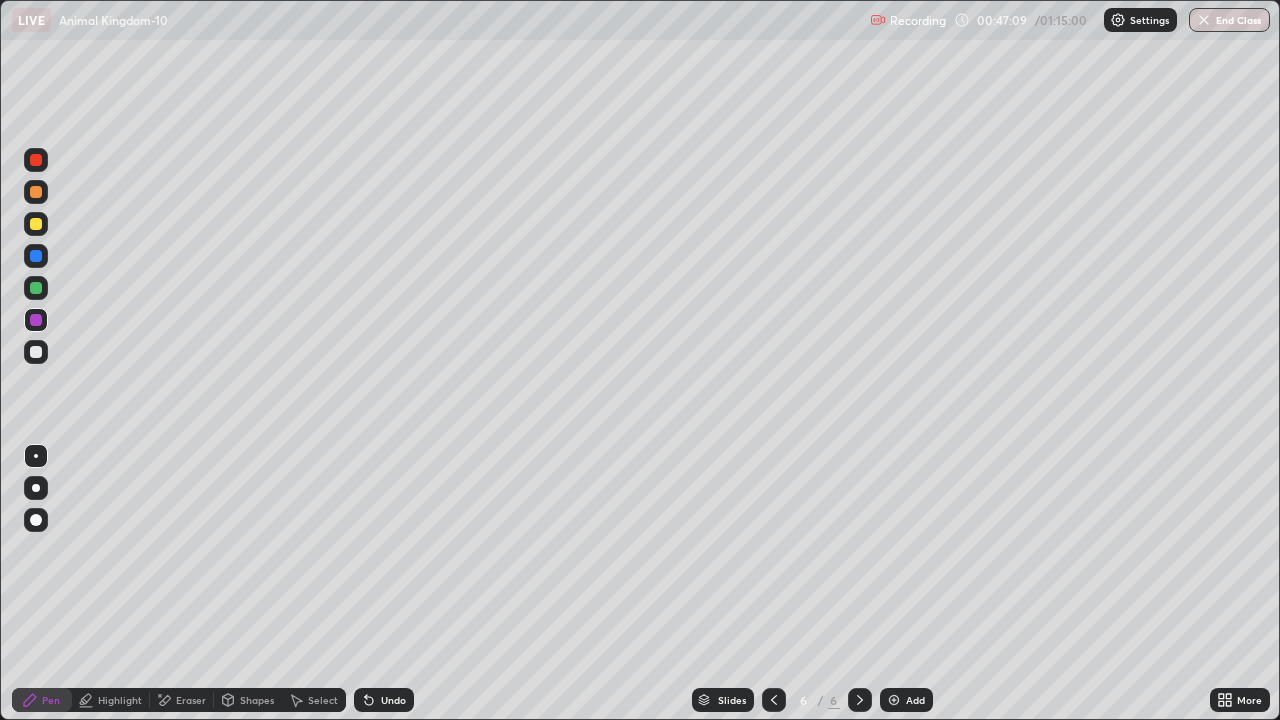 click at bounding box center (36, 352) 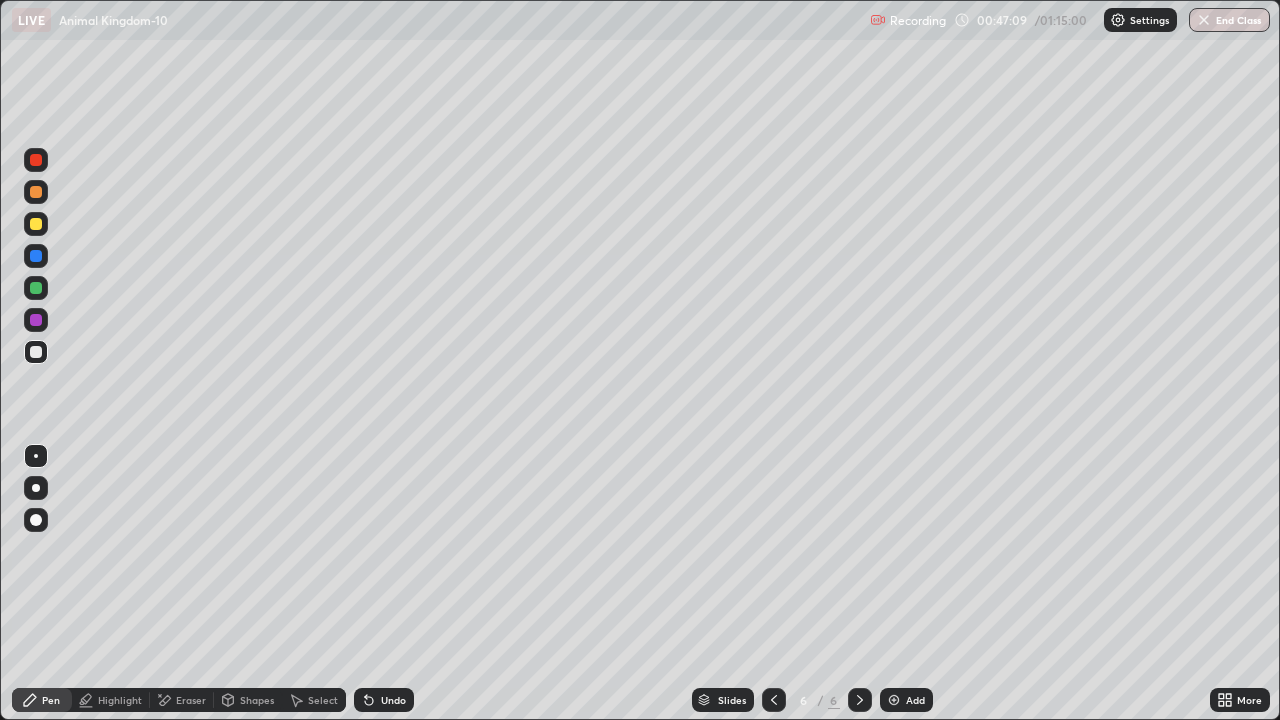 click at bounding box center (36, 488) 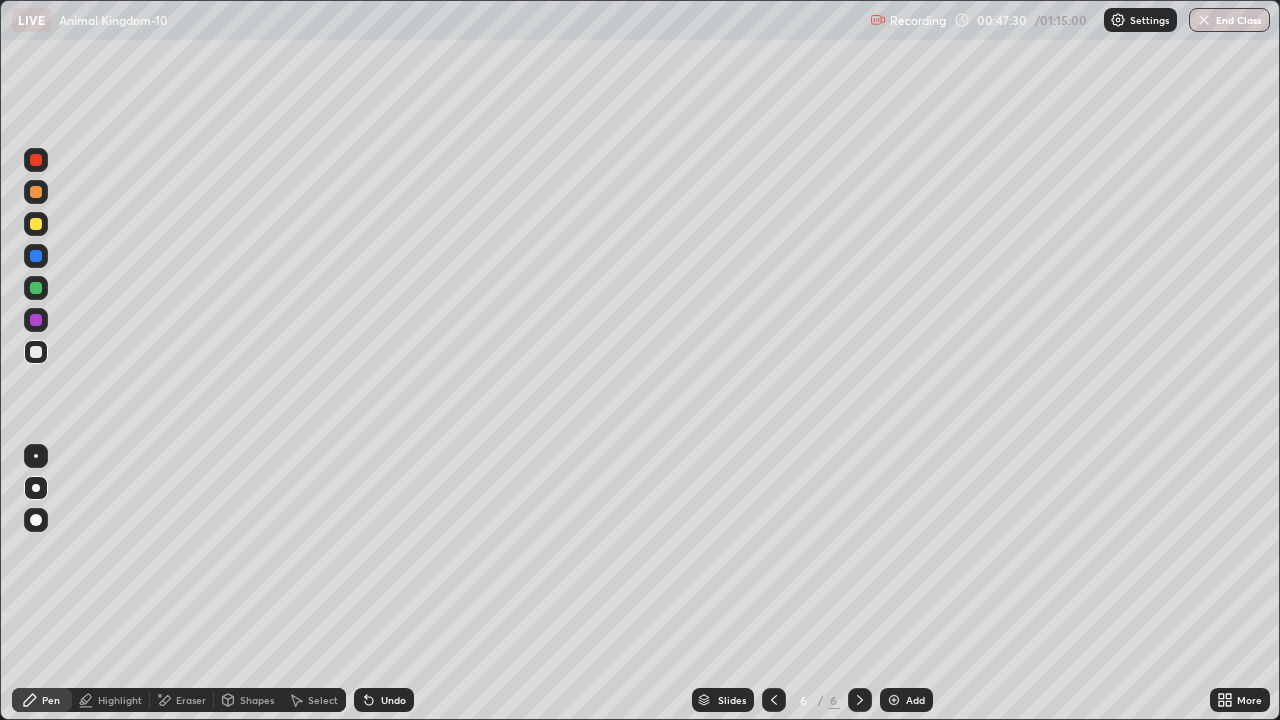 click at bounding box center (36, 320) 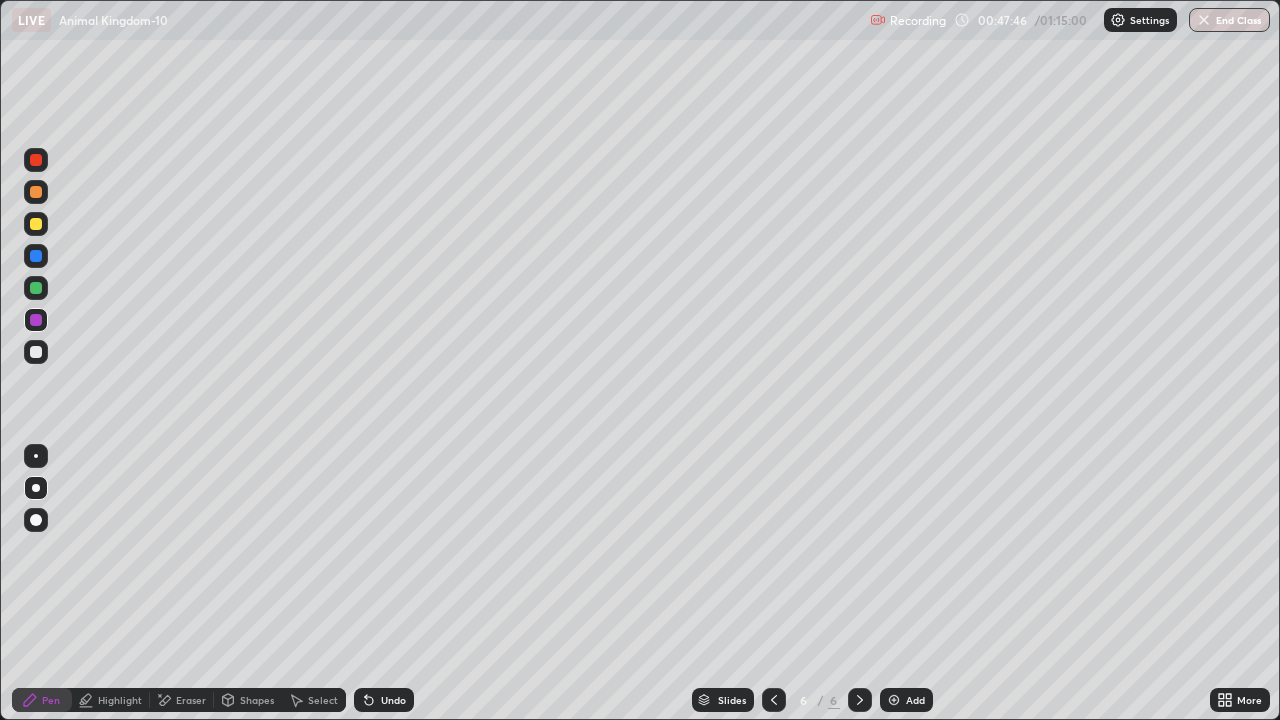 click at bounding box center (36, 224) 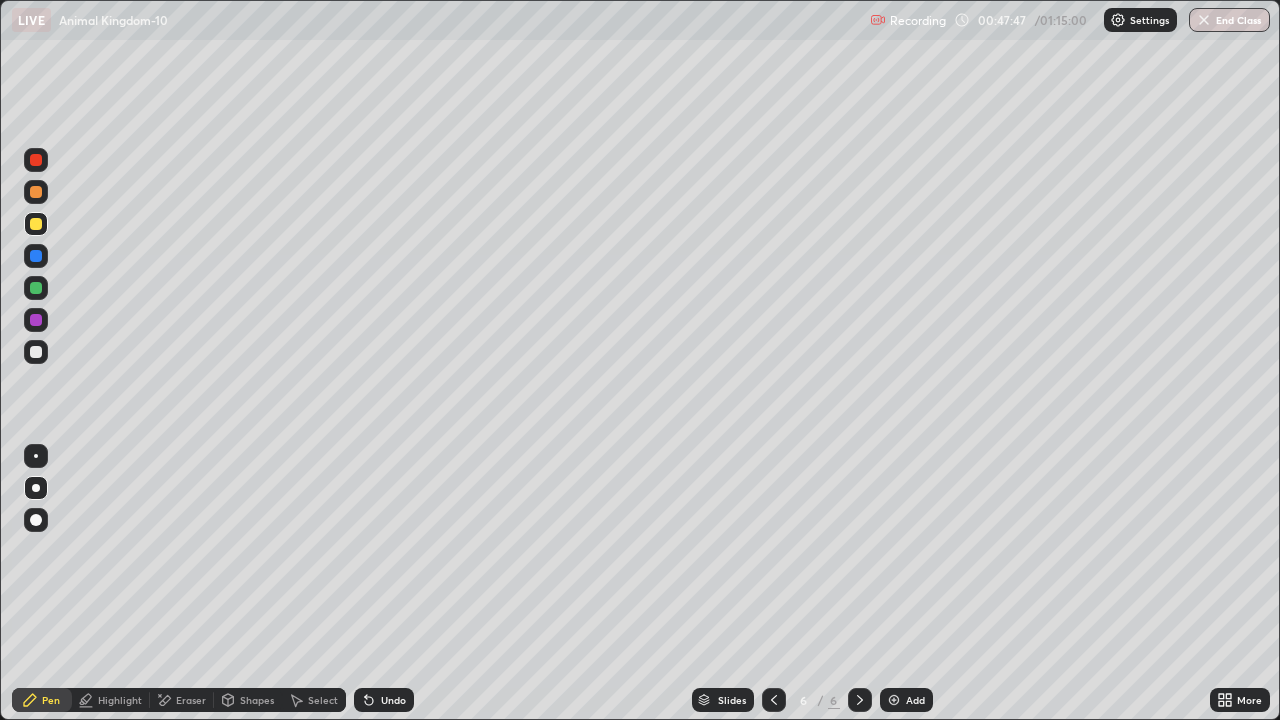 click on "Eraser" at bounding box center (182, 700) 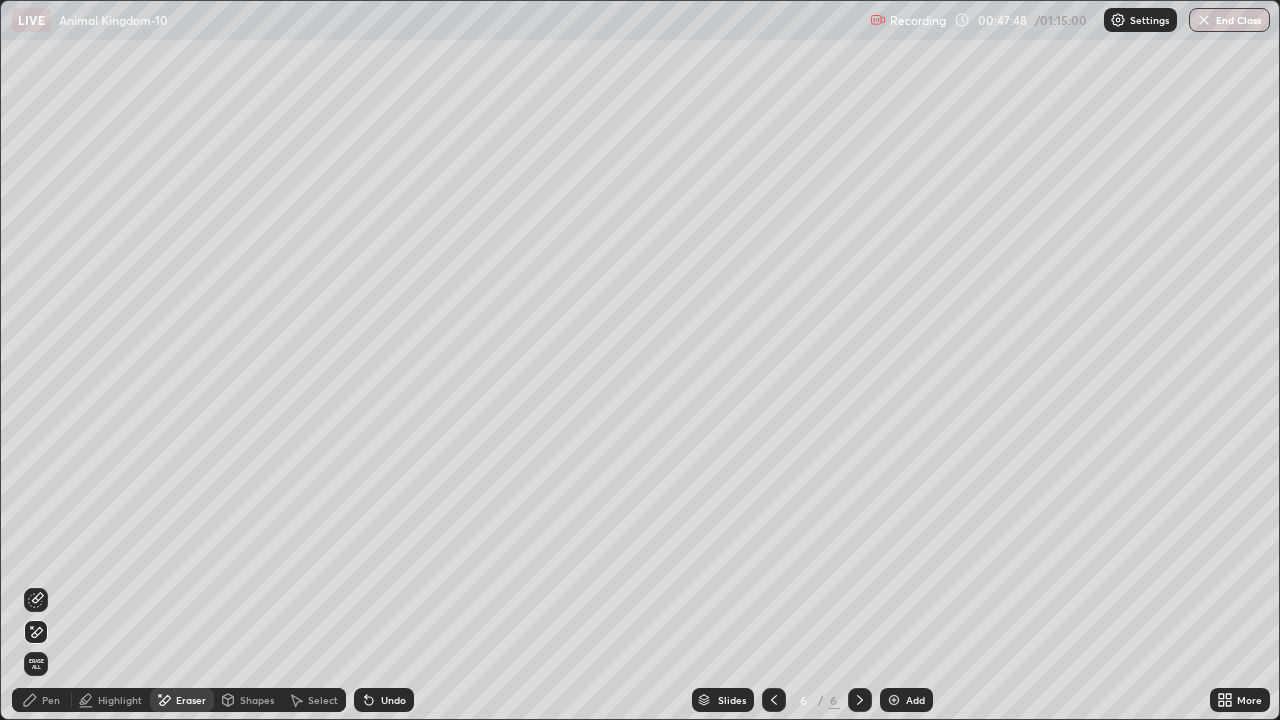 click 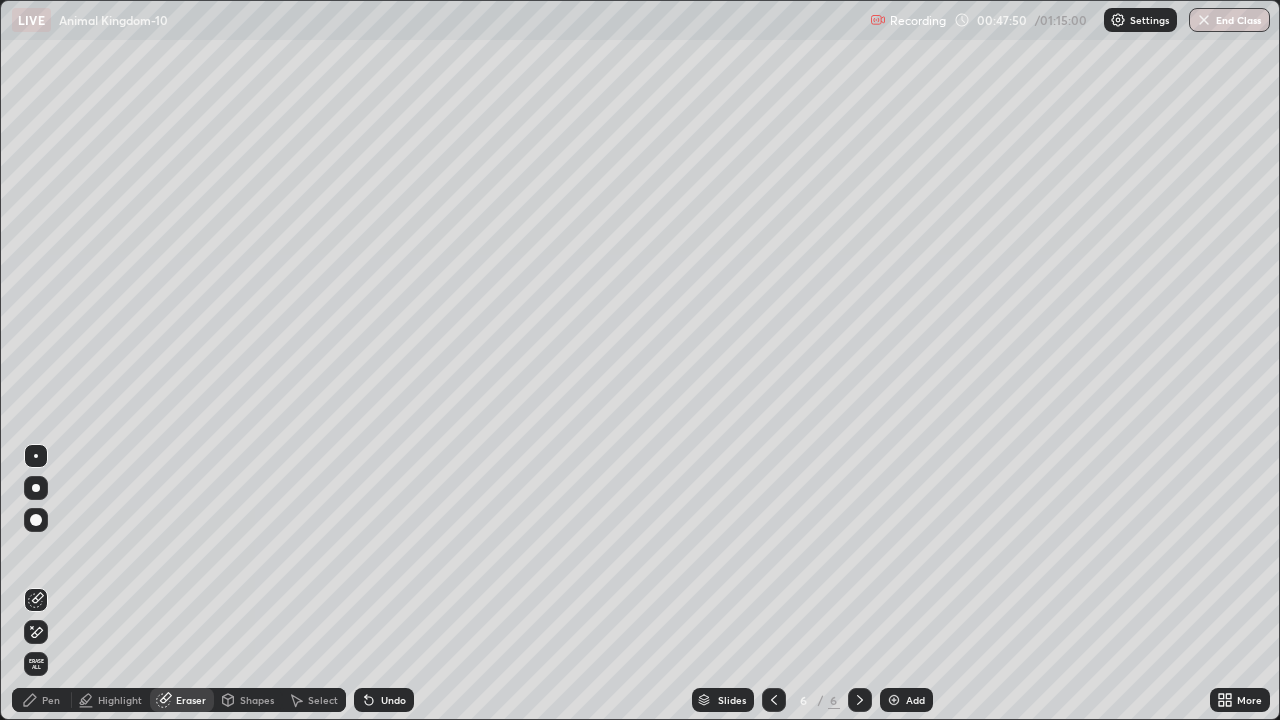 click on "Pen" at bounding box center (51, 700) 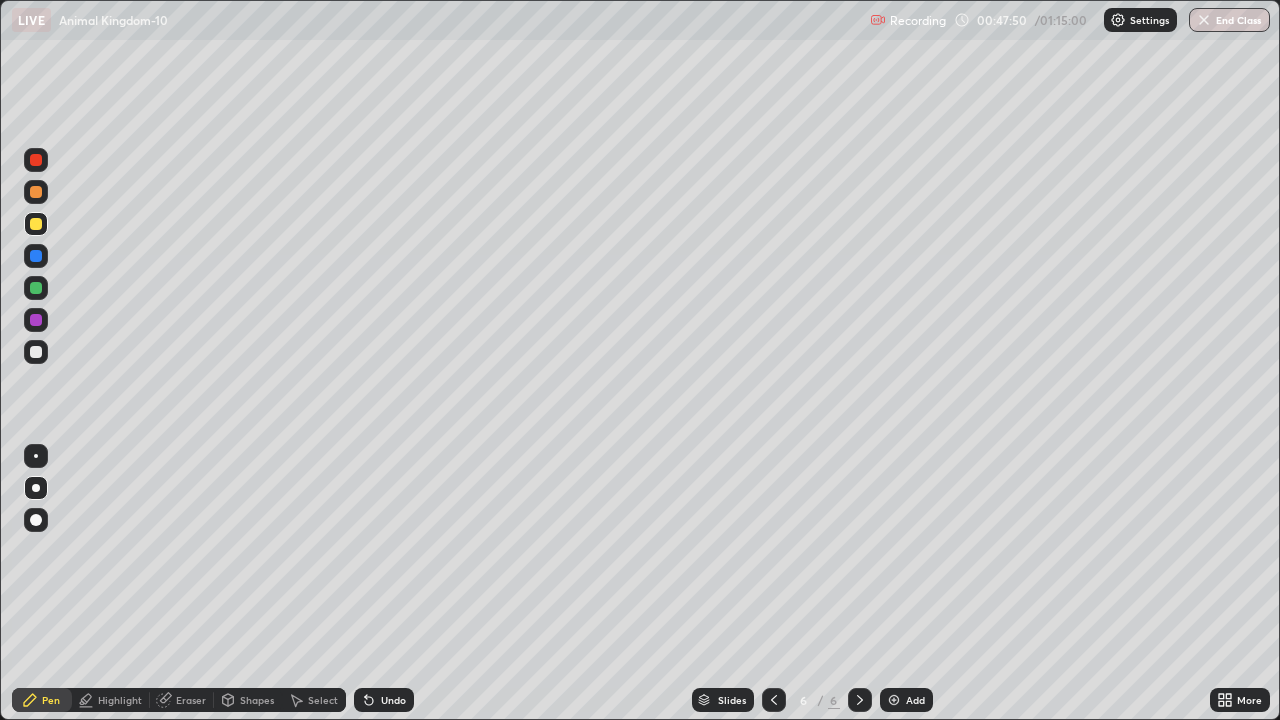 click on "Pen" at bounding box center [51, 700] 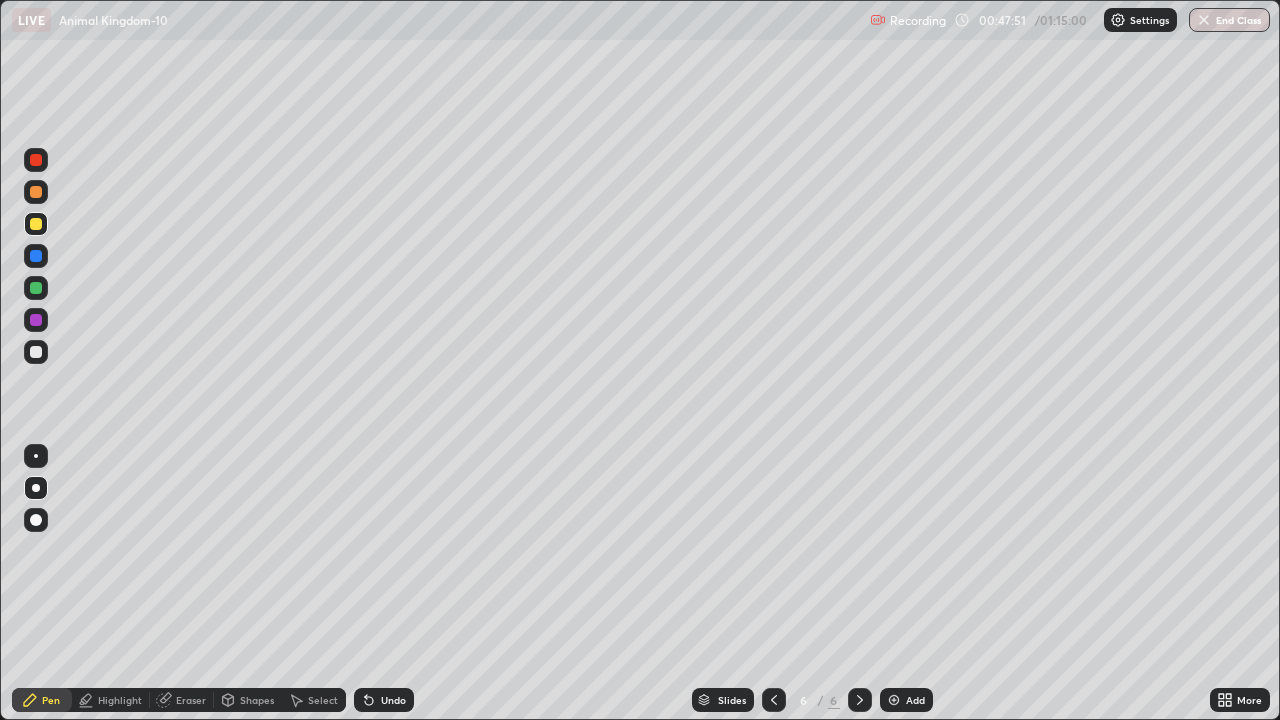 click at bounding box center [36, 352] 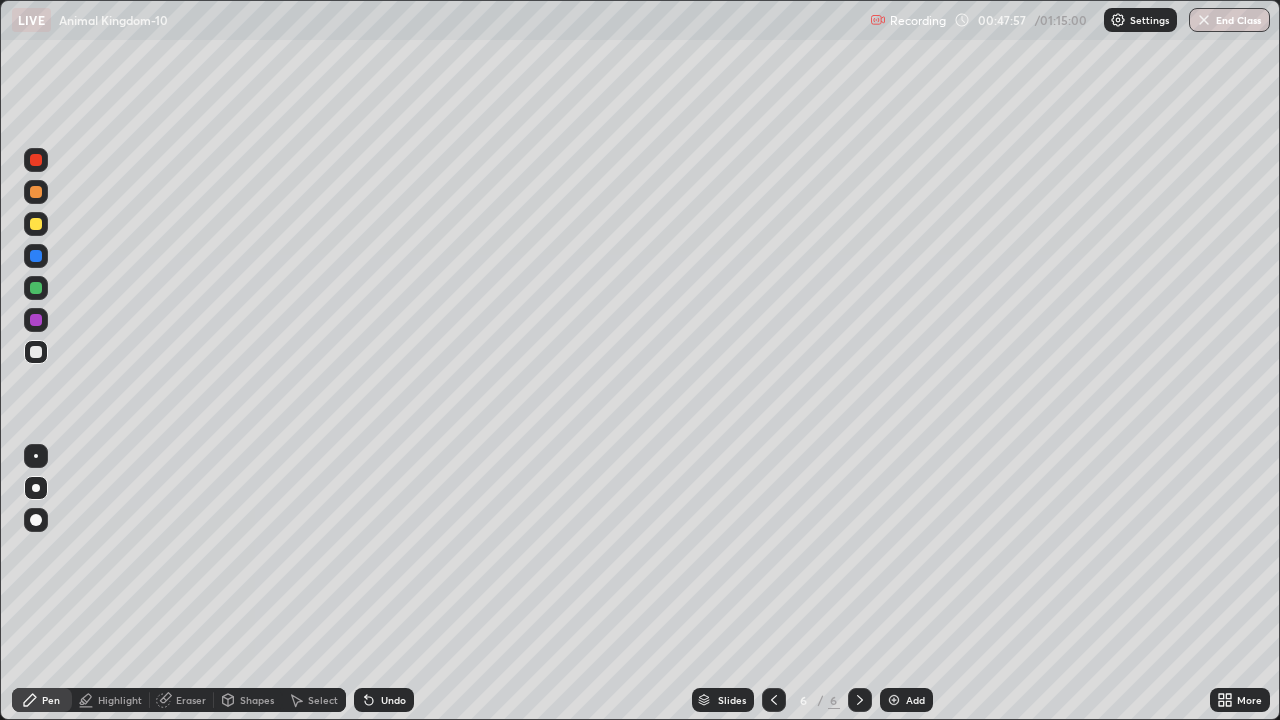 click at bounding box center (36, 224) 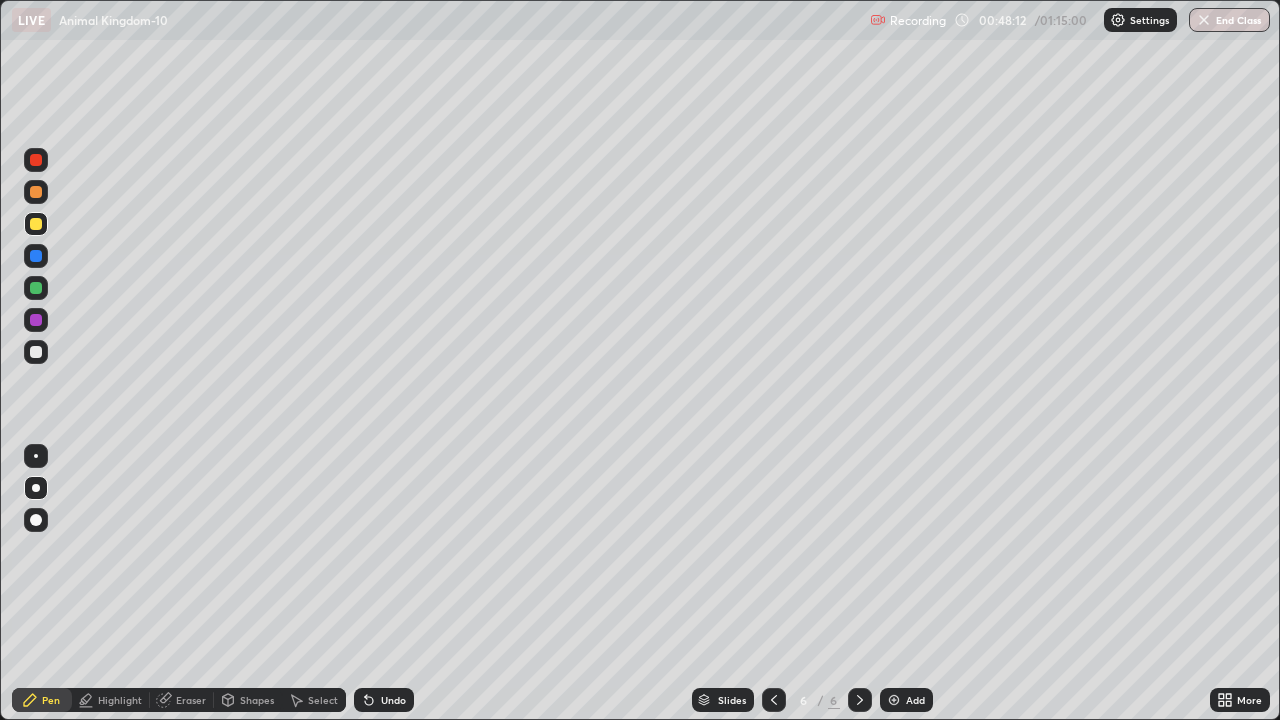 click at bounding box center (36, 160) 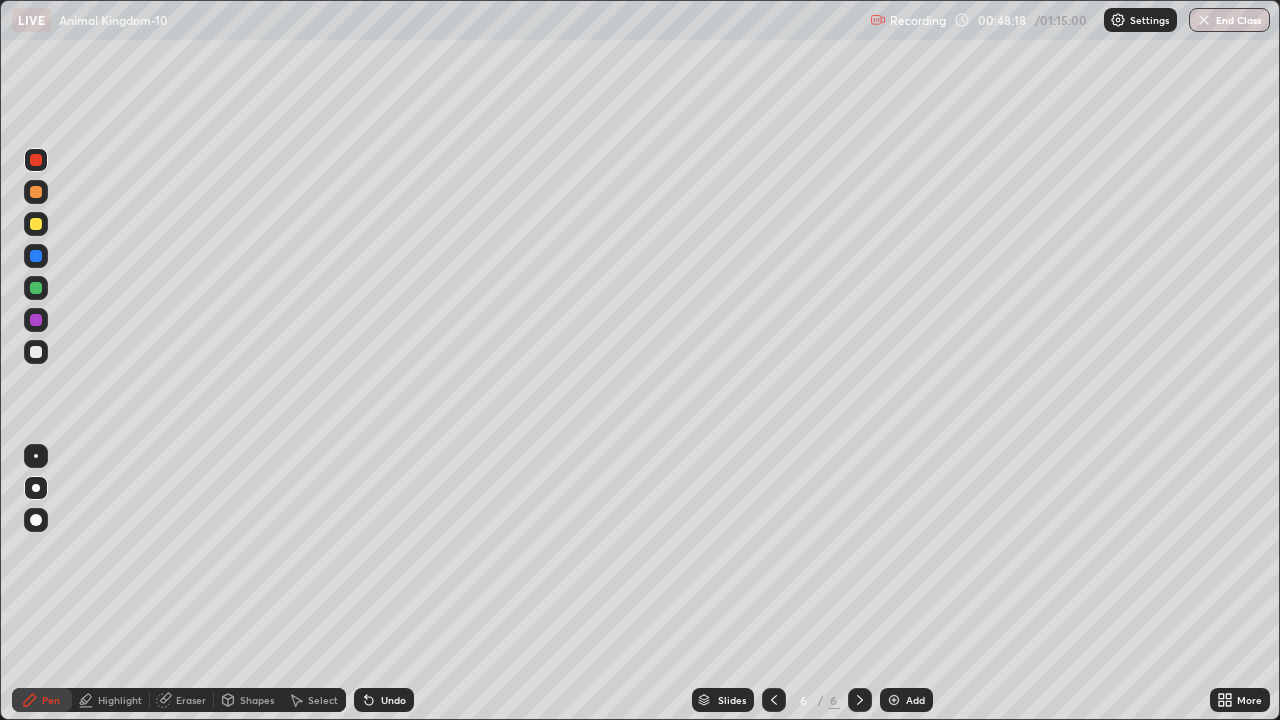 click at bounding box center (36, 352) 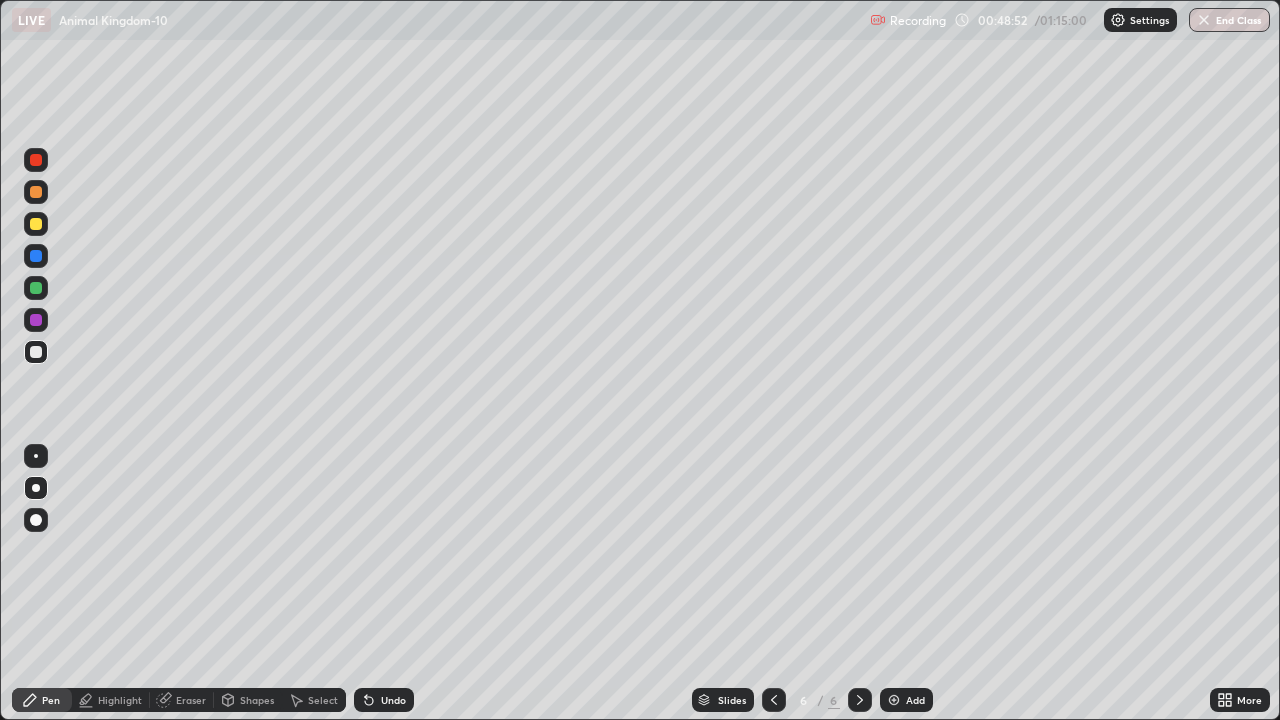 click at bounding box center [36, 256] 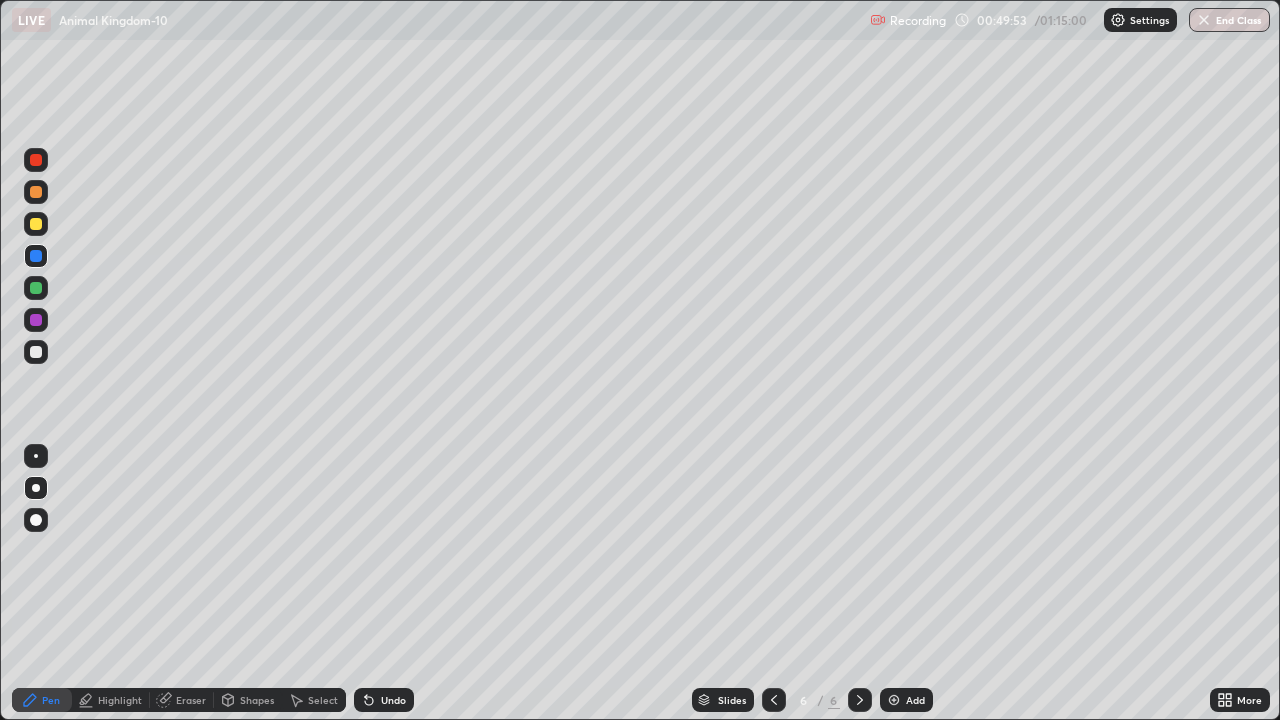 click at bounding box center (36, 352) 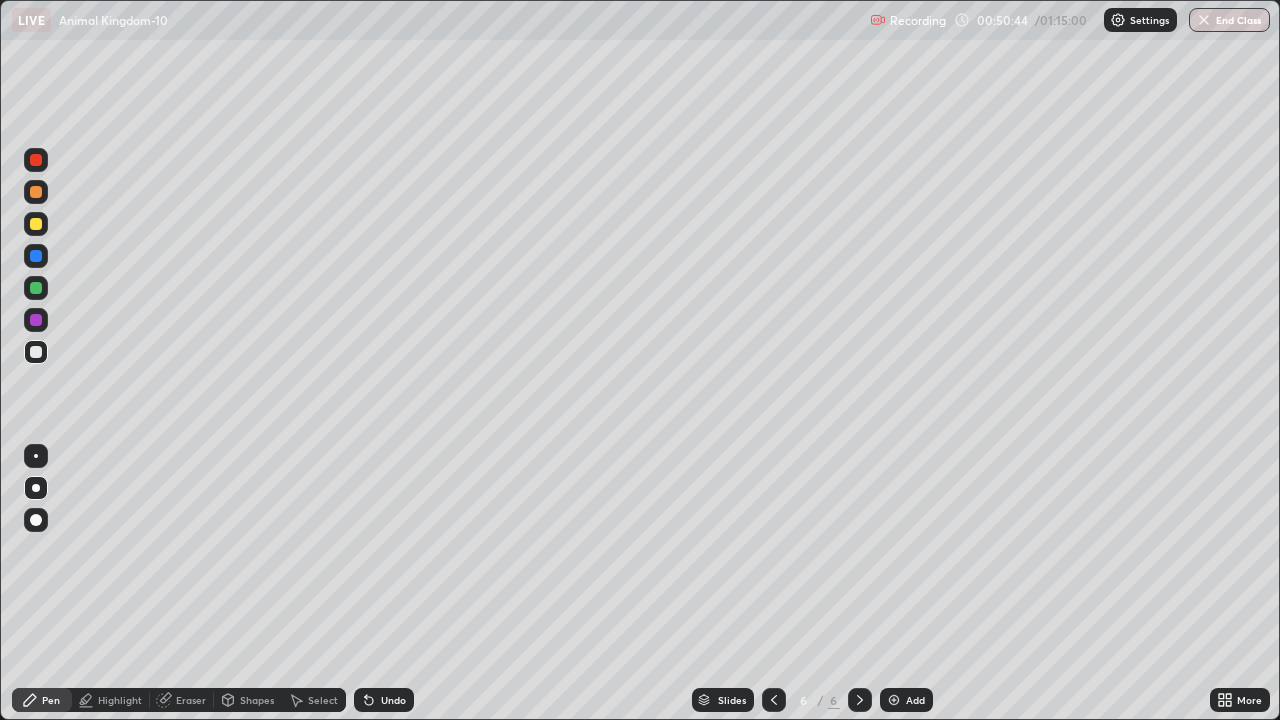 click at bounding box center [36, 224] 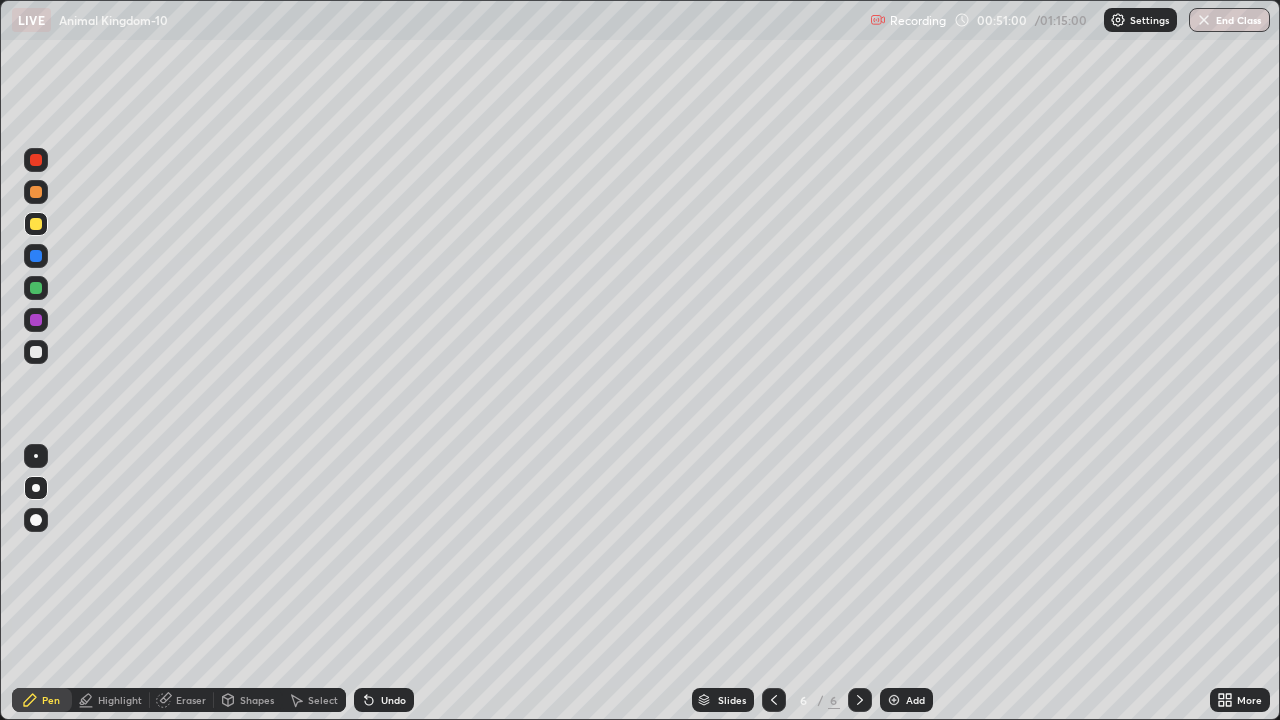 click at bounding box center [36, 352] 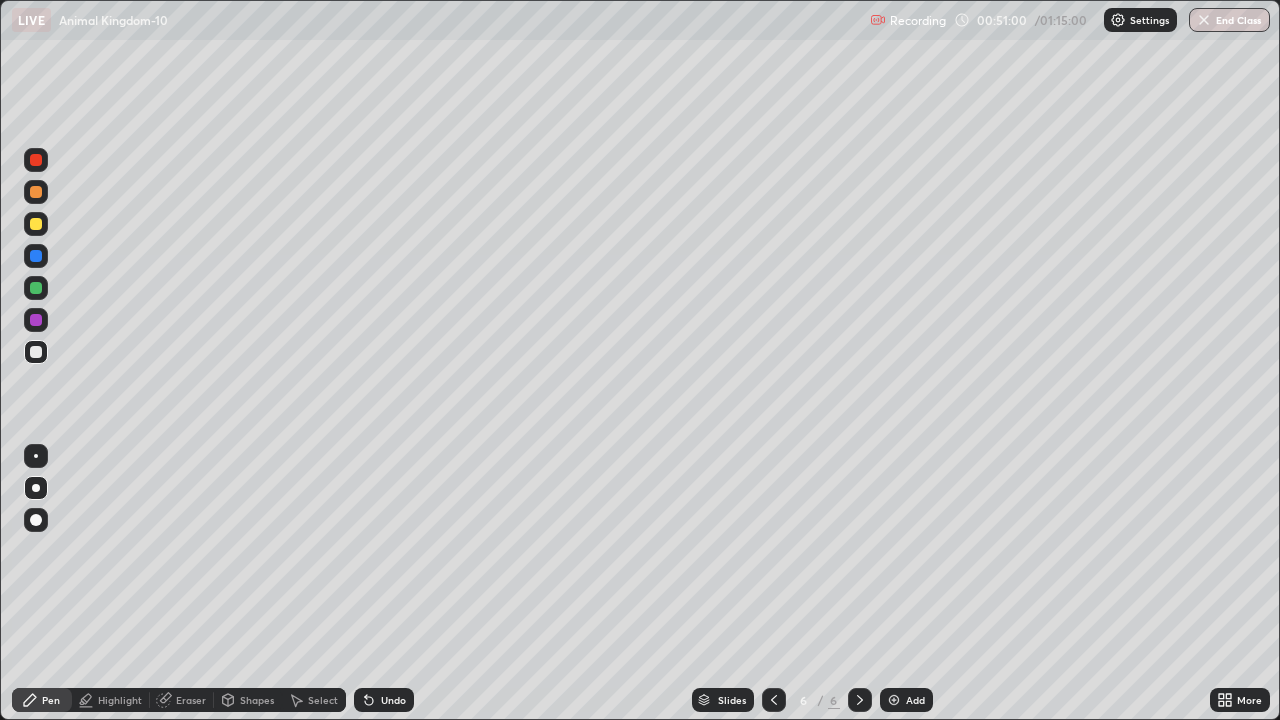 click at bounding box center [36, 456] 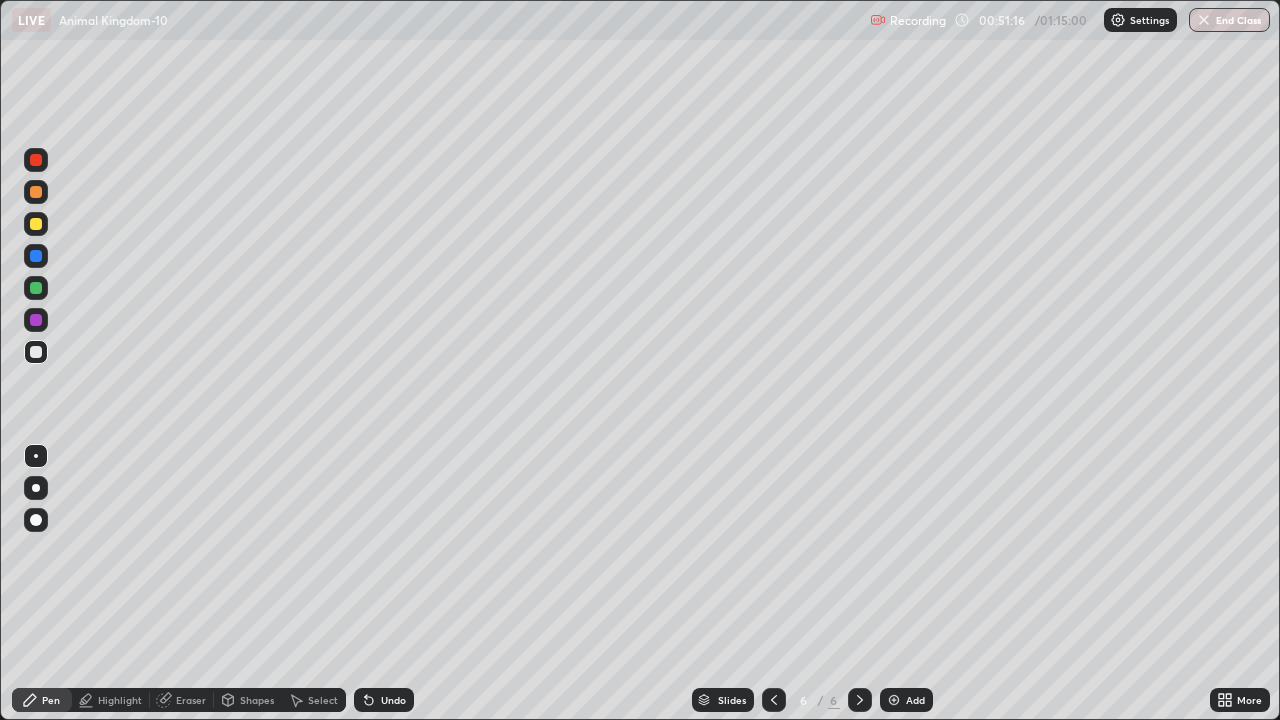 click at bounding box center (36, 456) 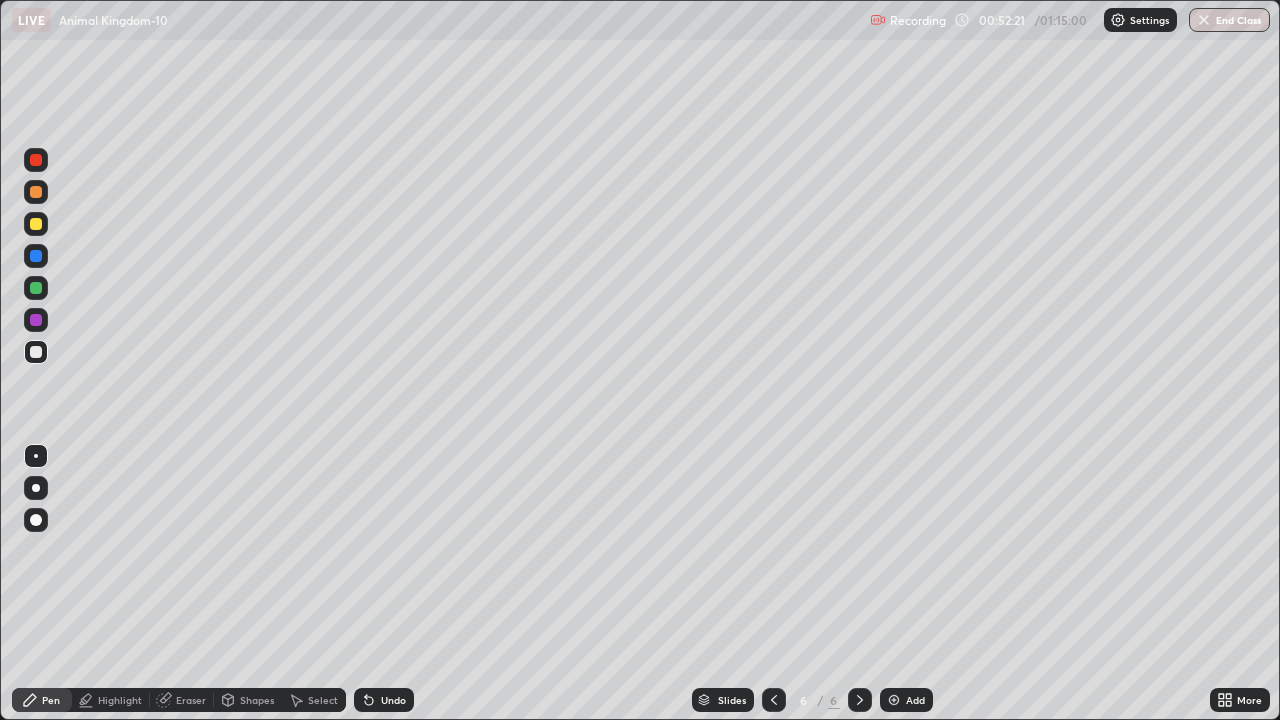 click at bounding box center (36, 488) 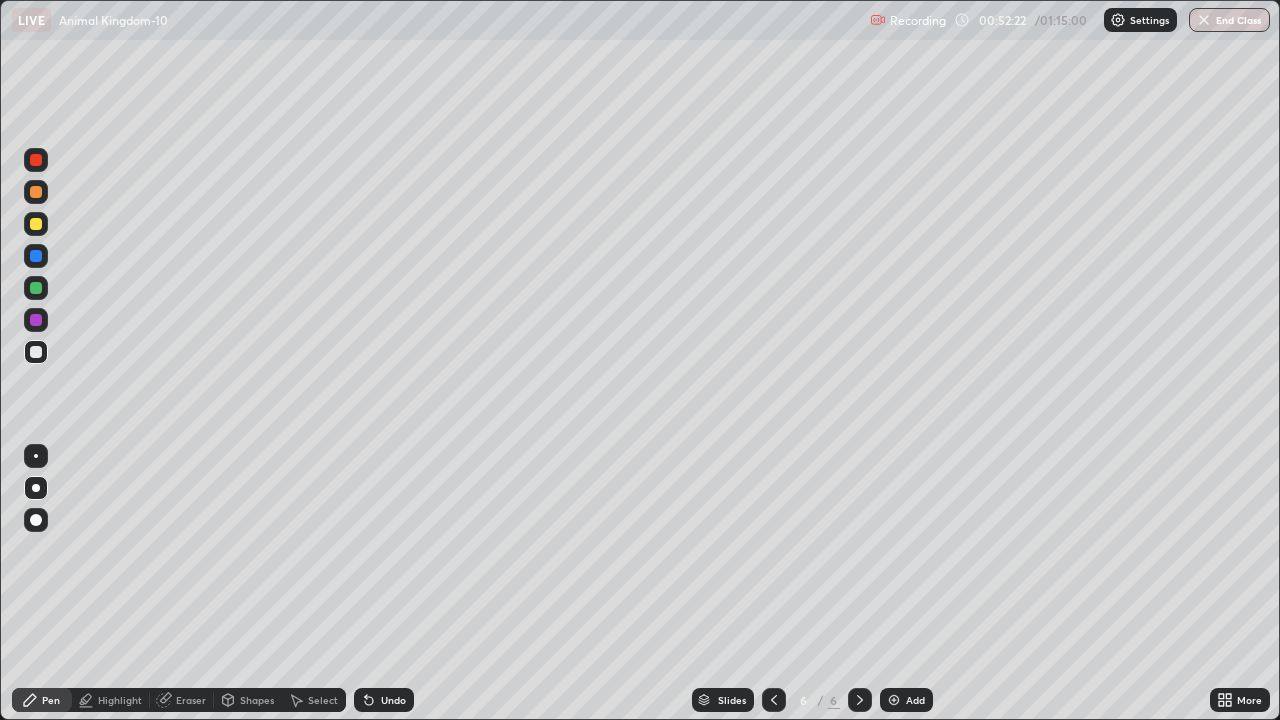 click at bounding box center [36, 288] 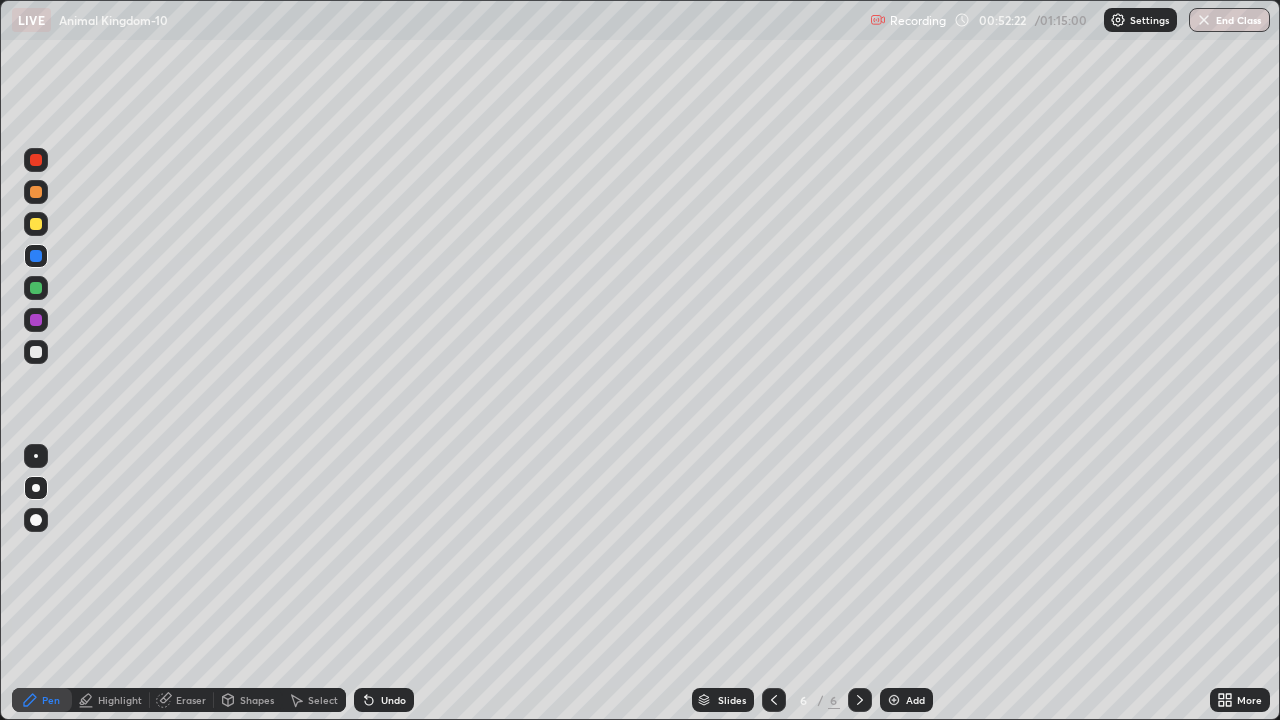 click at bounding box center [36, 224] 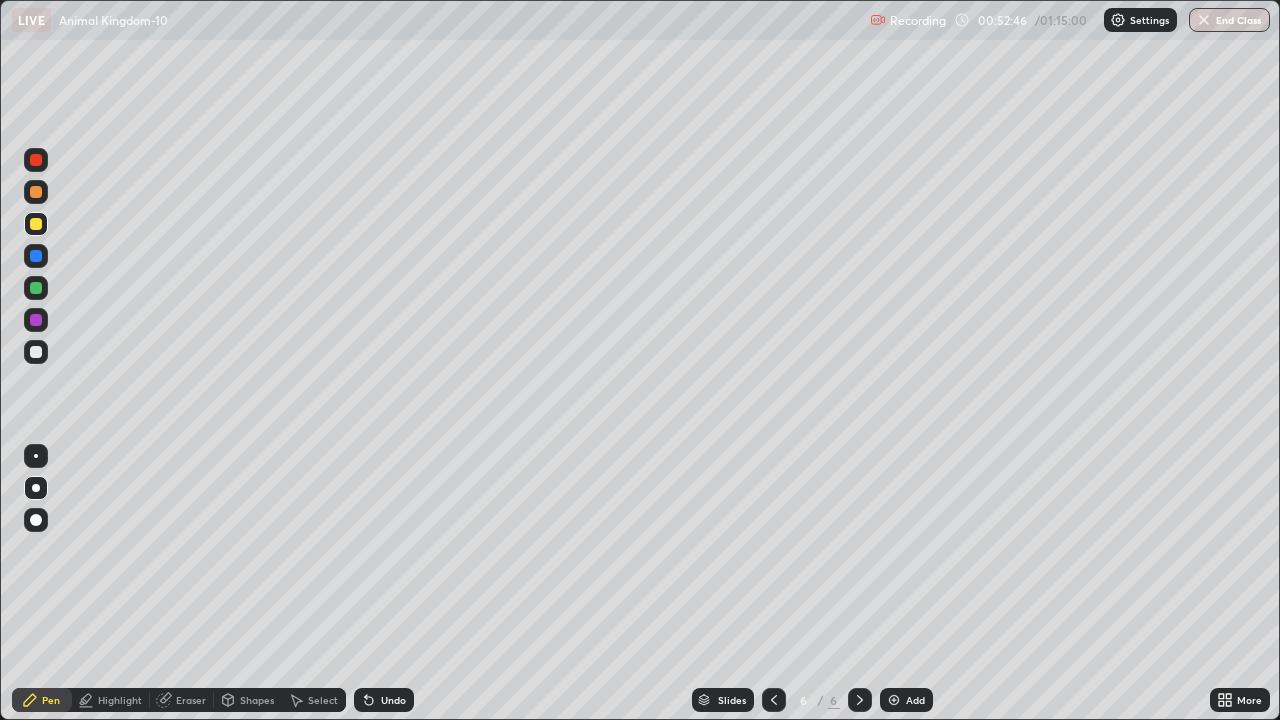 click on "Undo" at bounding box center [393, 700] 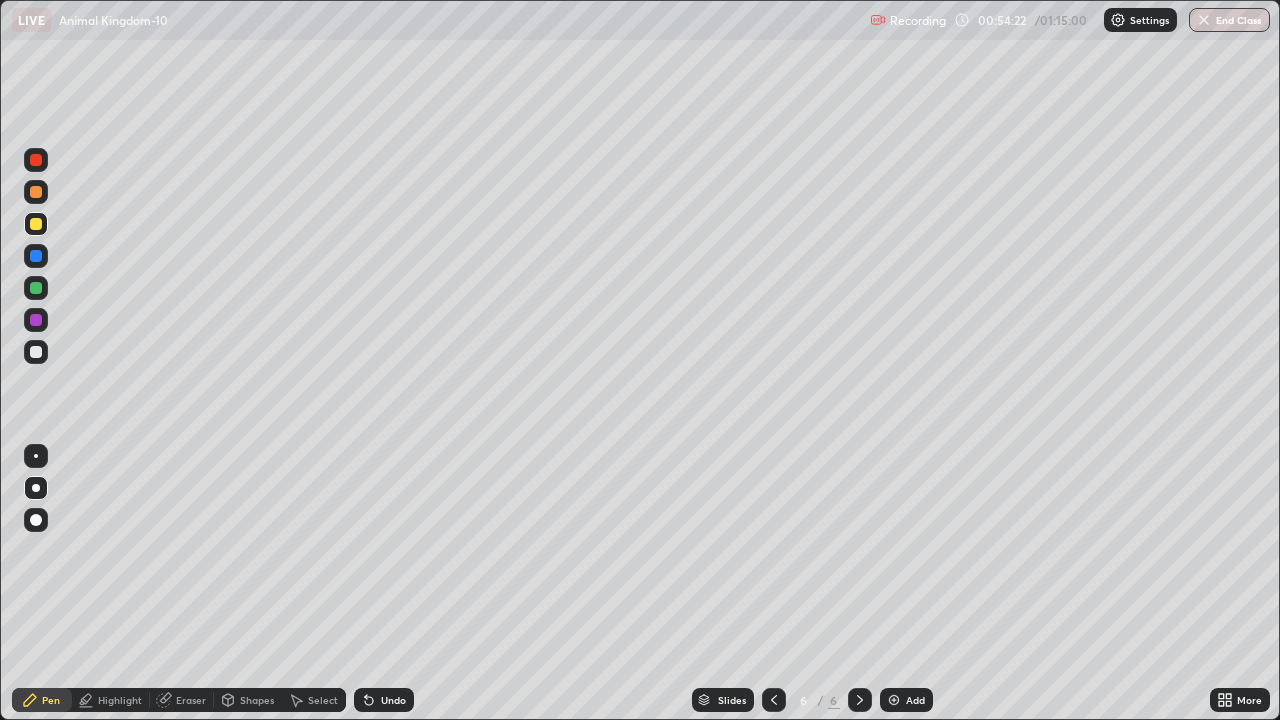 click at bounding box center [36, 192] 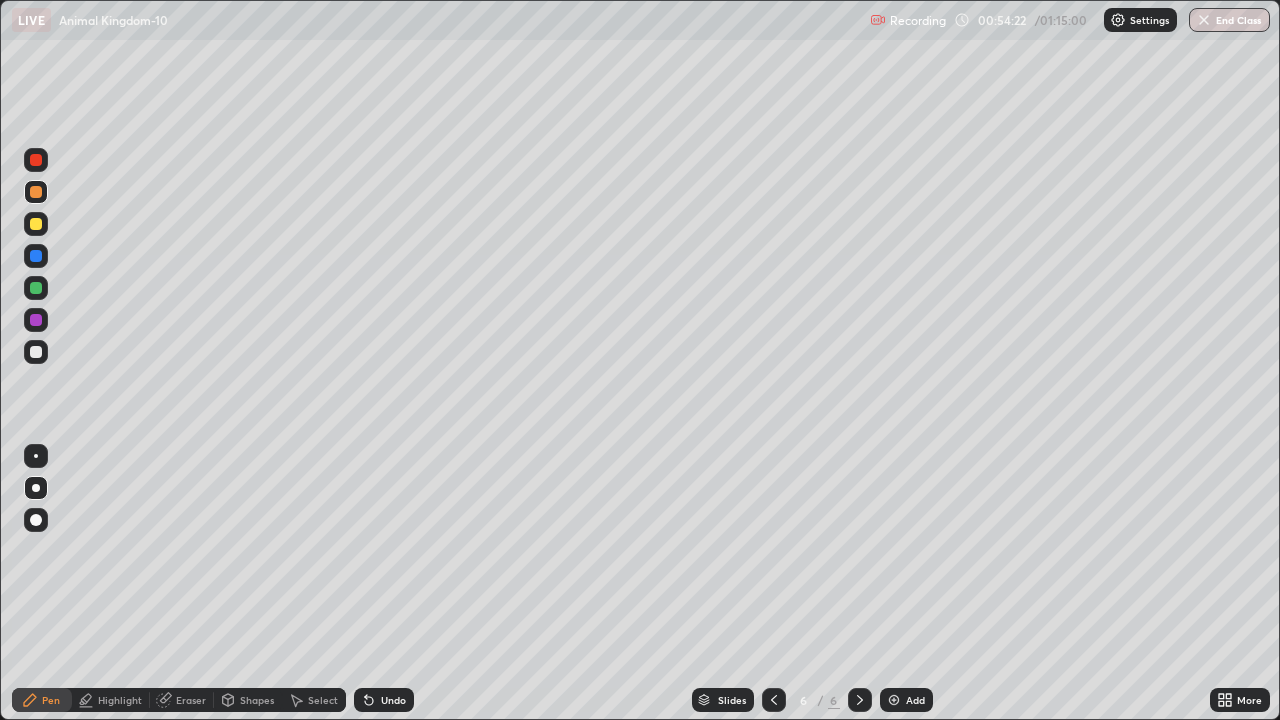 click at bounding box center [36, 192] 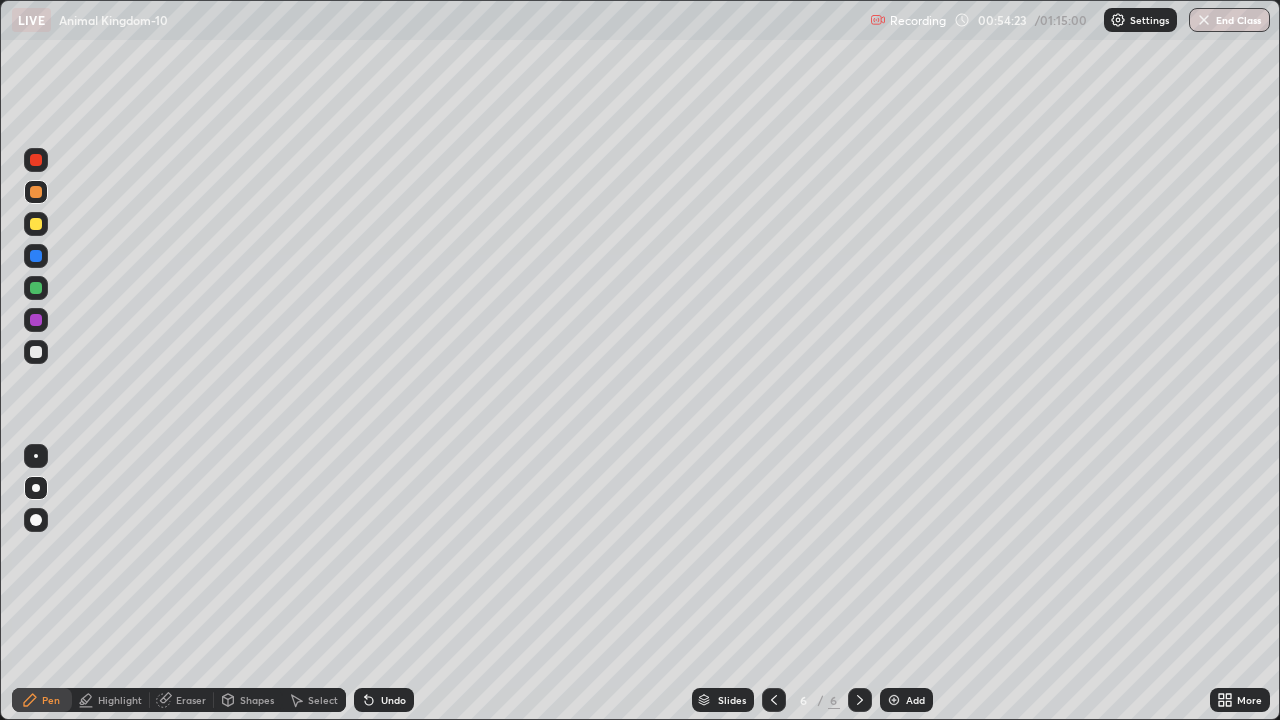 click at bounding box center [36, 520] 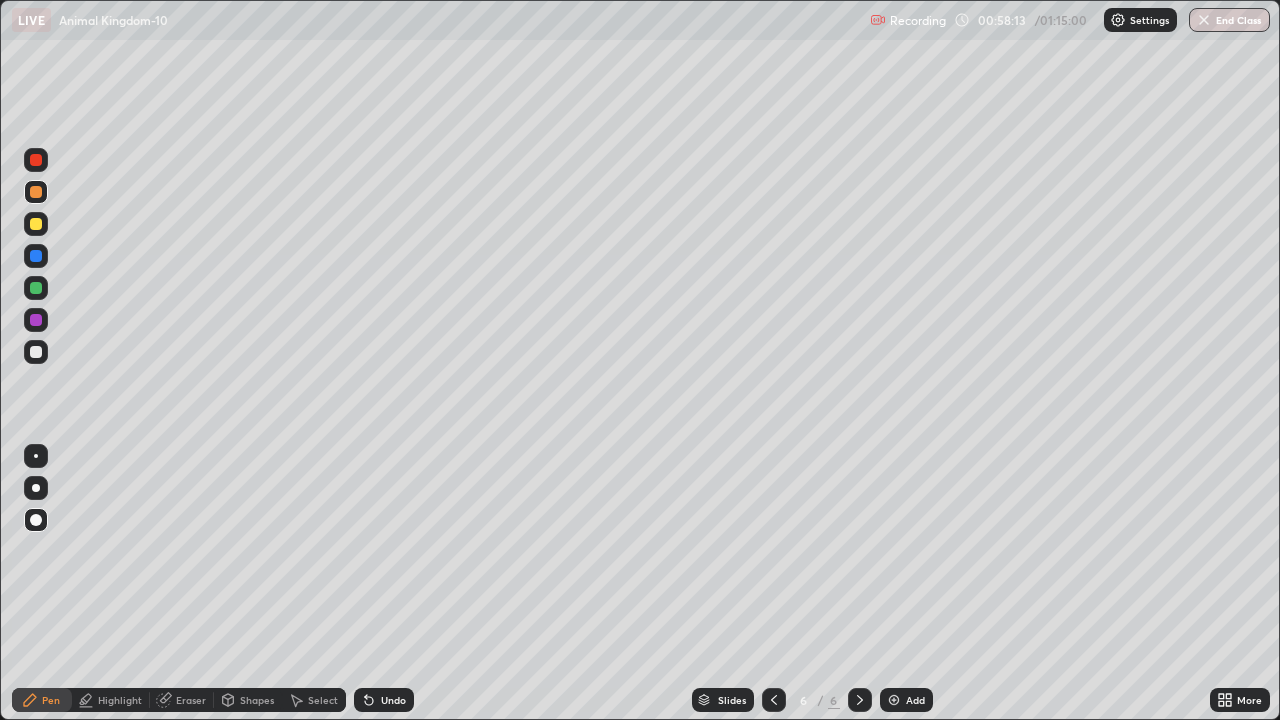 click at bounding box center [894, 700] 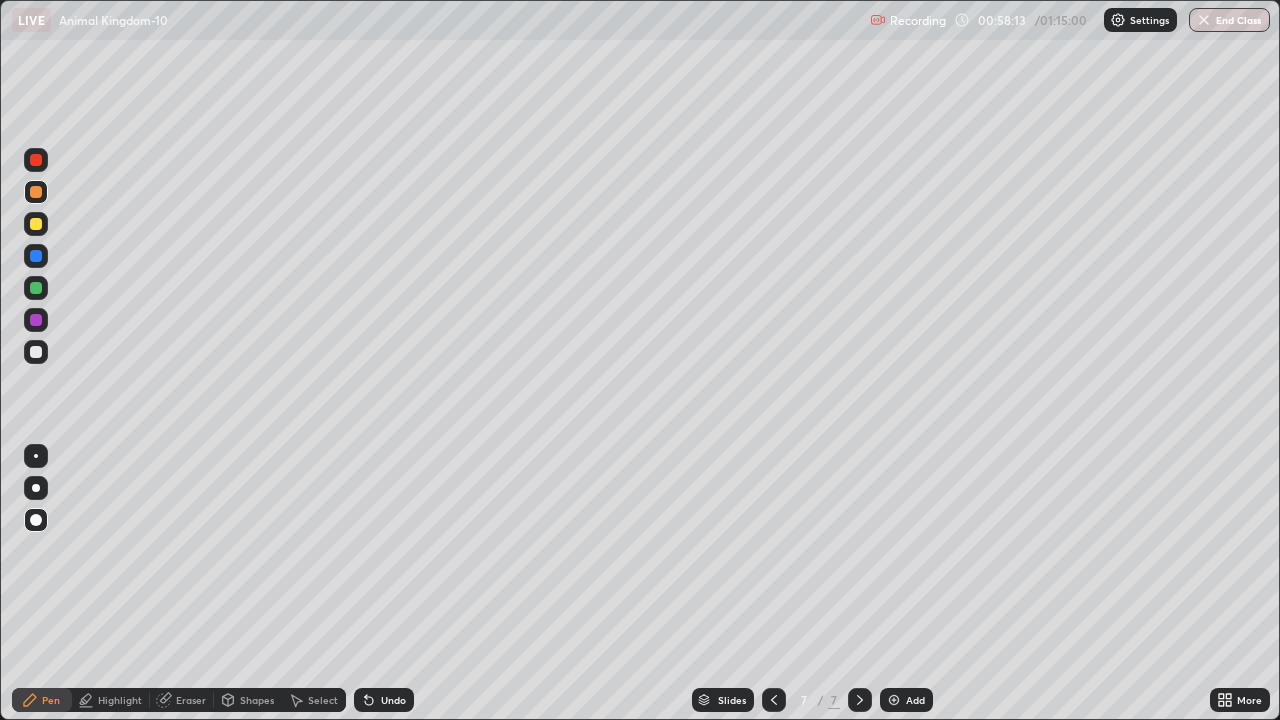 click at bounding box center [36, 352] 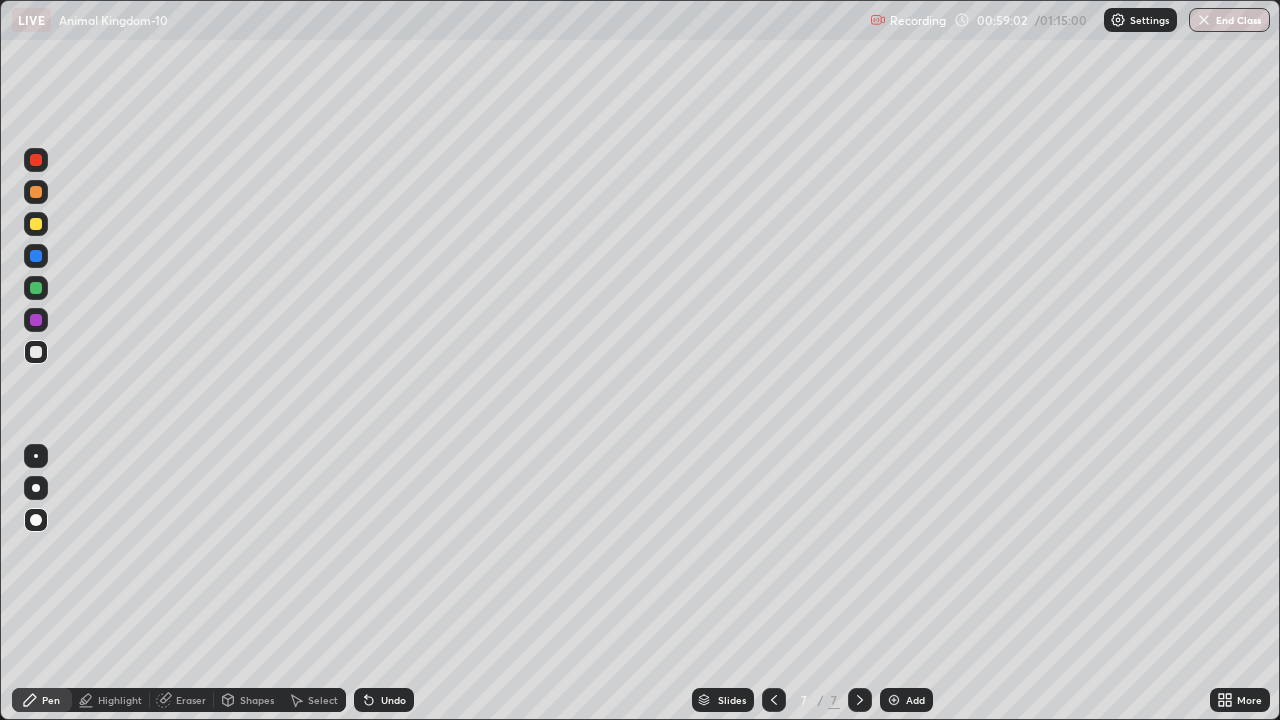 click 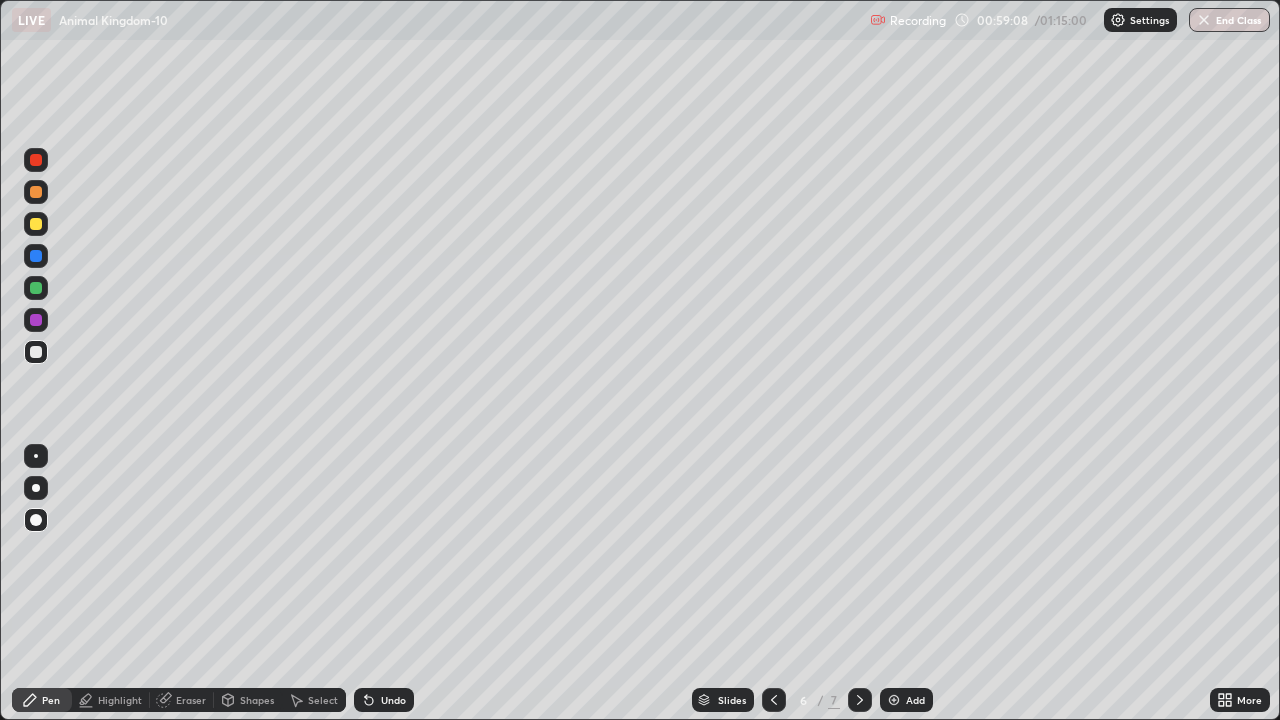 click at bounding box center [36, 224] 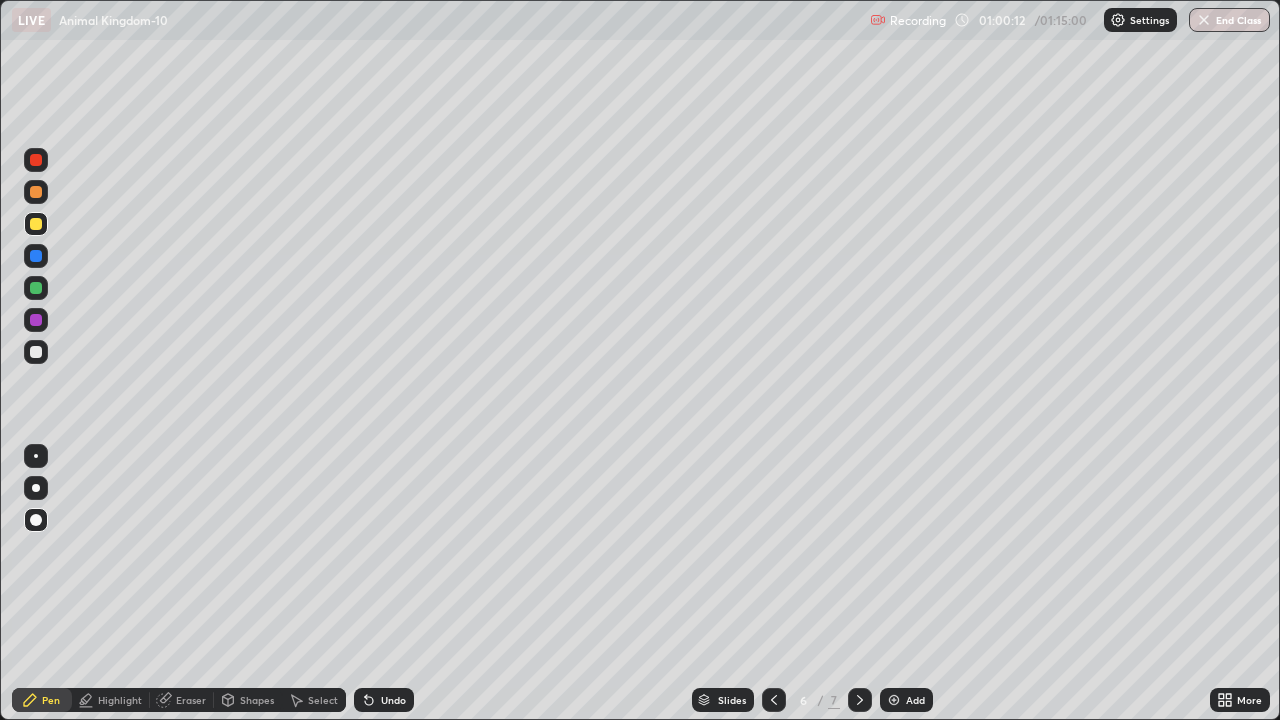 click 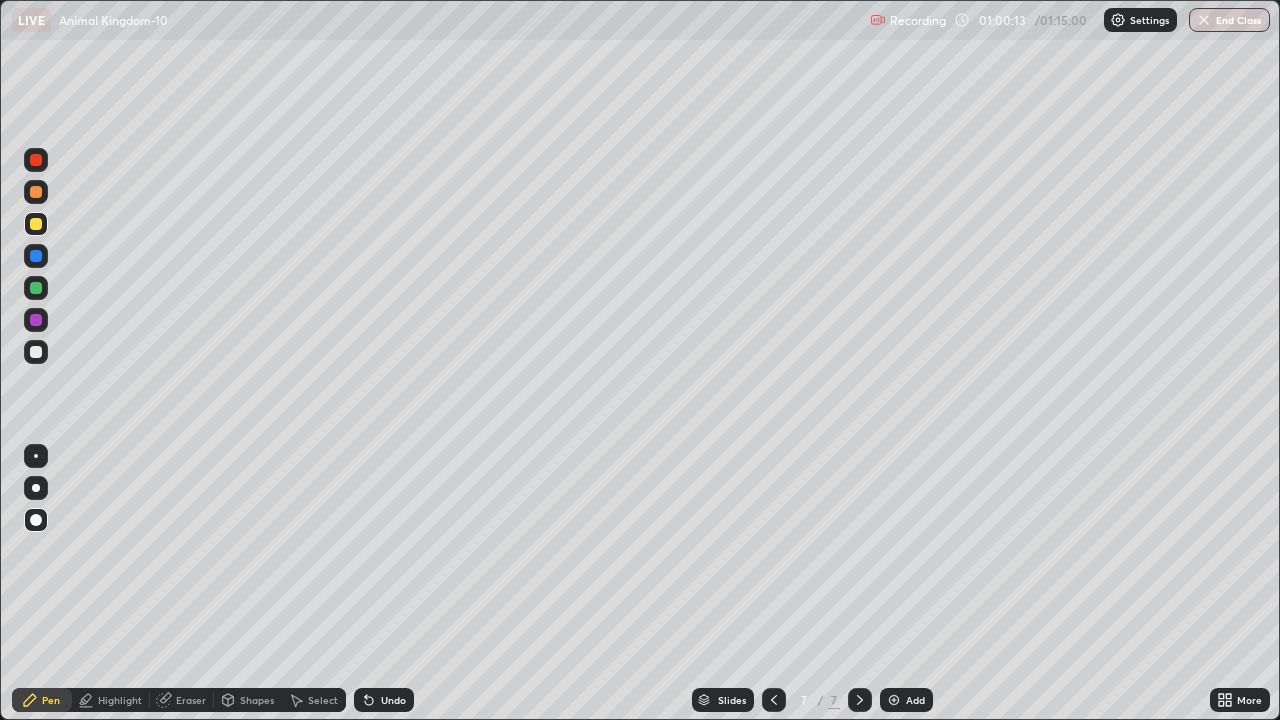 click at bounding box center [36, 352] 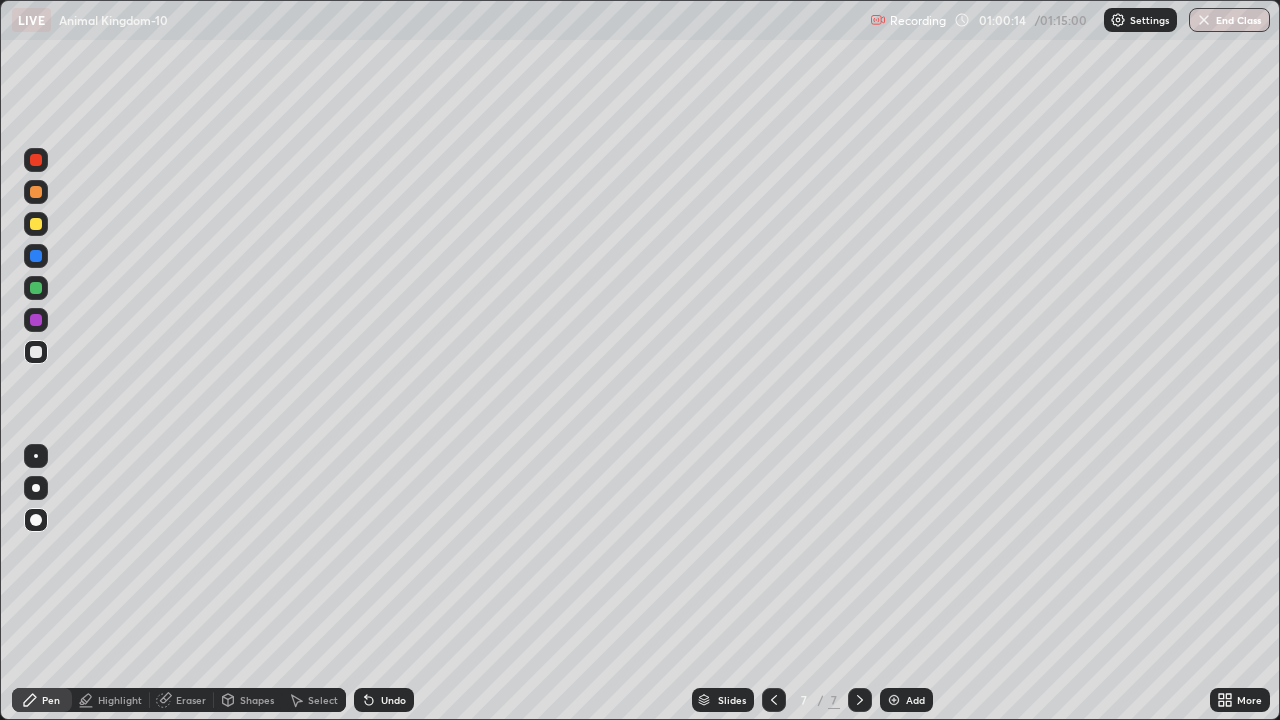 click at bounding box center (36, 352) 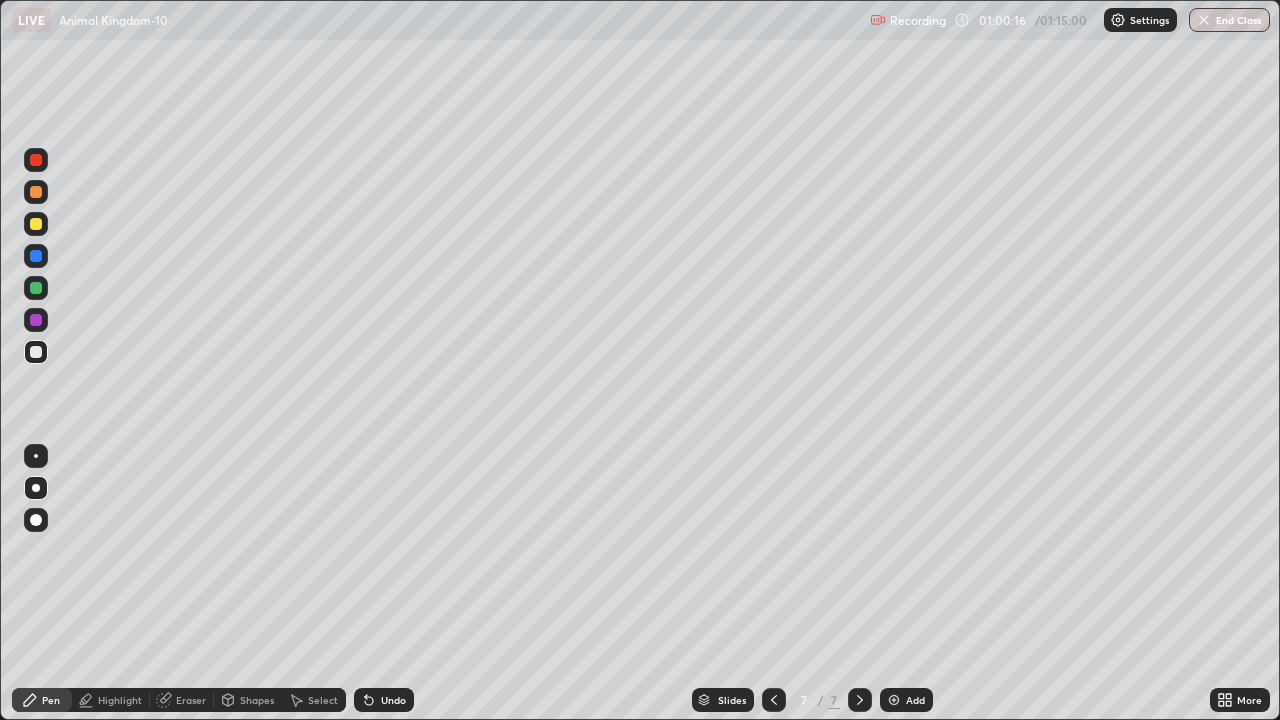 click on "Undo" at bounding box center (393, 700) 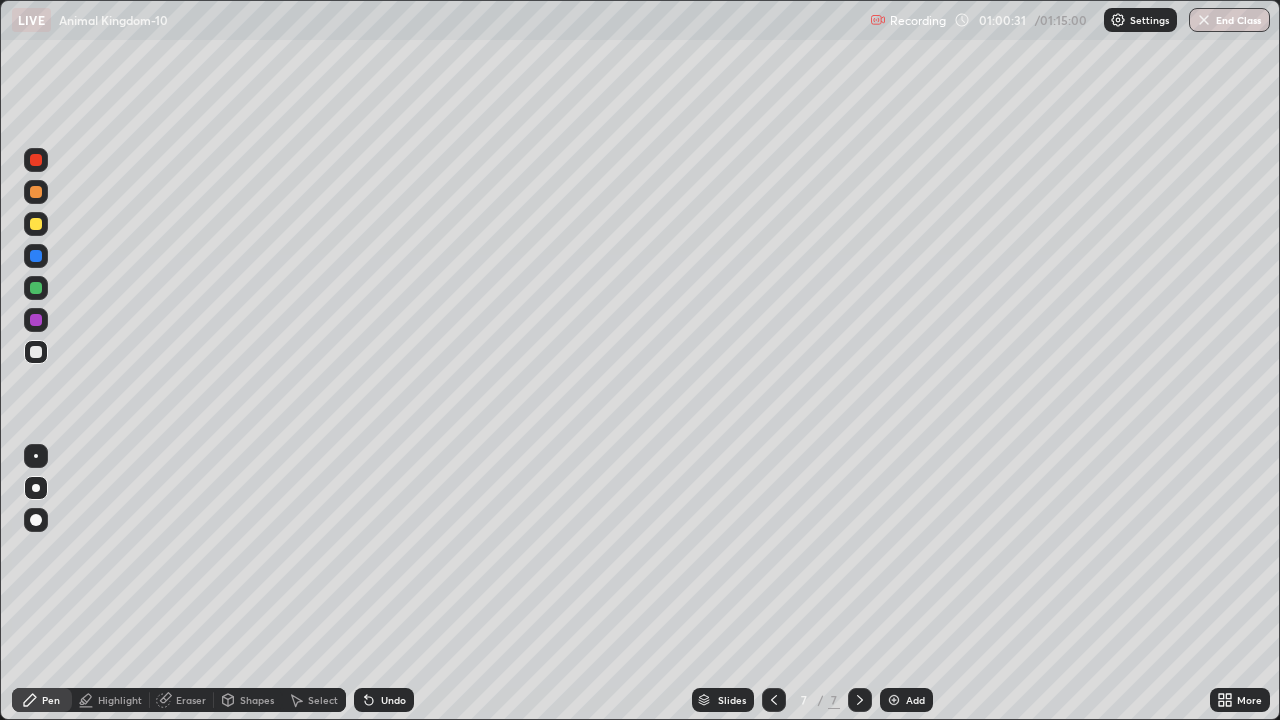 click at bounding box center (36, 320) 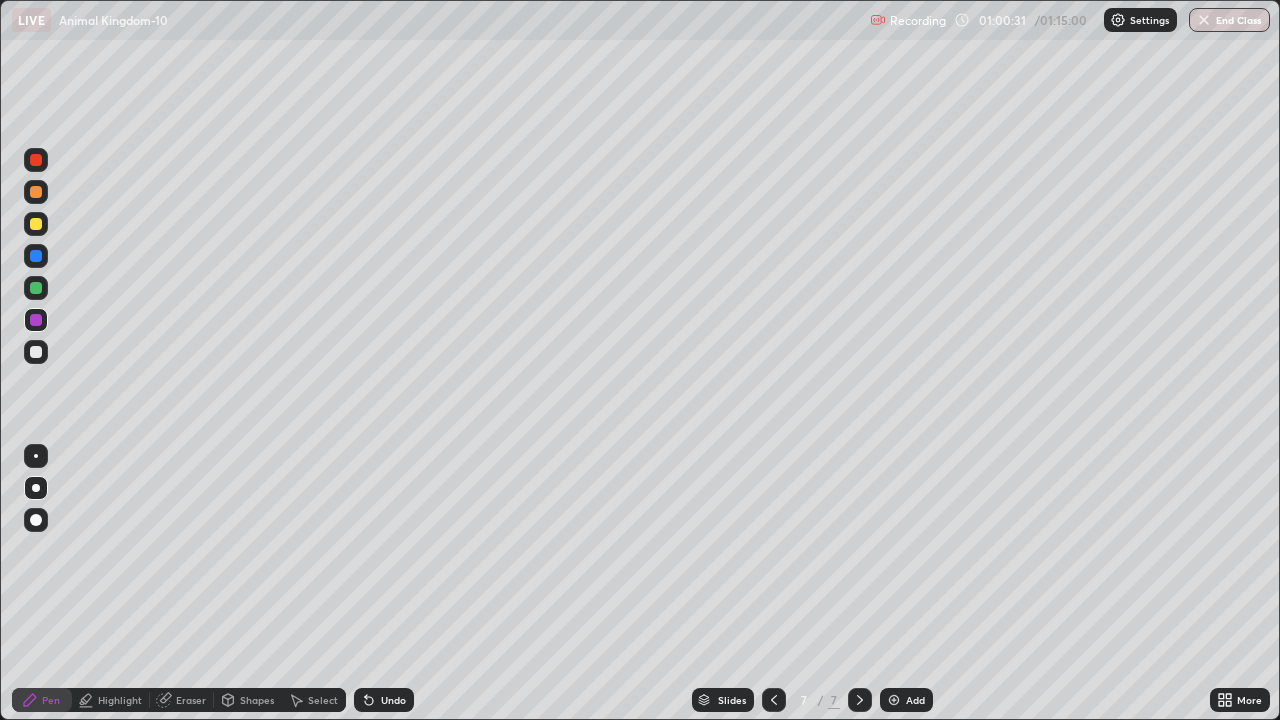 click at bounding box center [36, 320] 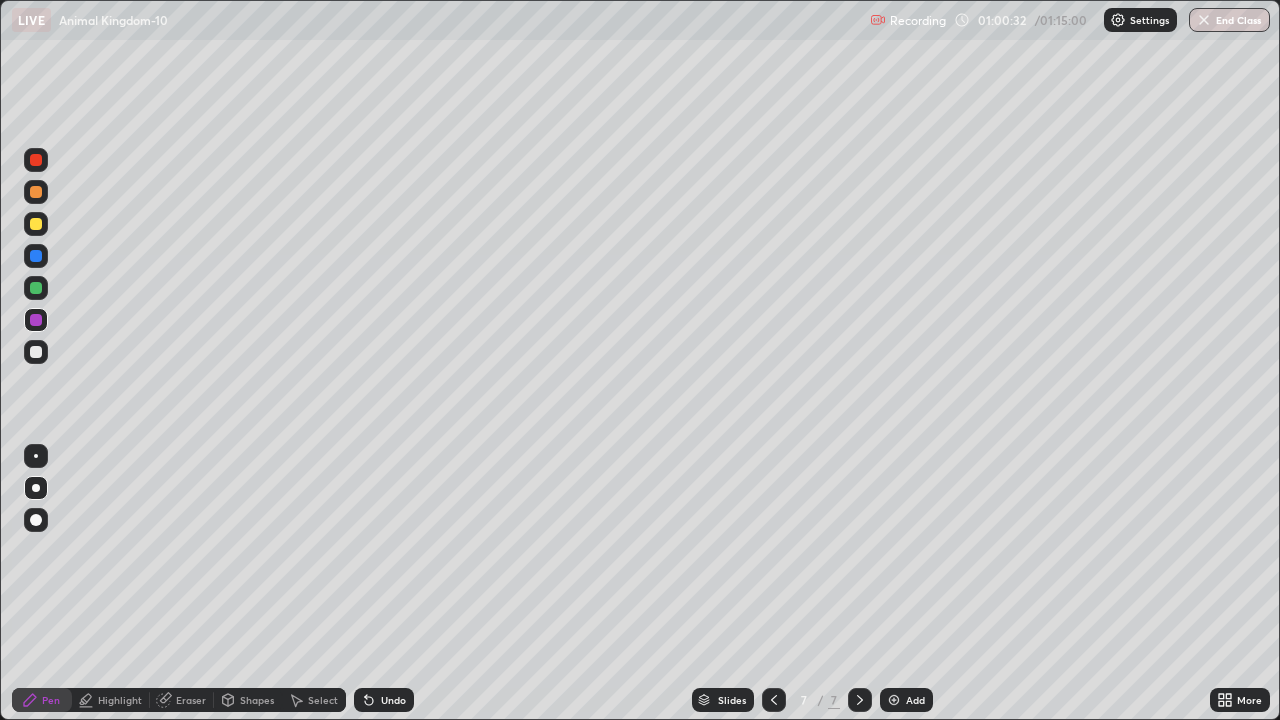 click at bounding box center (36, 224) 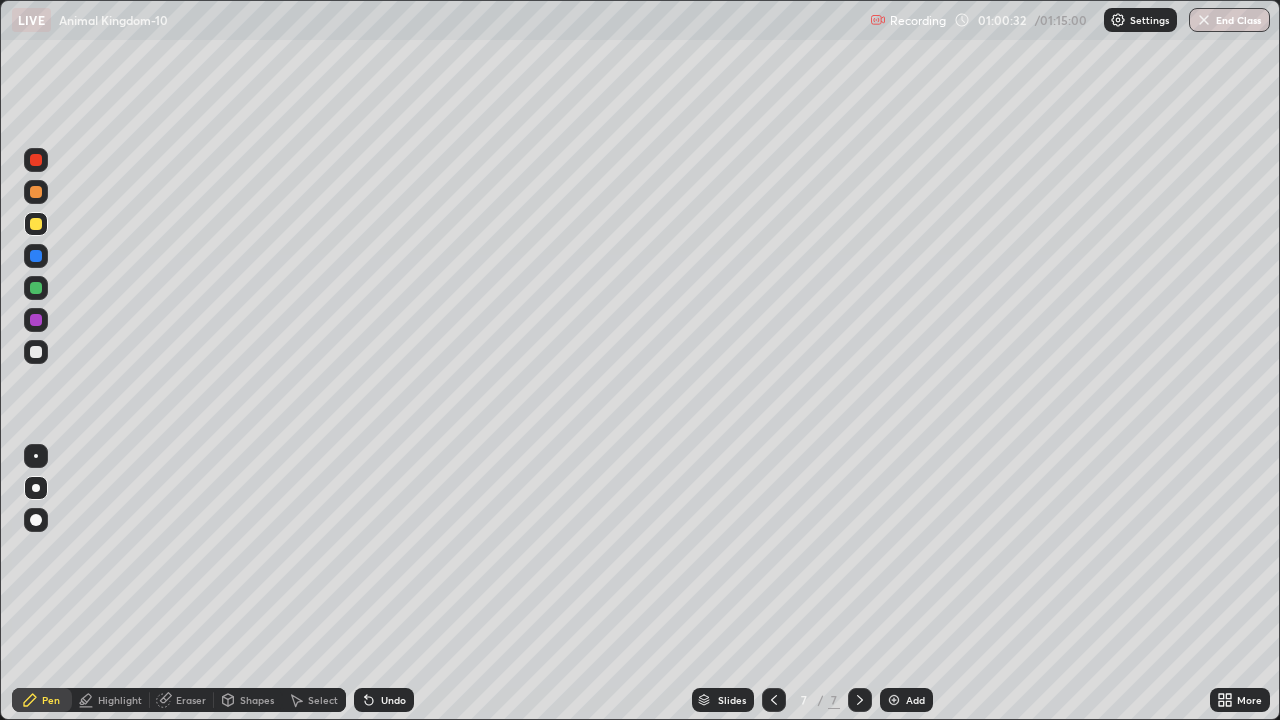 click at bounding box center (36, 224) 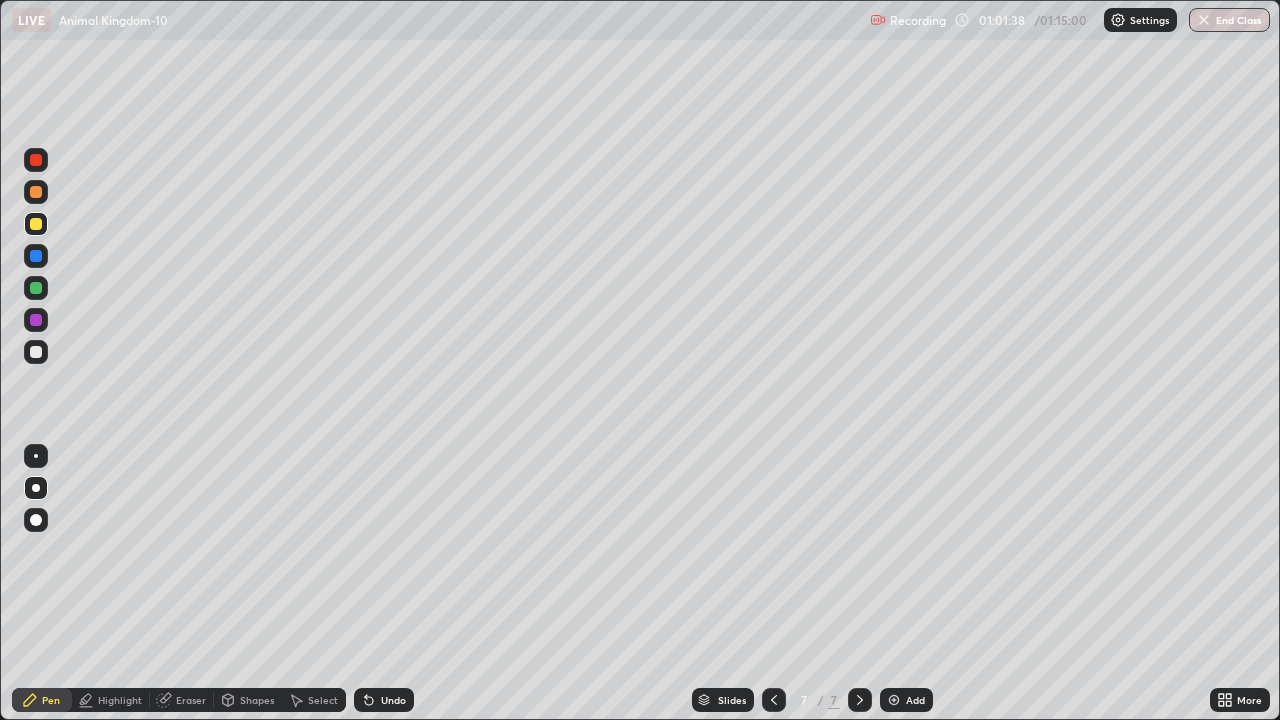 click at bounding box center [36, 288] 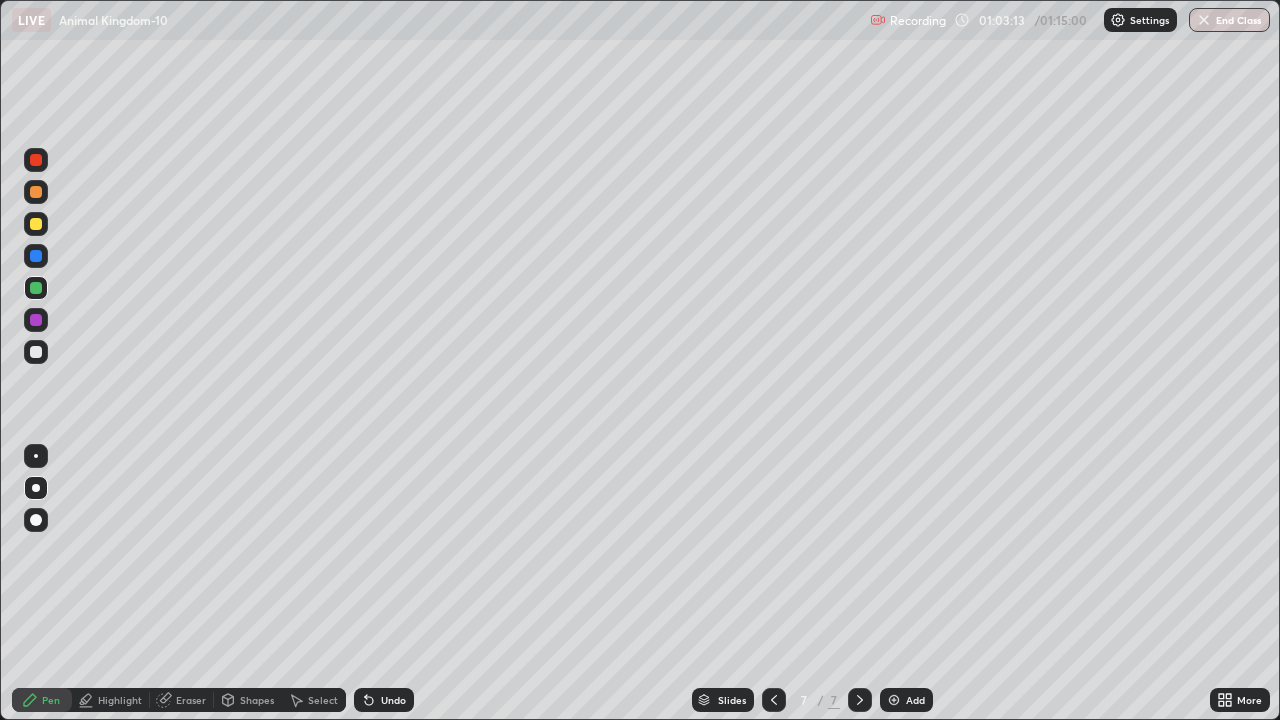 click at bounding box center (36, 352) 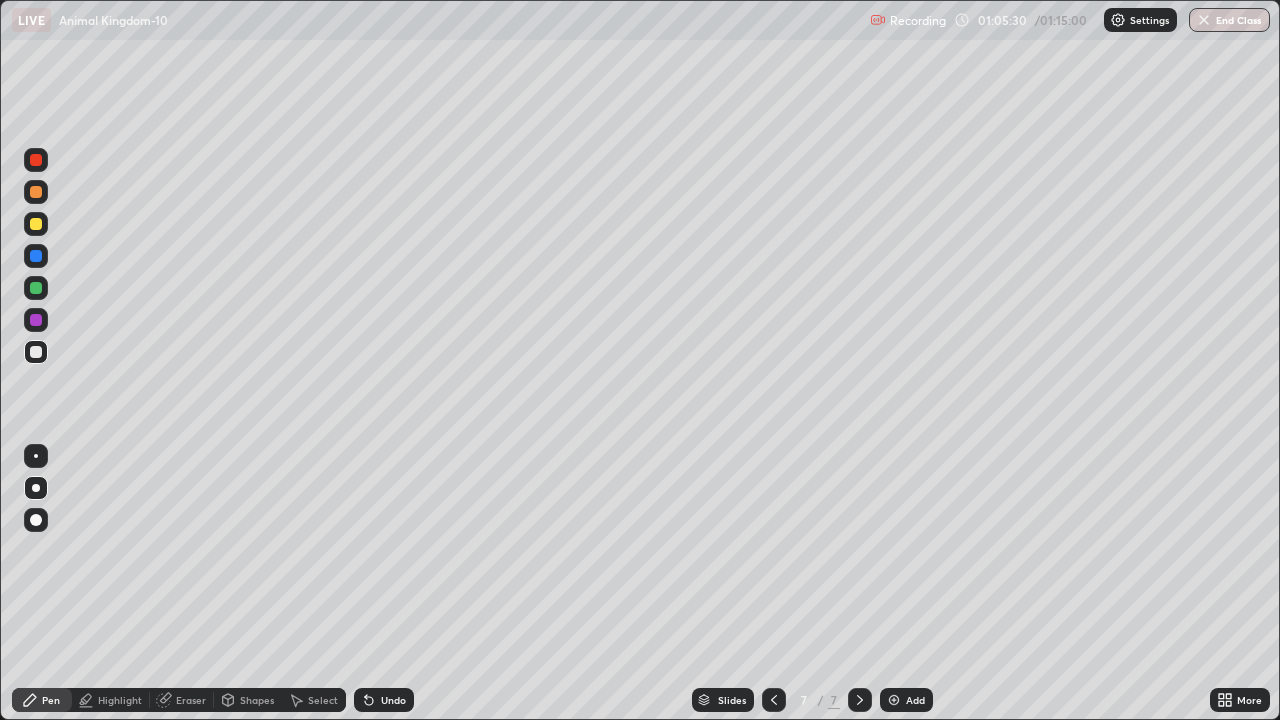 click at bounding box center [36, 320] 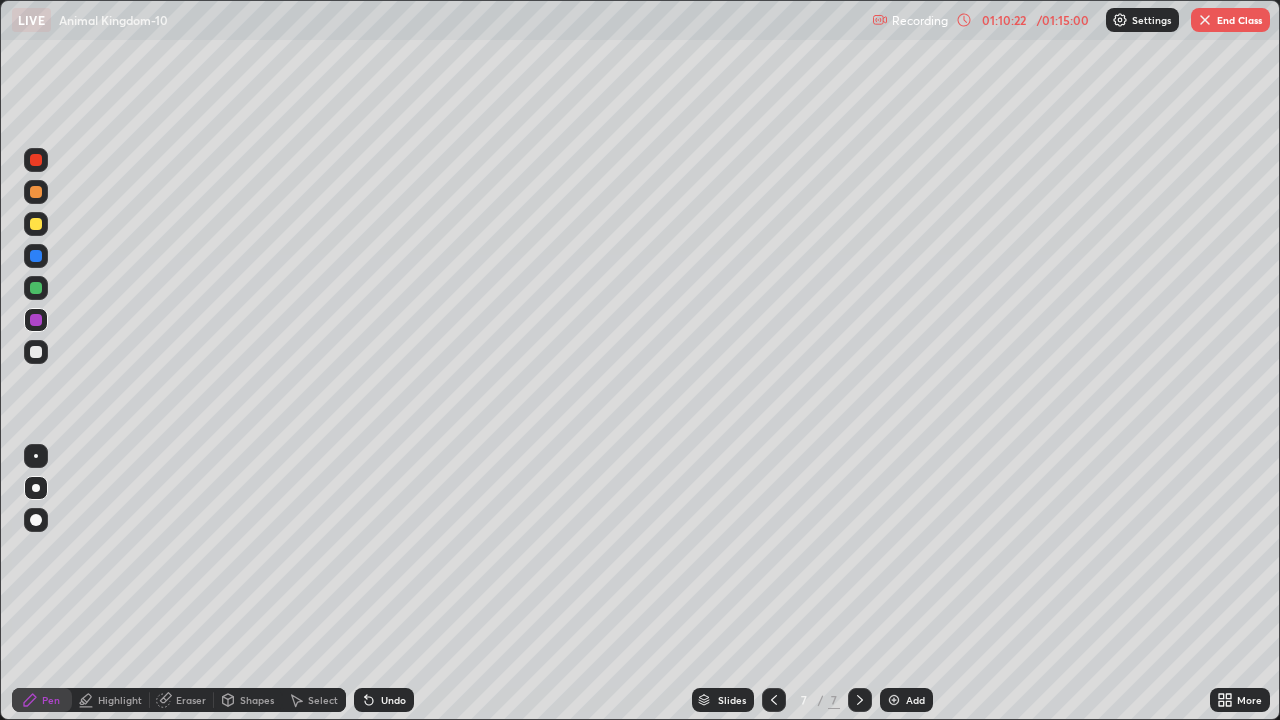 click on "End Class" at bounding box center (1230, 20) 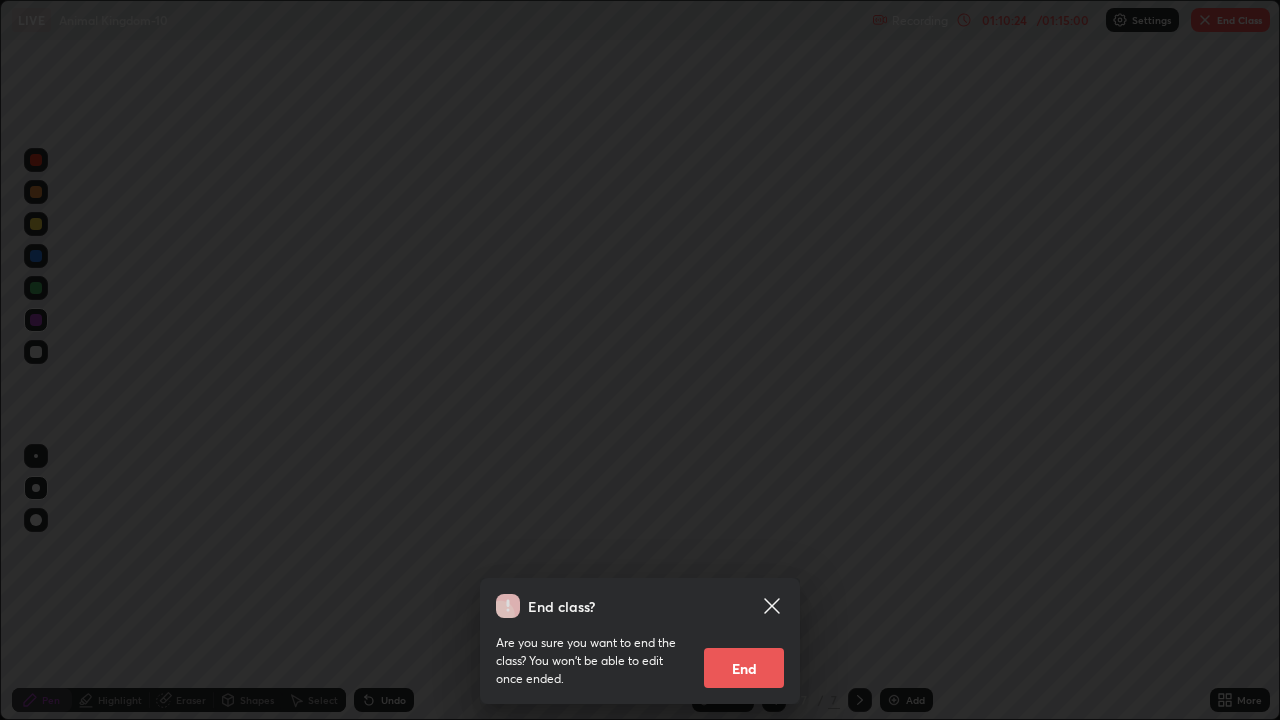 click on "End" at bounding box center [744, 668] 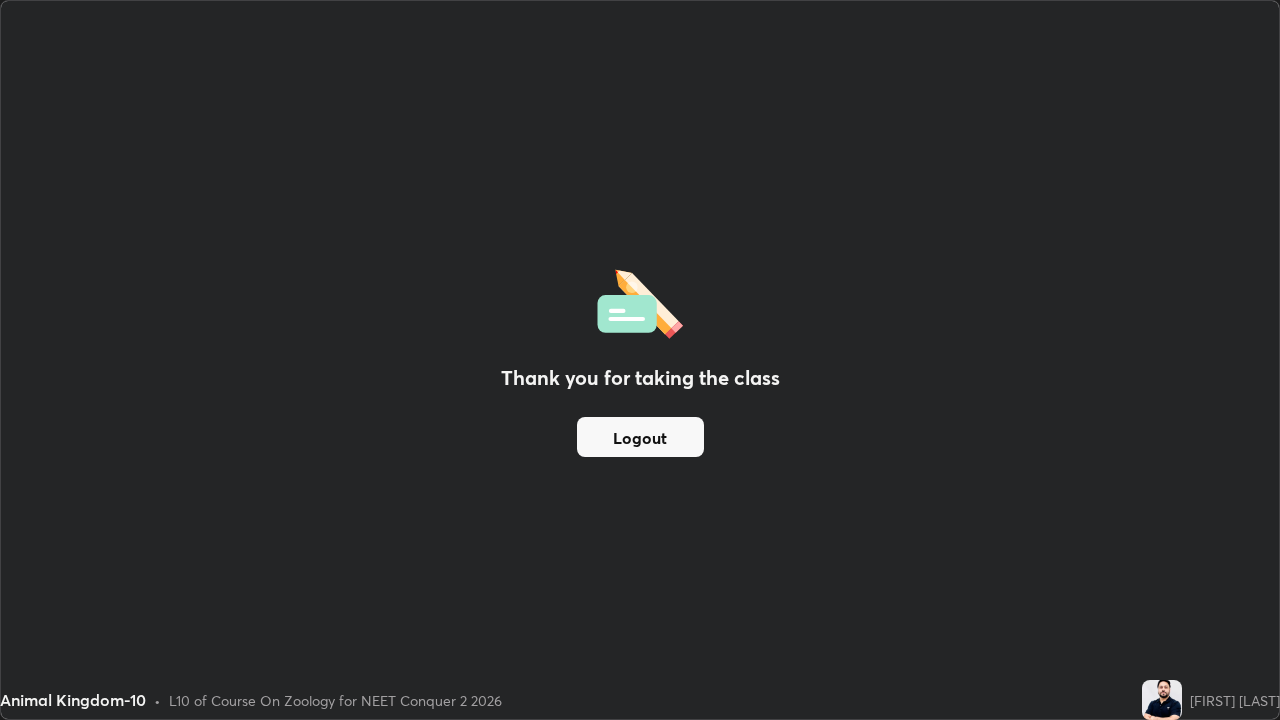 click on "Logout" at bounding box center (640, 437) 